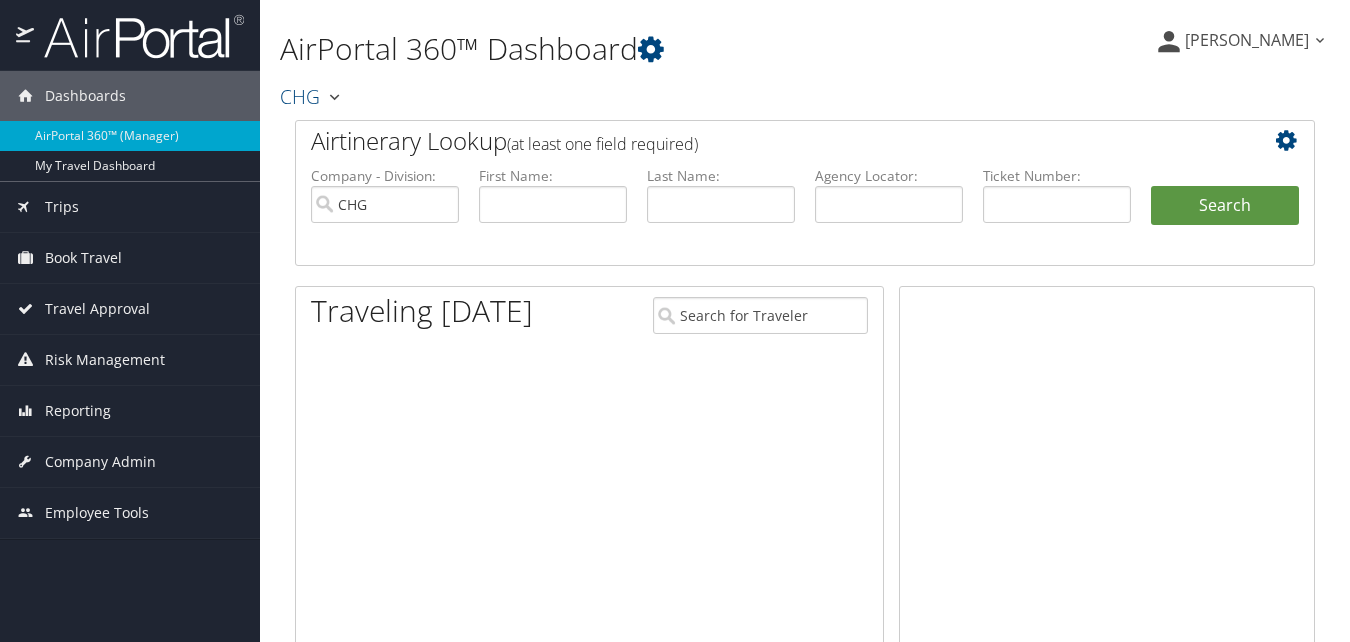 scroll, scrollTop: 0, scrollLeft: 0, axis: both 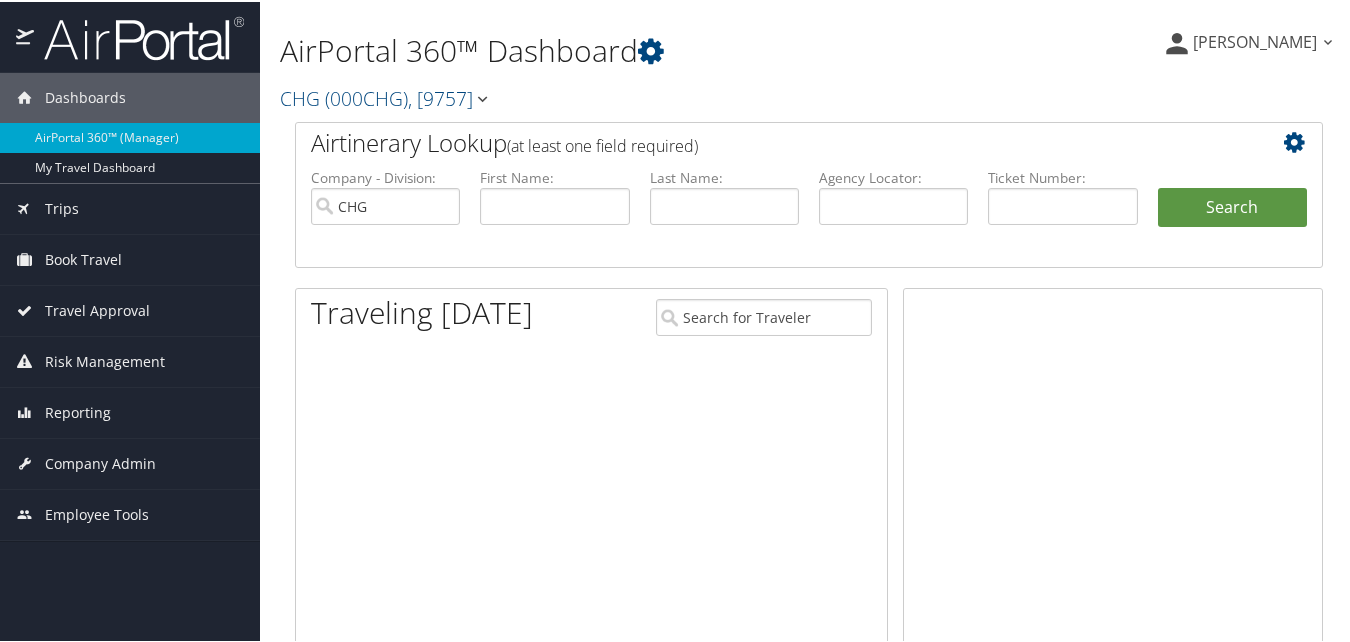 click on "Agency Locator:" at bounding box center [893, 212] 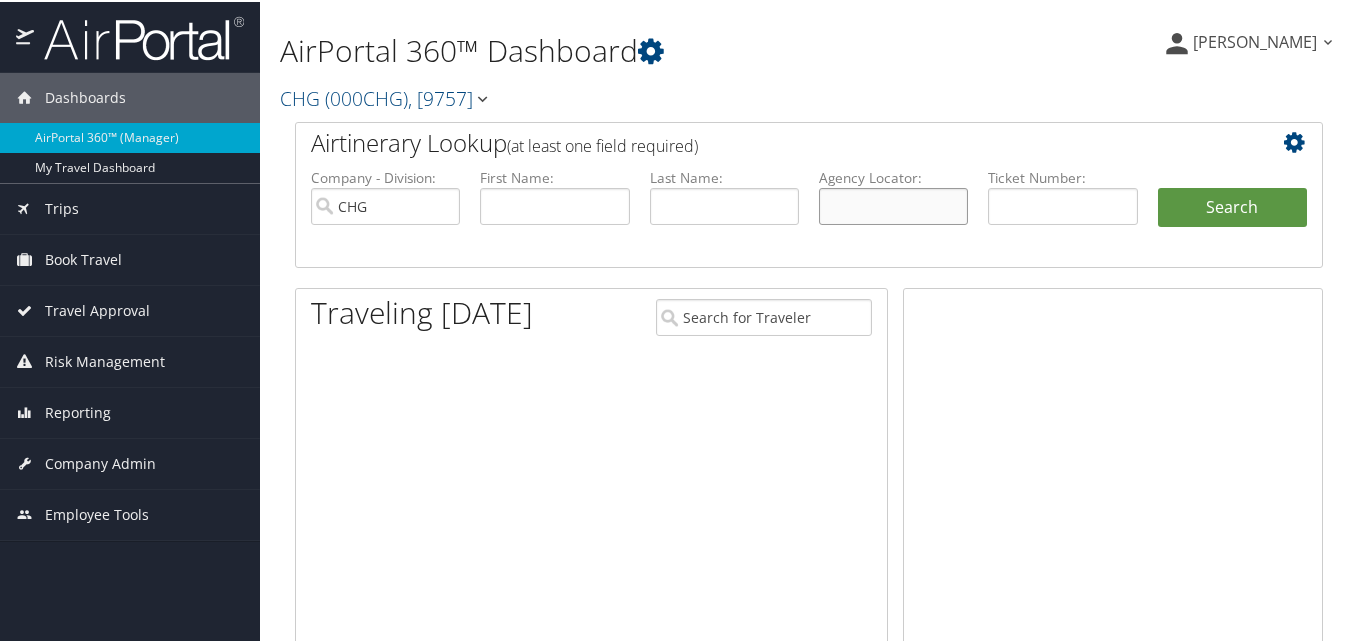 click at bounding box center (893, 204) 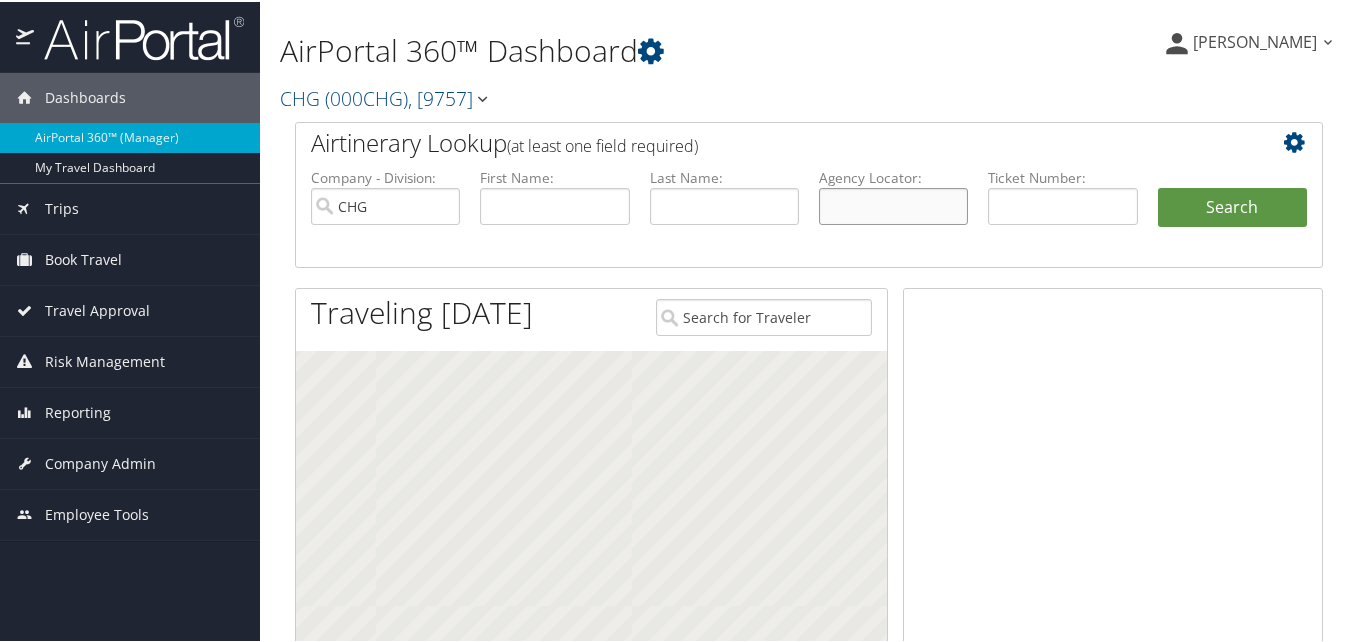 paste on "NKAVBC" 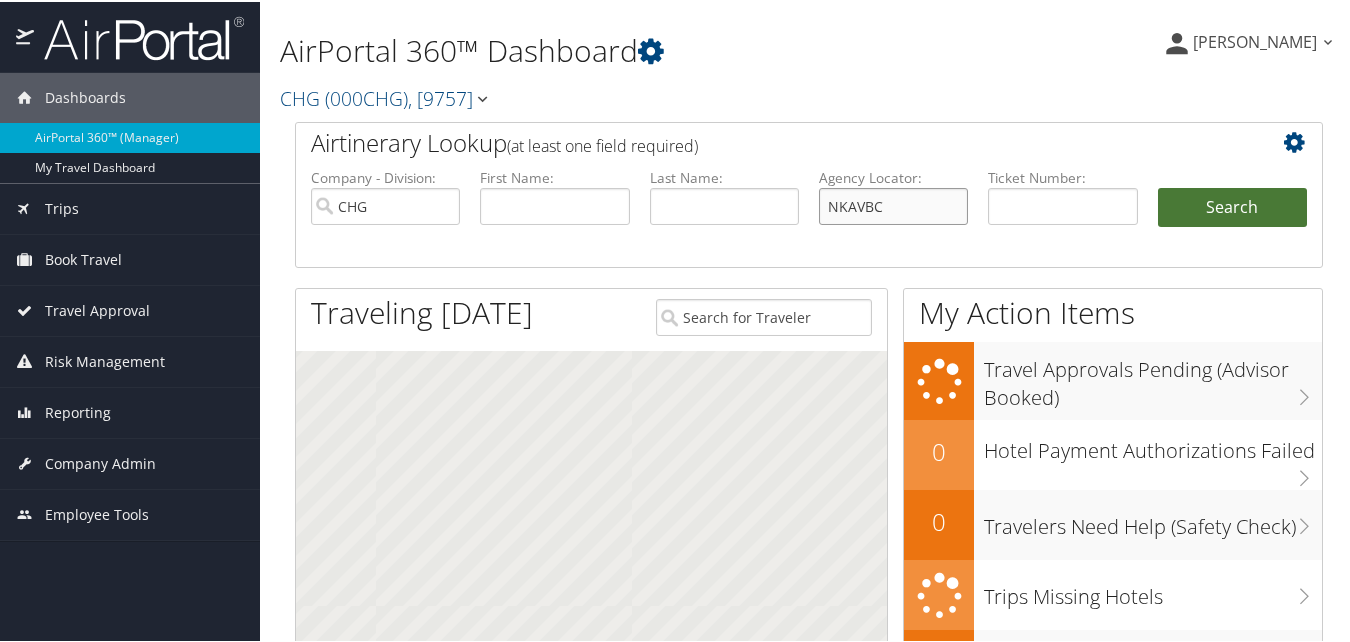type on "NKAVBC" 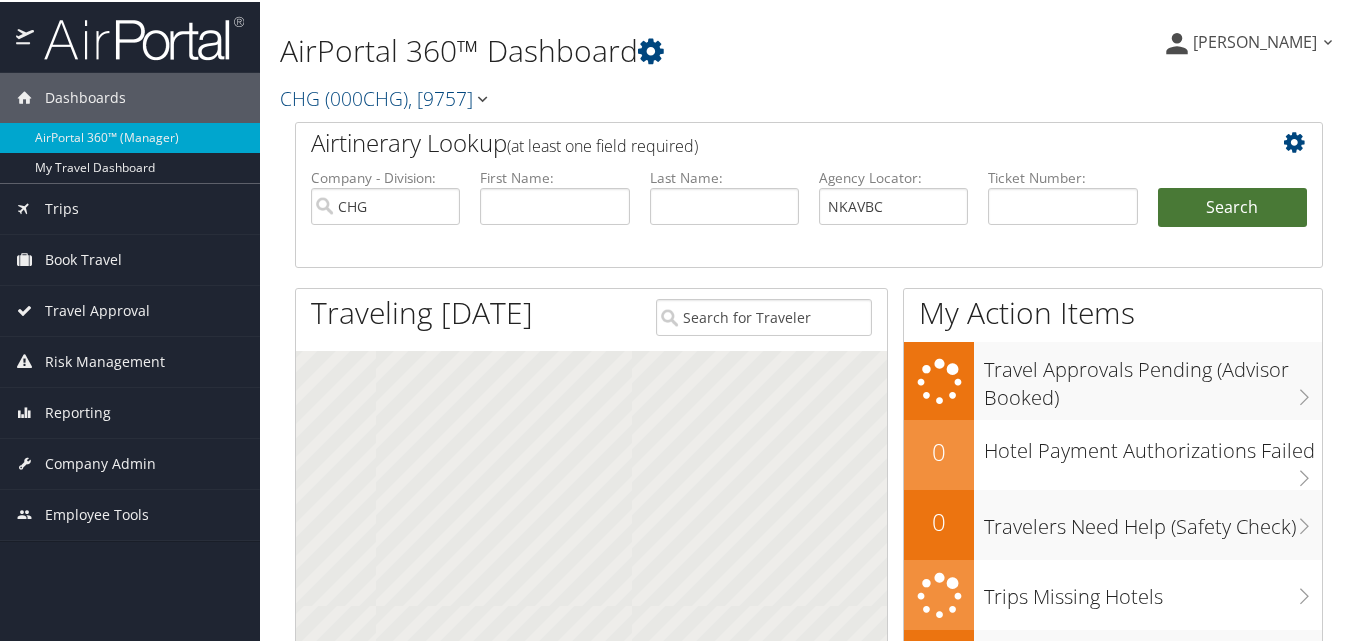 click on "Search" at bounding box center (1232, 206) 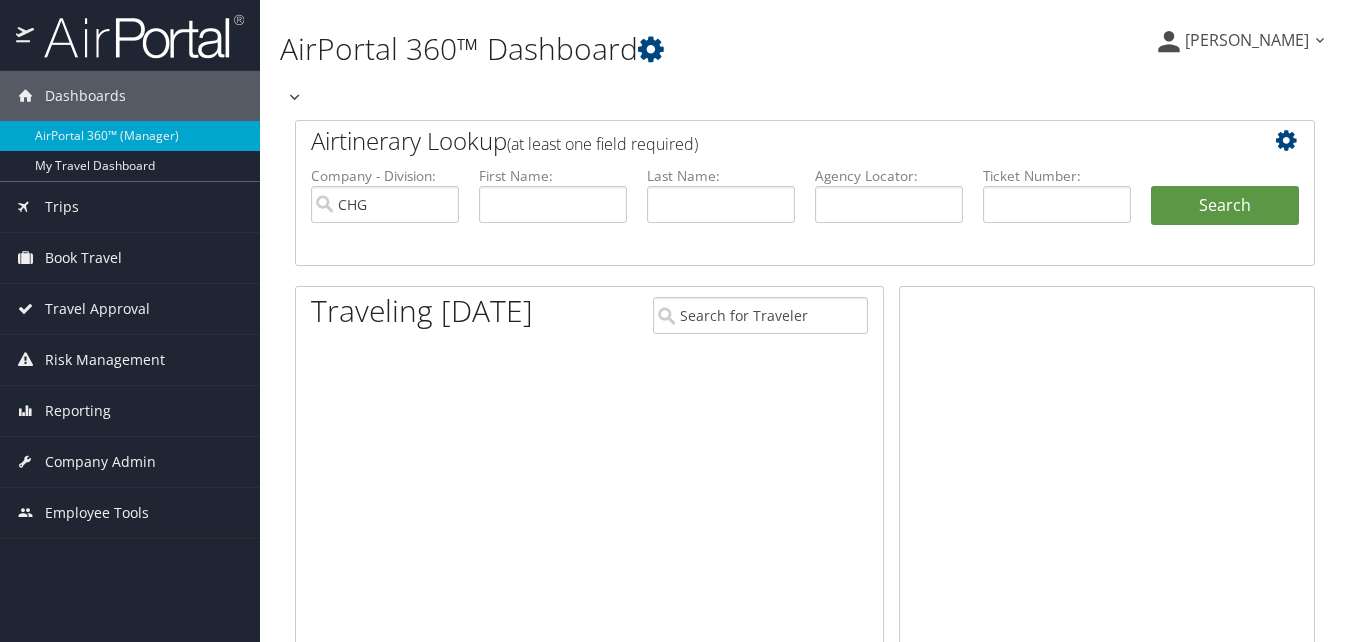 scroll, scrollTop: 0, scrollLeft: 0, axis: both 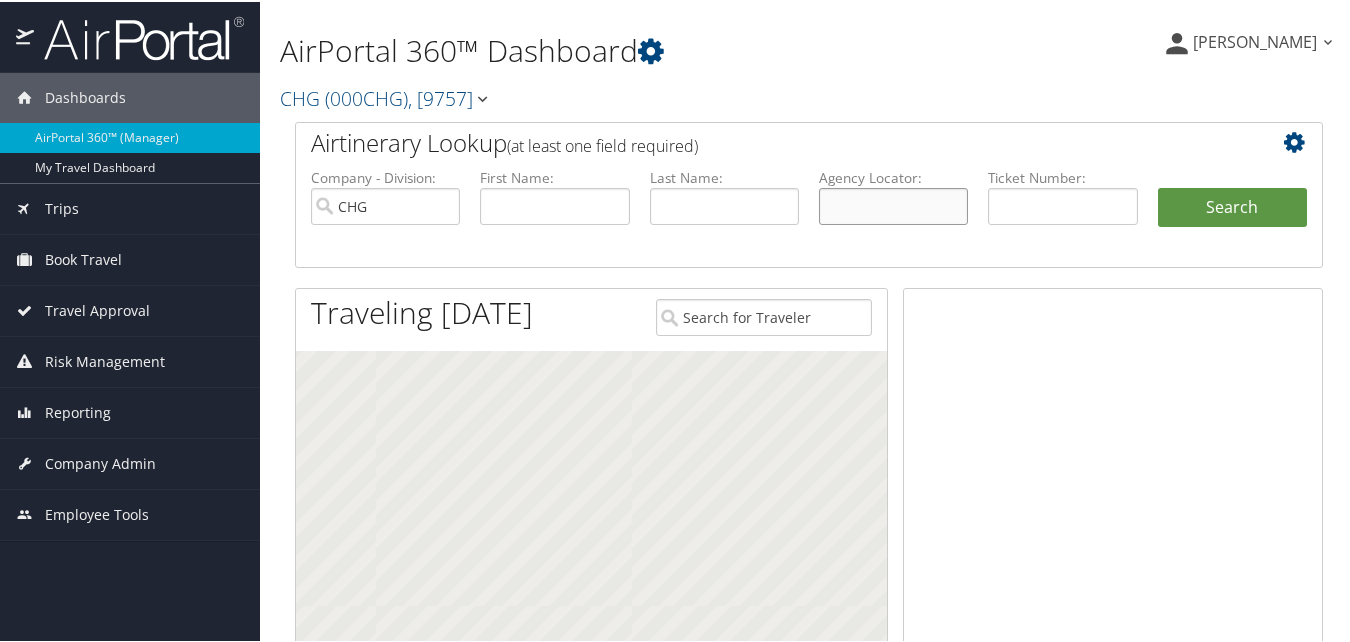 click at bounding box center [893, 204] 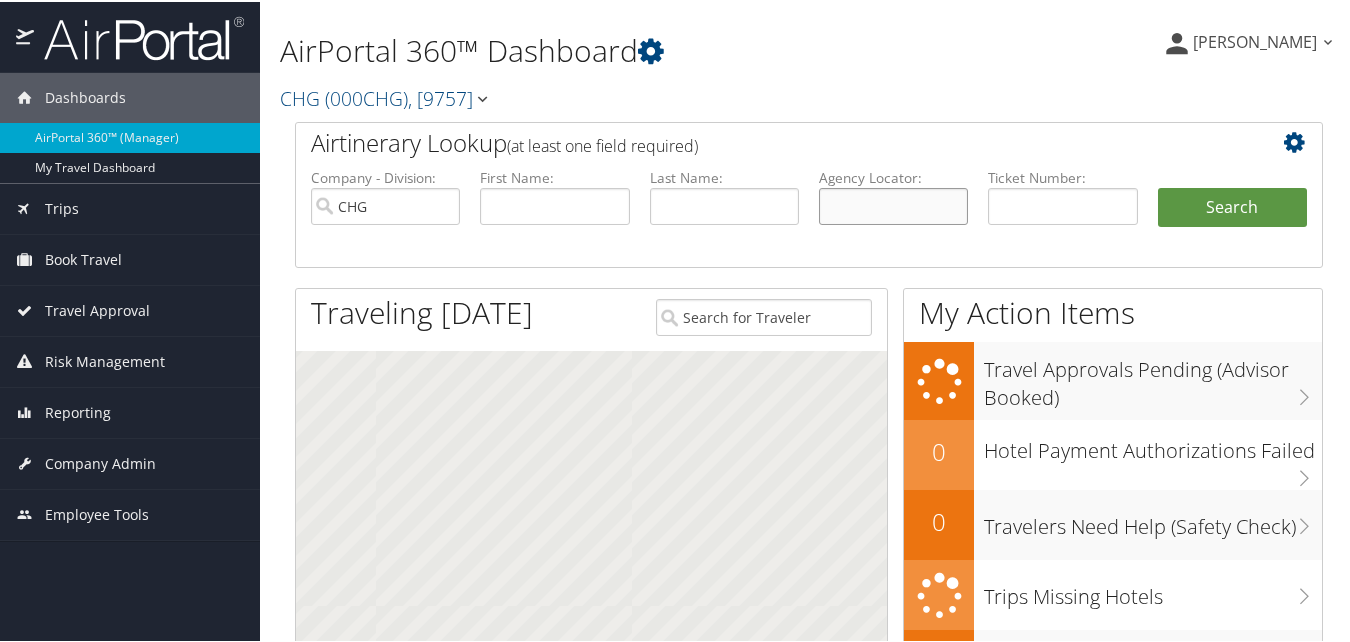 paste on "NKAVBC" 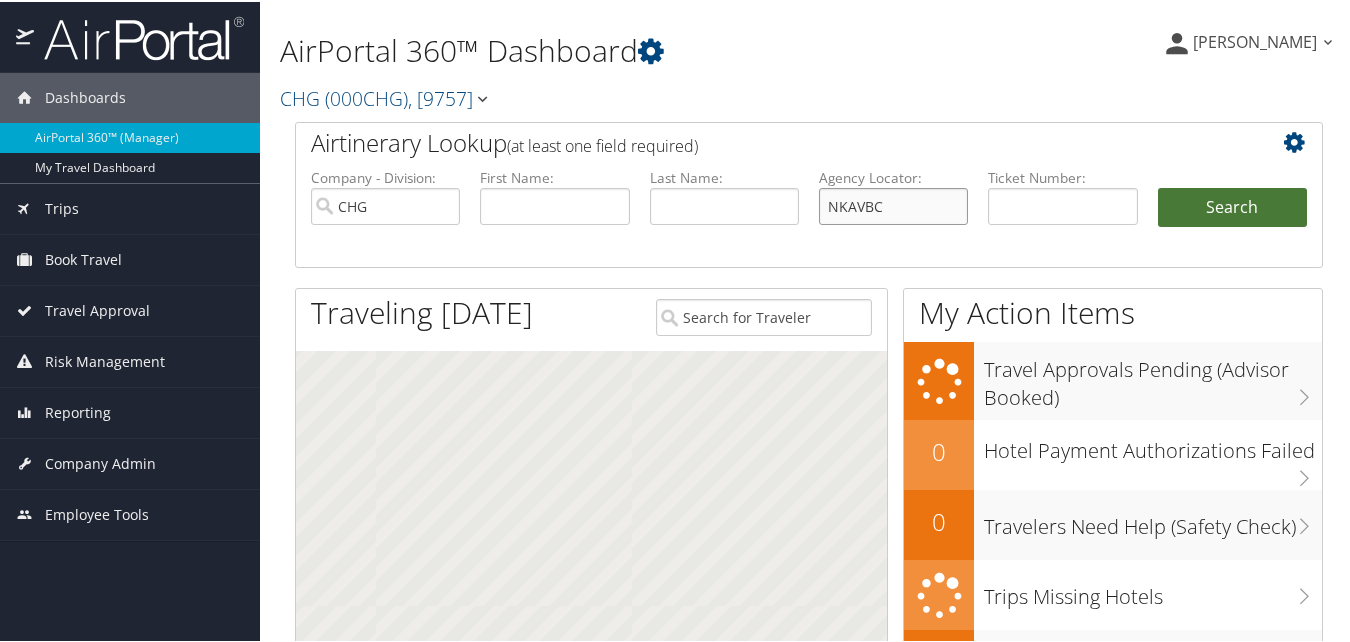 type on "NKAVBC" 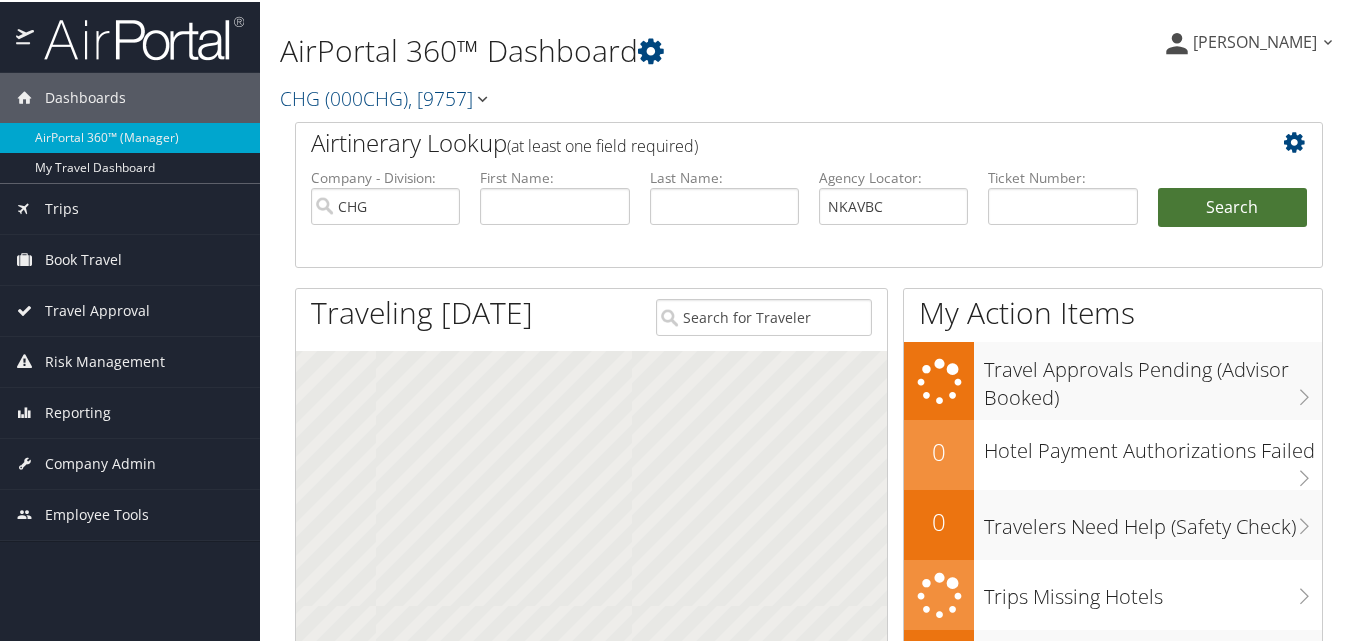 click on "Search" at bounding box center (1232, 206) 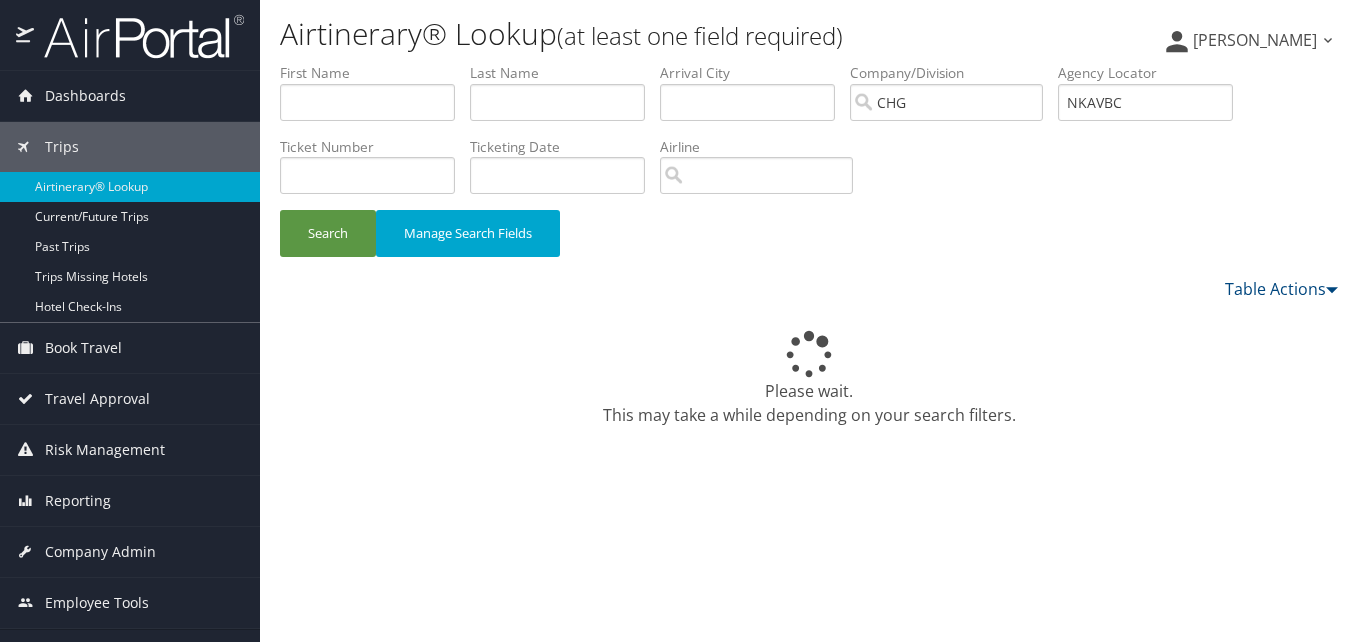 scroll, scrollTop: 0, scrollLeft: 0, axis: both 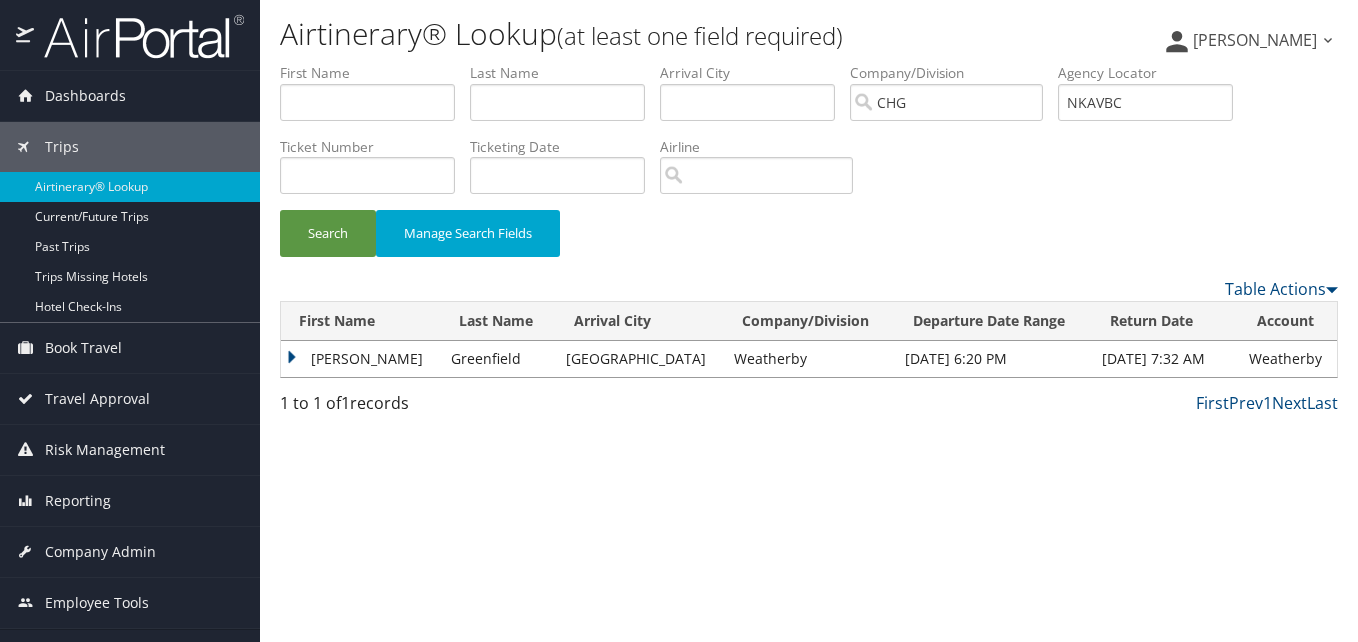 click on "Maria" at bounding box center [361, 359] 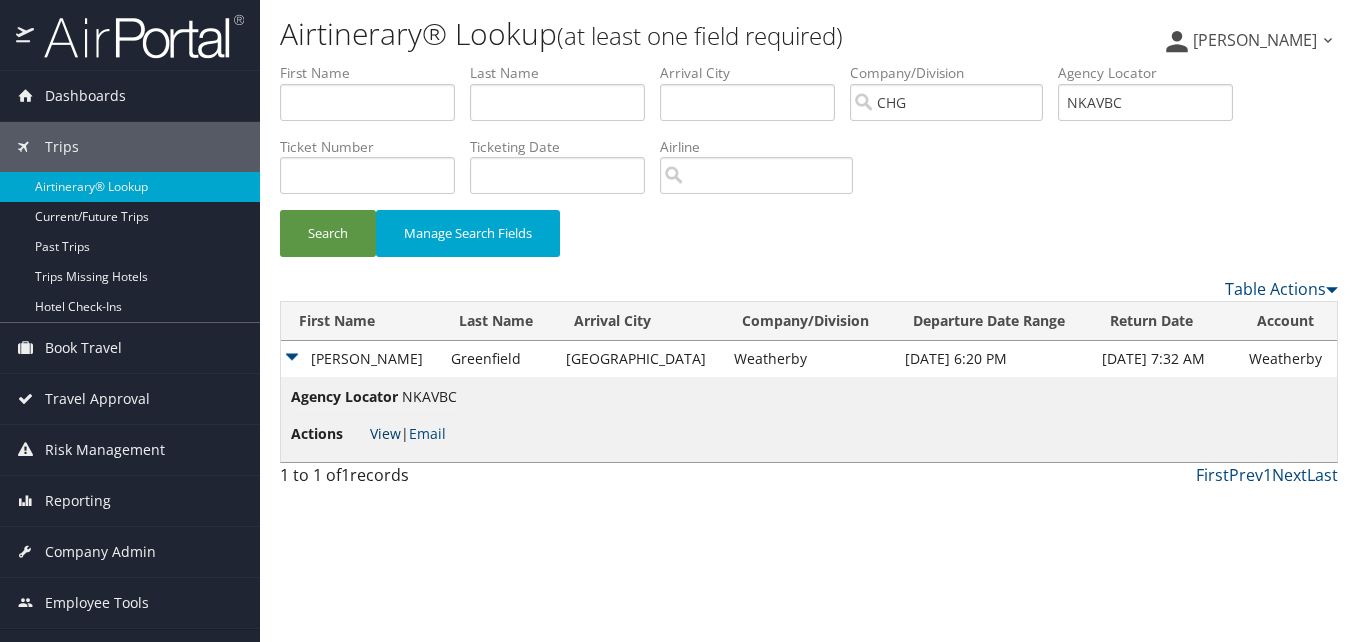 click on "View" at bounding box center (385, 433) 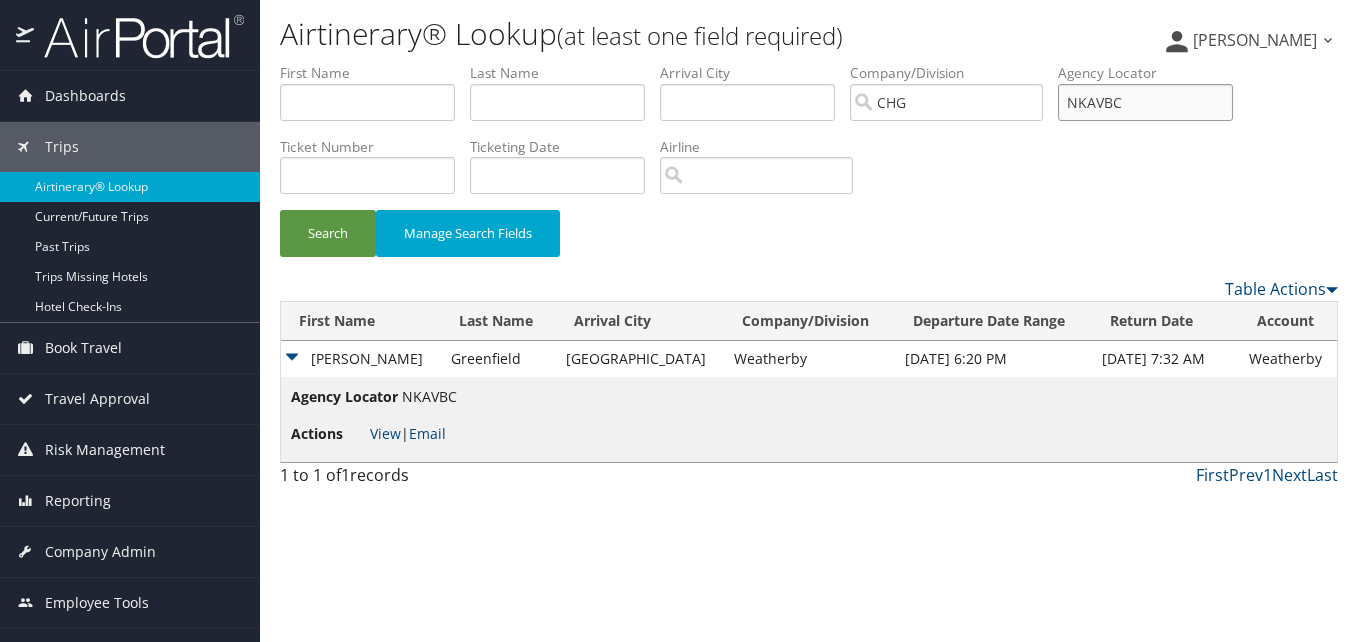 click on "NKAVBC" at bounding box center [1145, 102] 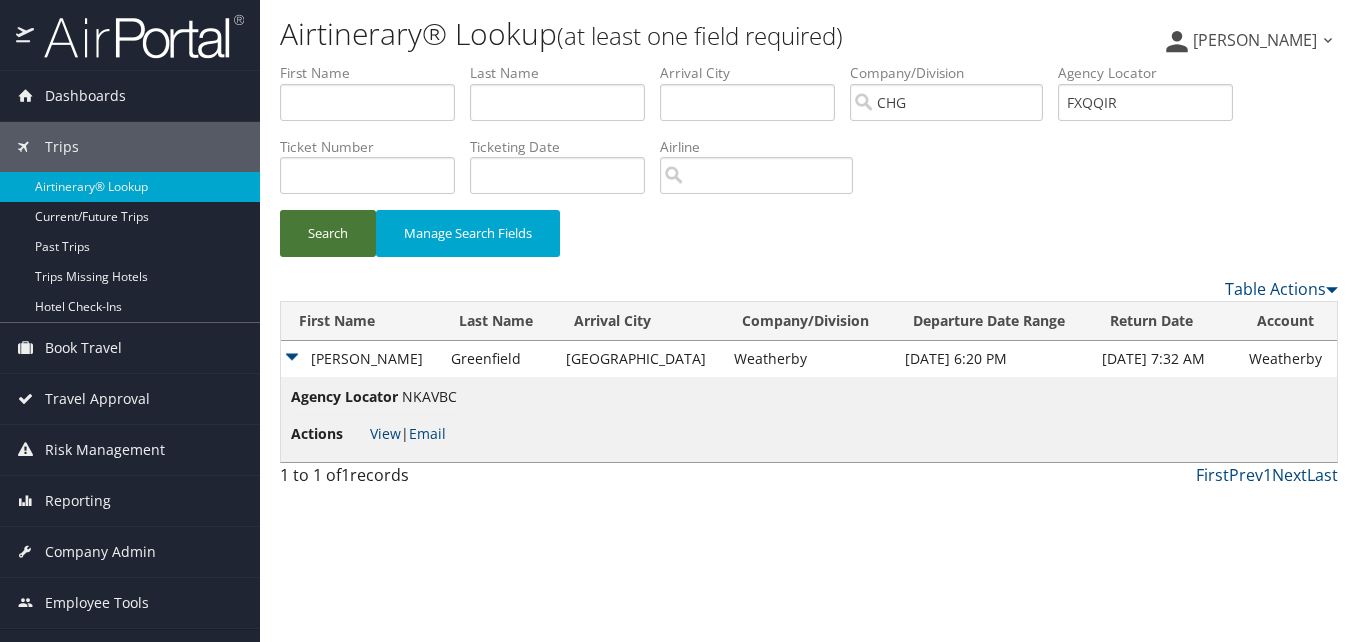 click on "Search" at bounding box center (328, 233) 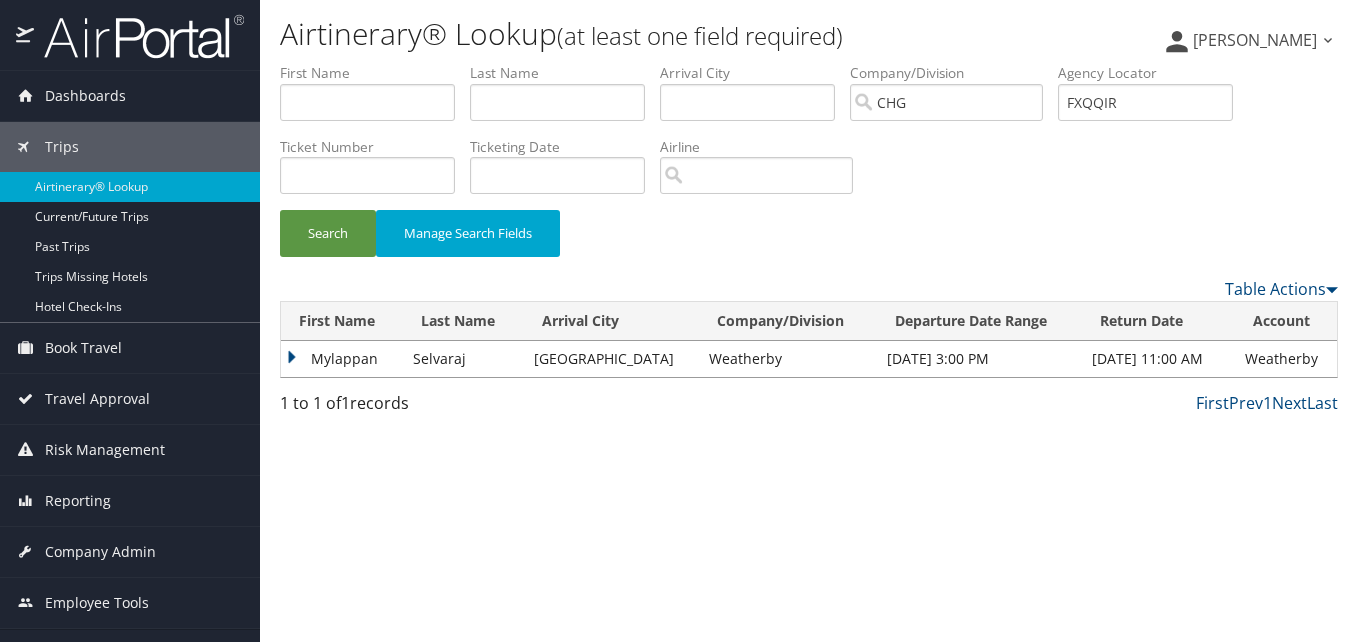 click on "Airtinerary® Lookup  (at least one field required)
Luke Perry
Luke Perry
My Settings
Travel Agency Contacts
View Travel Profile
Give Feedback
Sign Out" at bounding box center (809, 321) 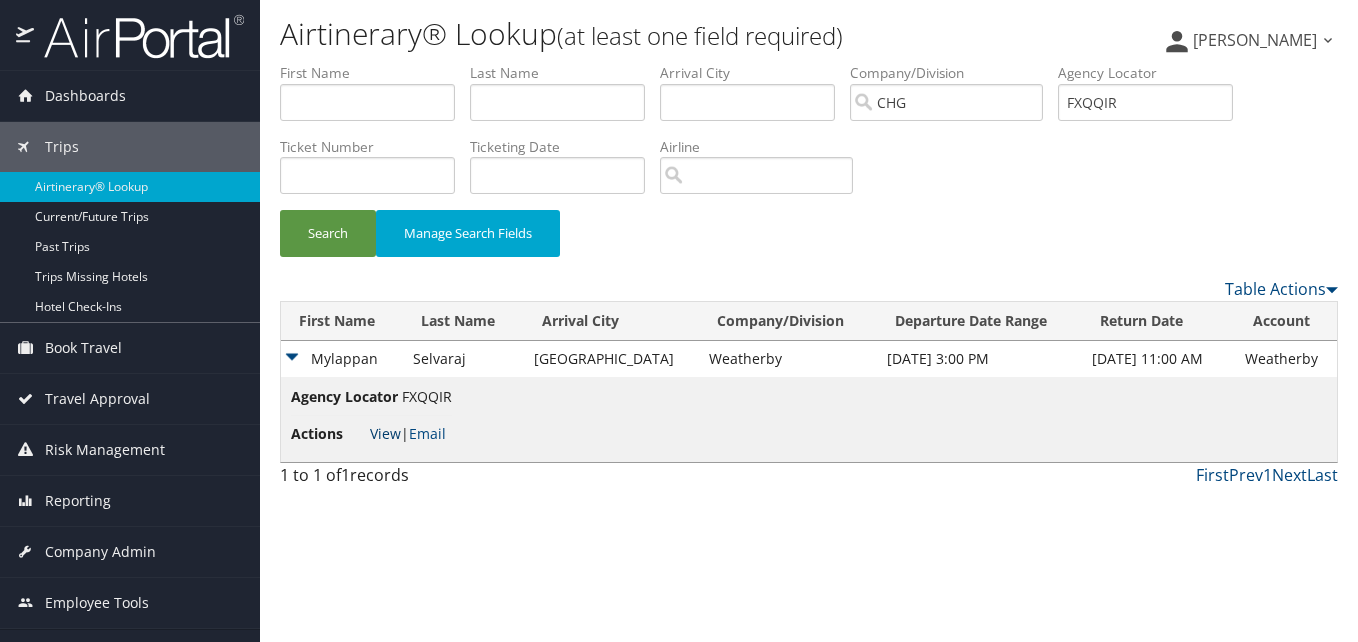 click on "View" at bounding box center (385, 433) 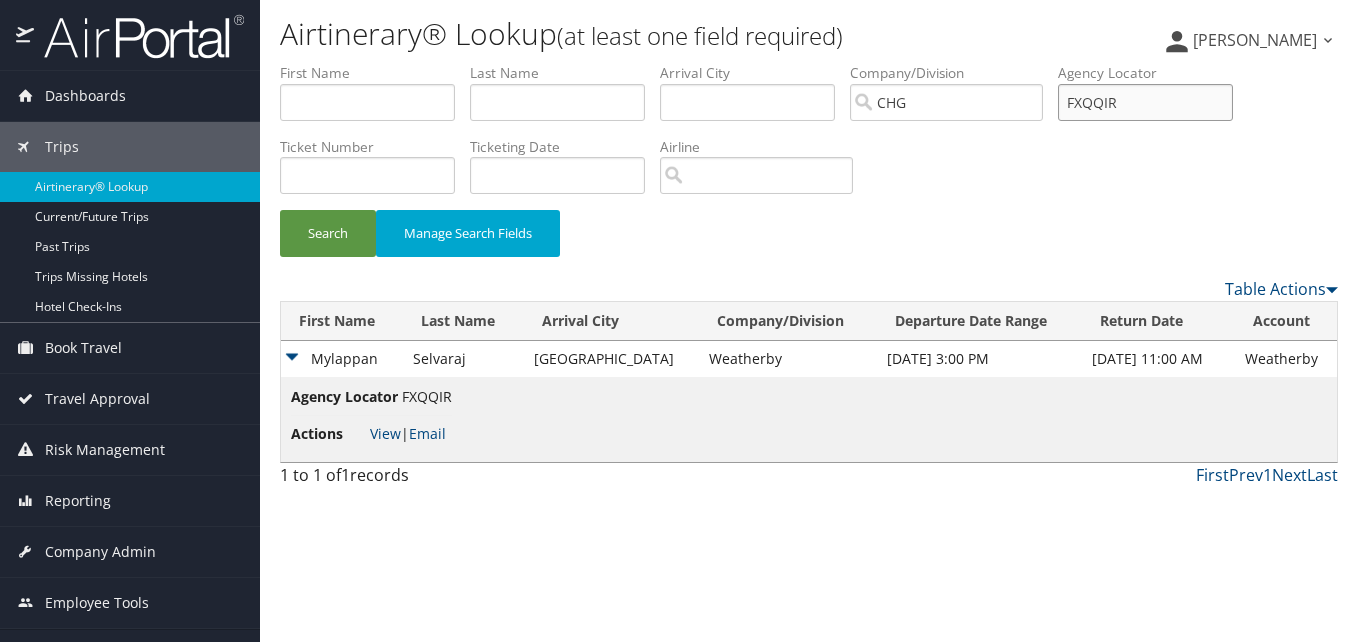 click on "FXQQIR" at bounding box center [1145, 102] 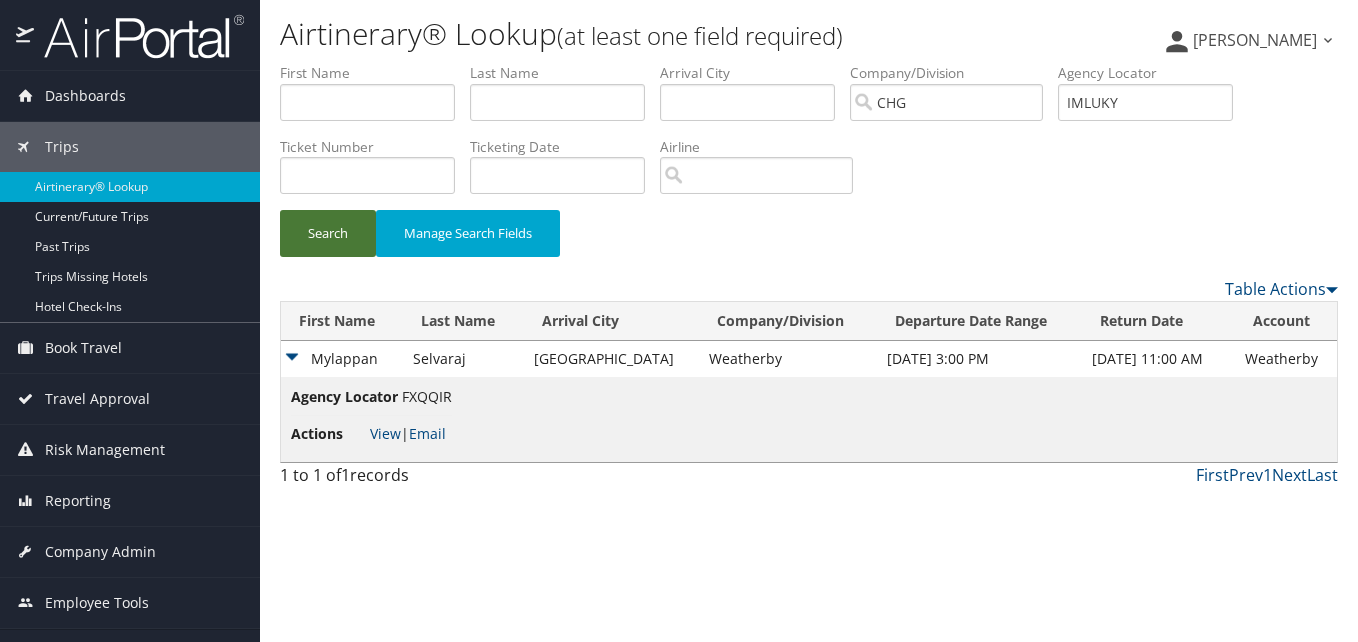 click on "Search" at bounding box center (328, 233) 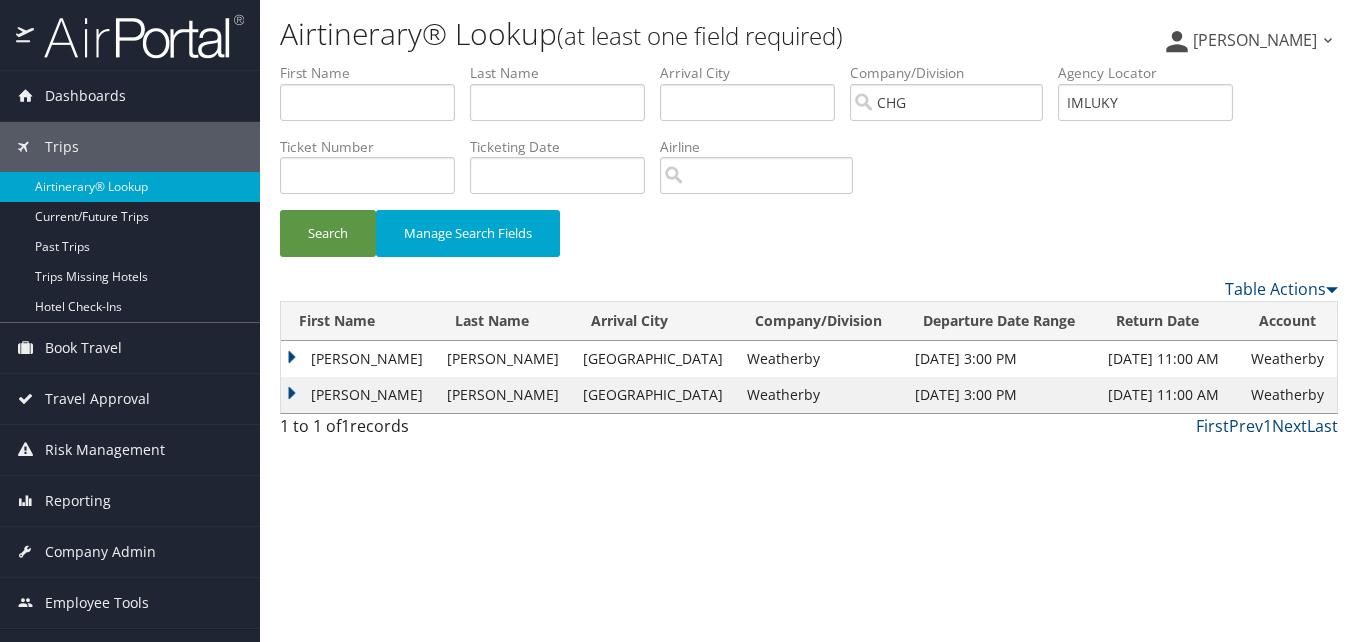 click on "First Name Last Name Arrival City Company/Division Departure Date Range Return Date Account Agency Locator Actions Michael Douglas Sioux Falls Weatherby Jun 2, 2025 3:00 PM Jun 6, 2025 11:00 AM Weatherby IMLUKY View  |  Email Michael Douglas Sioux Falls Weatherby Jun 2, 2025 3:00 PM Jun 6, 2025 11:00 AM Weatherby IMLUKY View  |  Email" at bounding box center (809, 357) 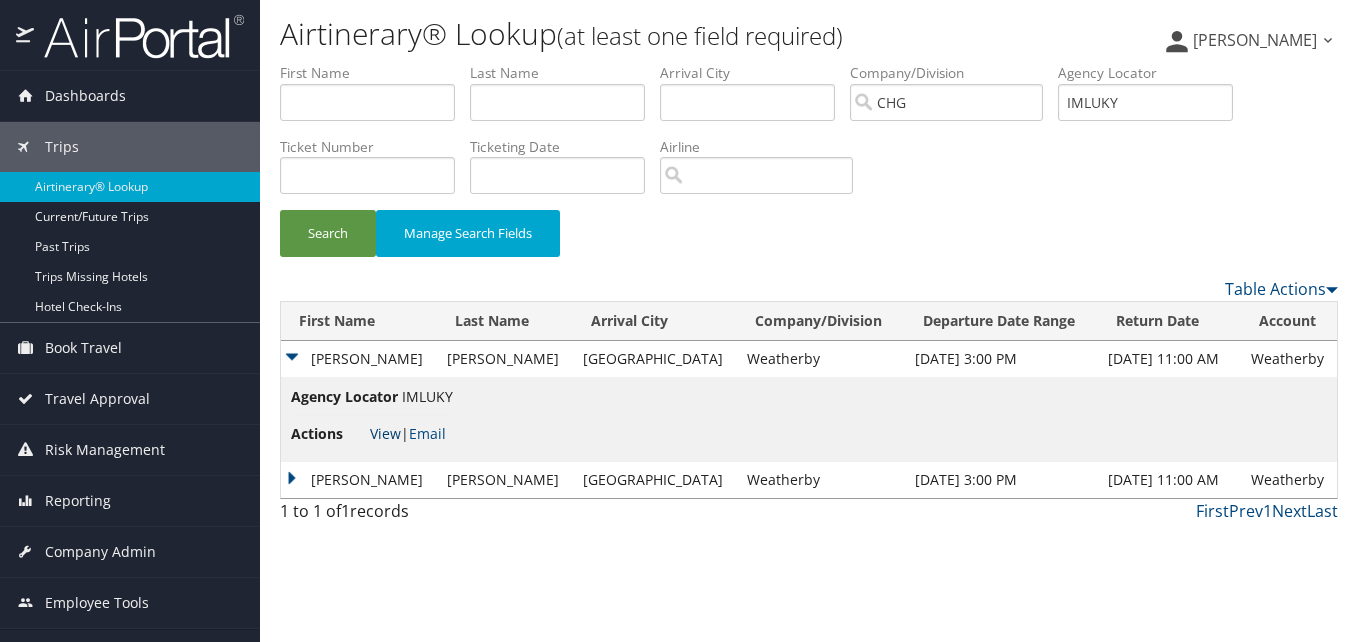 click on "View" at bounding box center [385, 433] 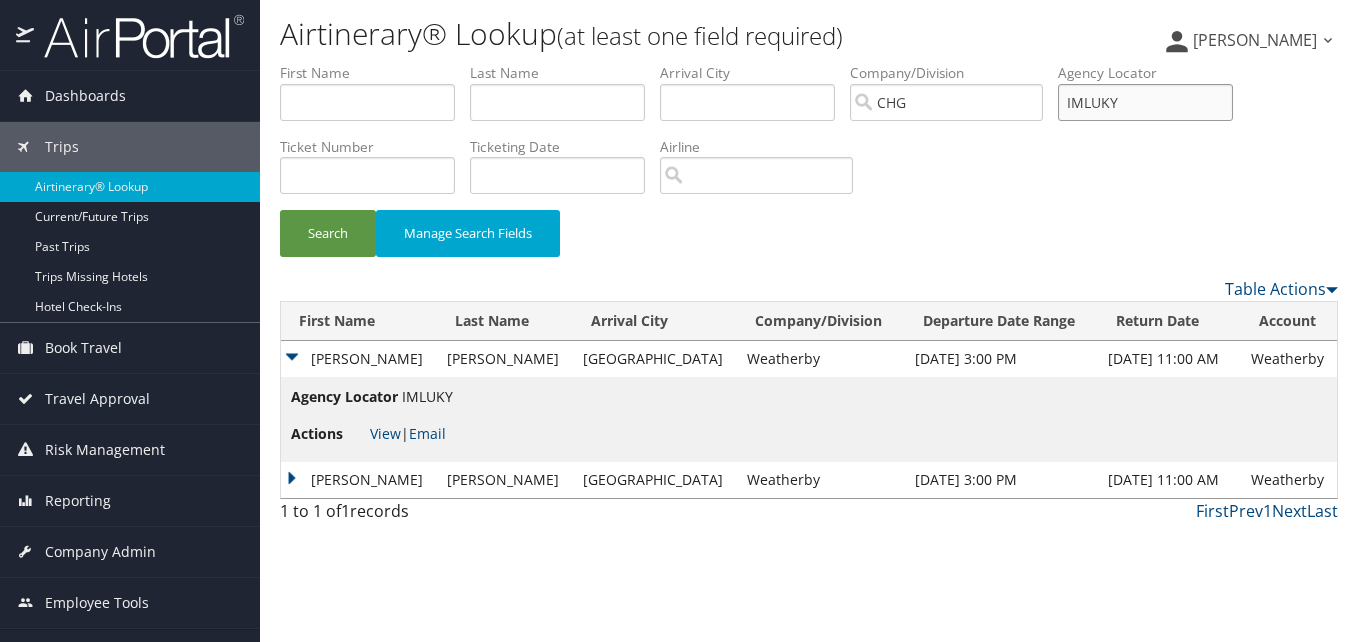 click on "IMLUKY" at bounding box center (1145, 102) 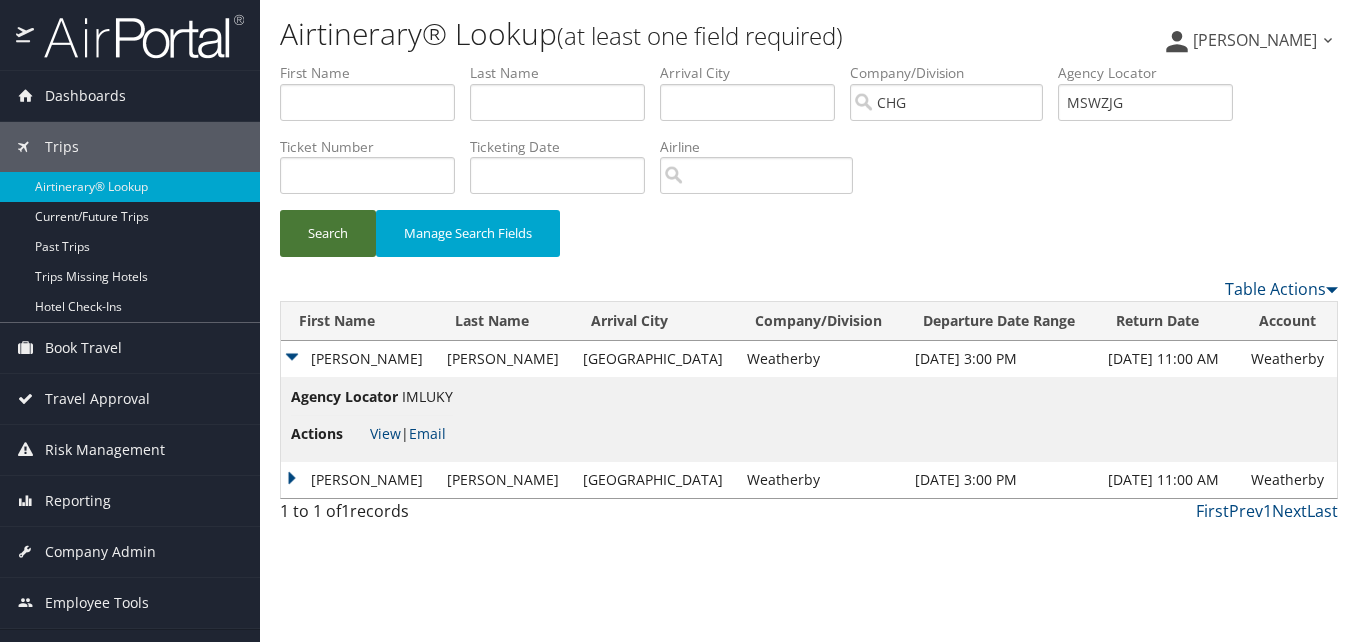 click on "Search" at bounding box center (328, 233) 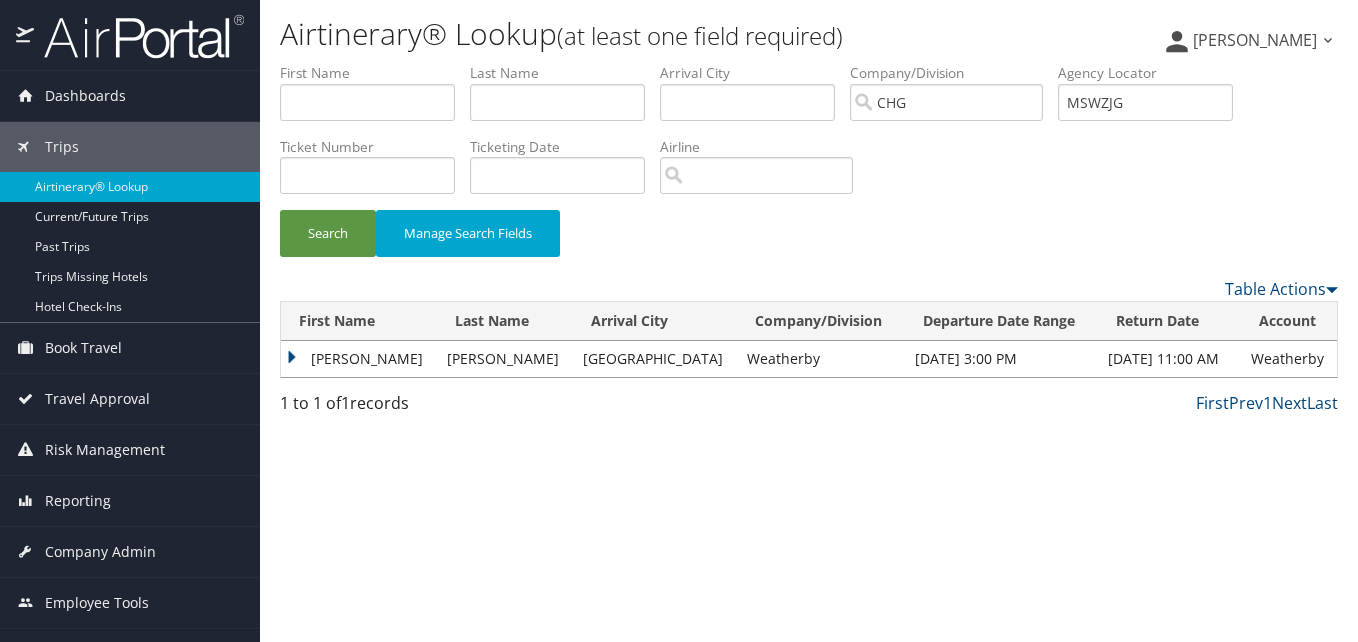 click on "Michael" at bounding box center [359, 359] 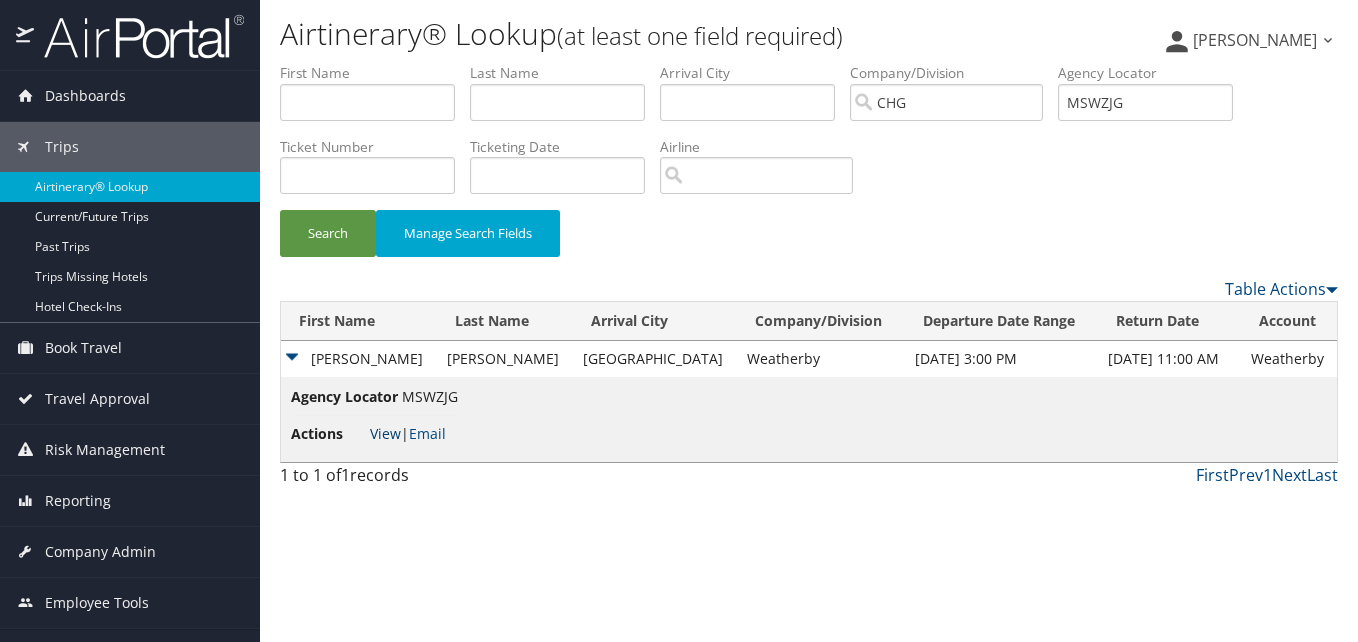 click on "View" at bounding box center [385, 433] 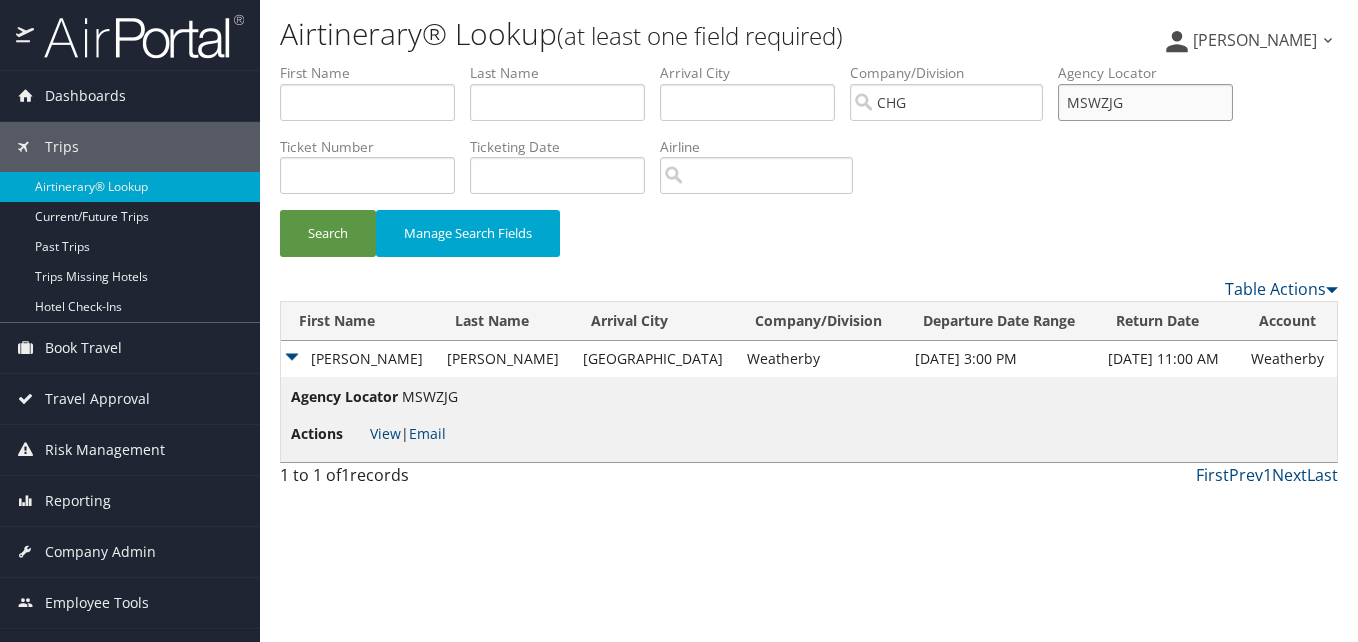 click on "MSWZJG" at bounding box center (1145, 102) 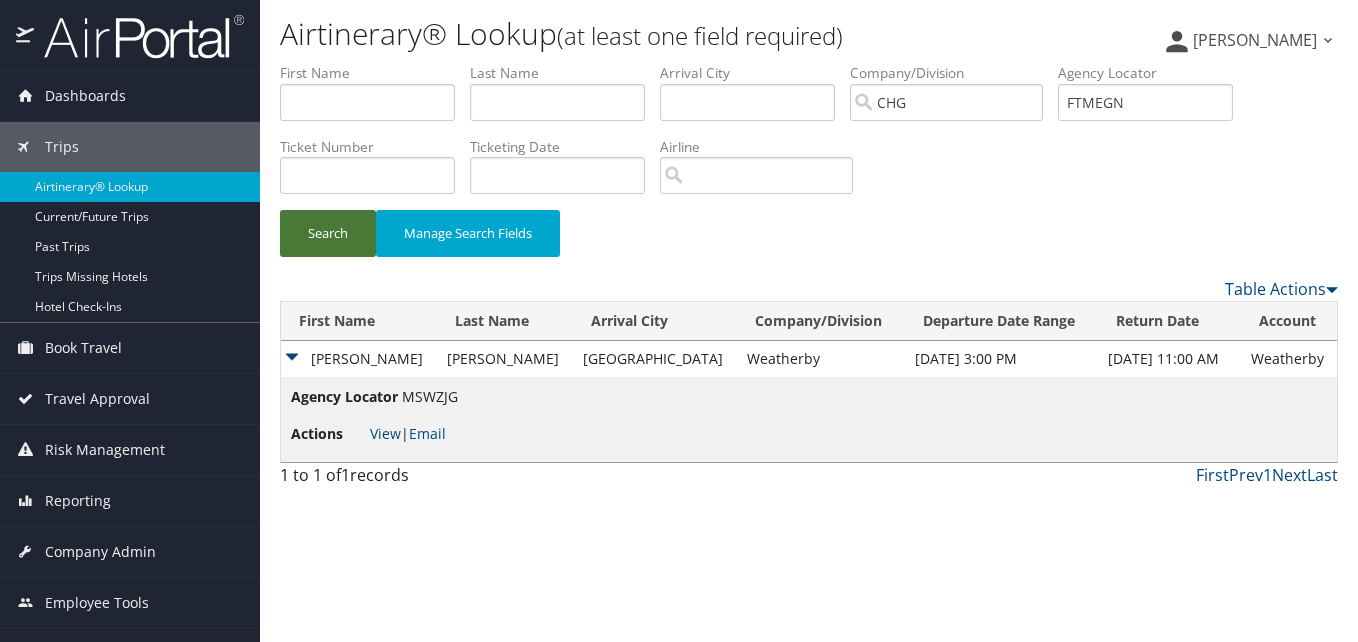 click on "Search" at bounding box center [328, 233] 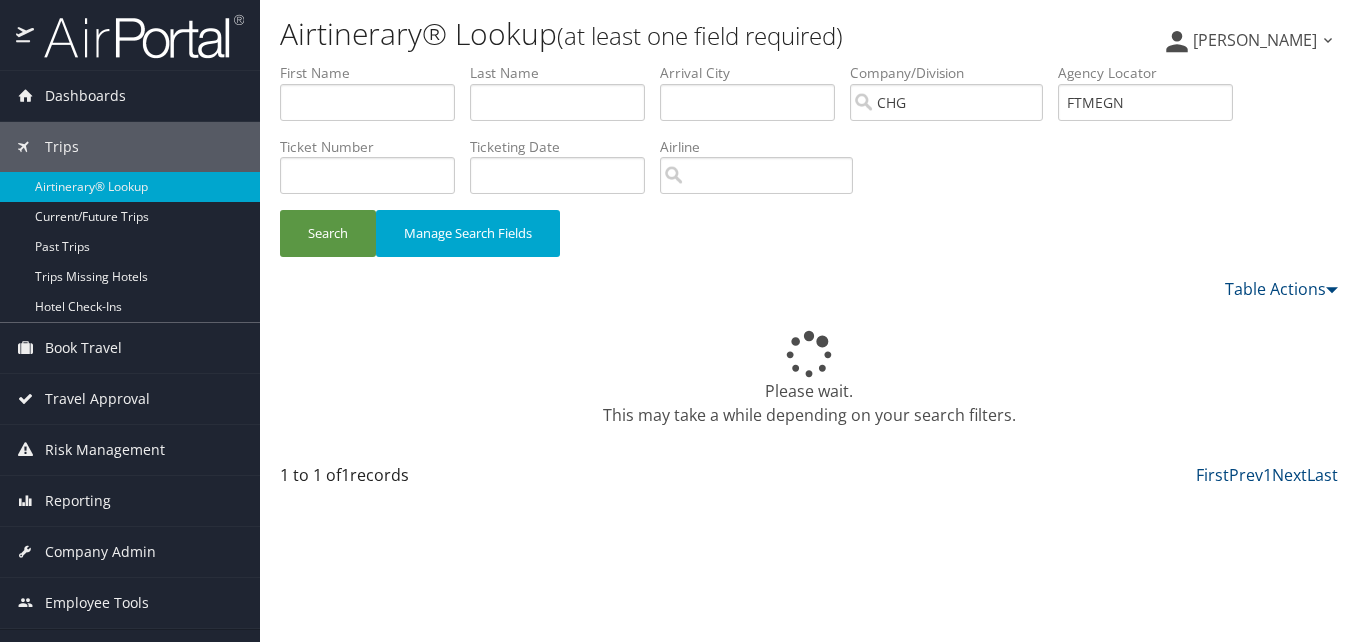 click on "Search Manage Search Fields" at bounding box center [809, 243] 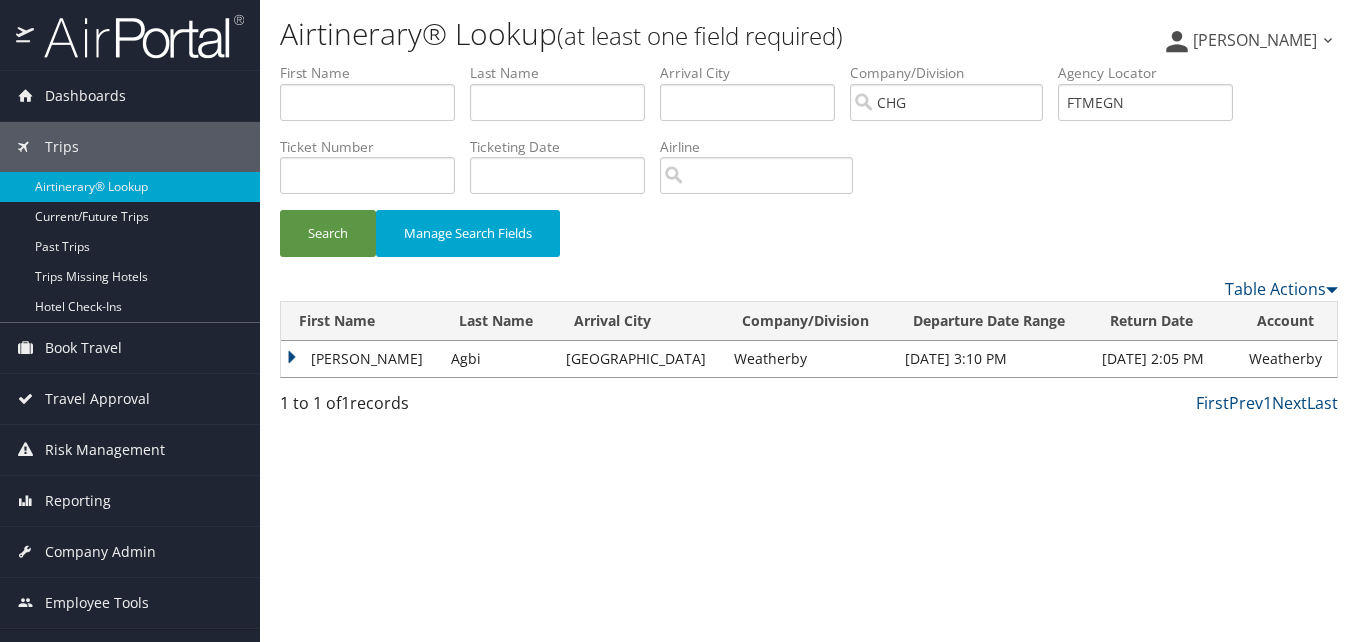 click on "Andrew" at bounding box center (361, 359) 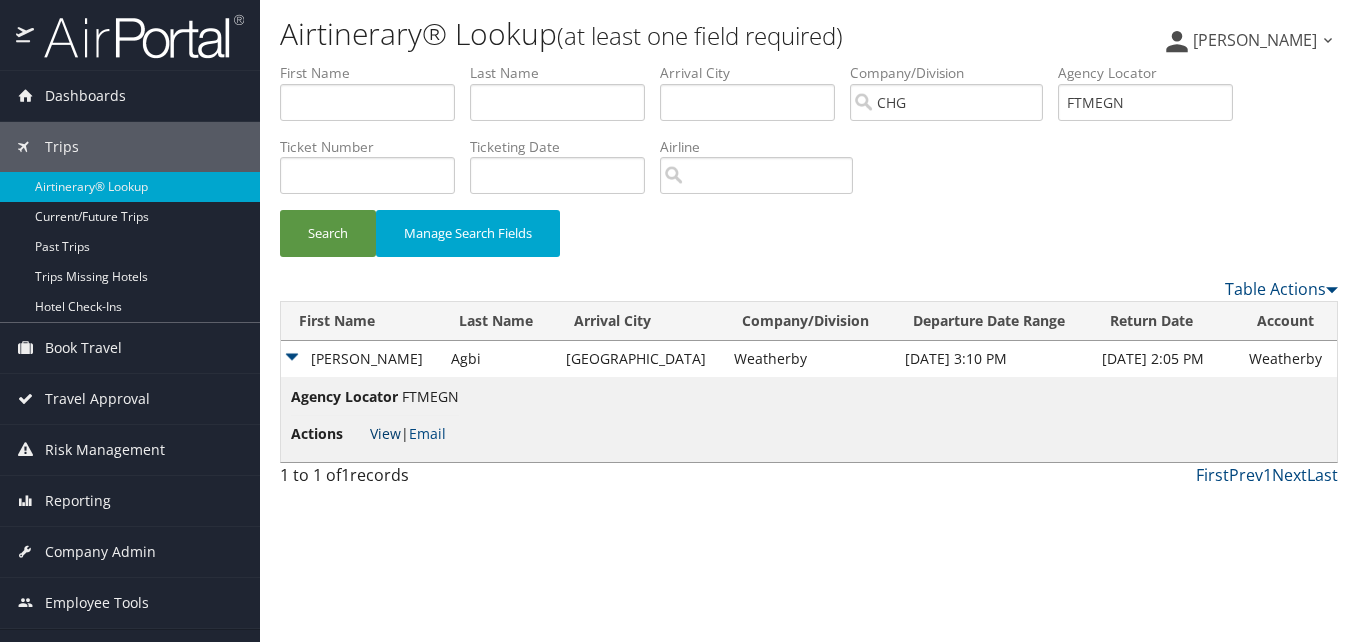 click on "View" at bounding box center (385, 433) 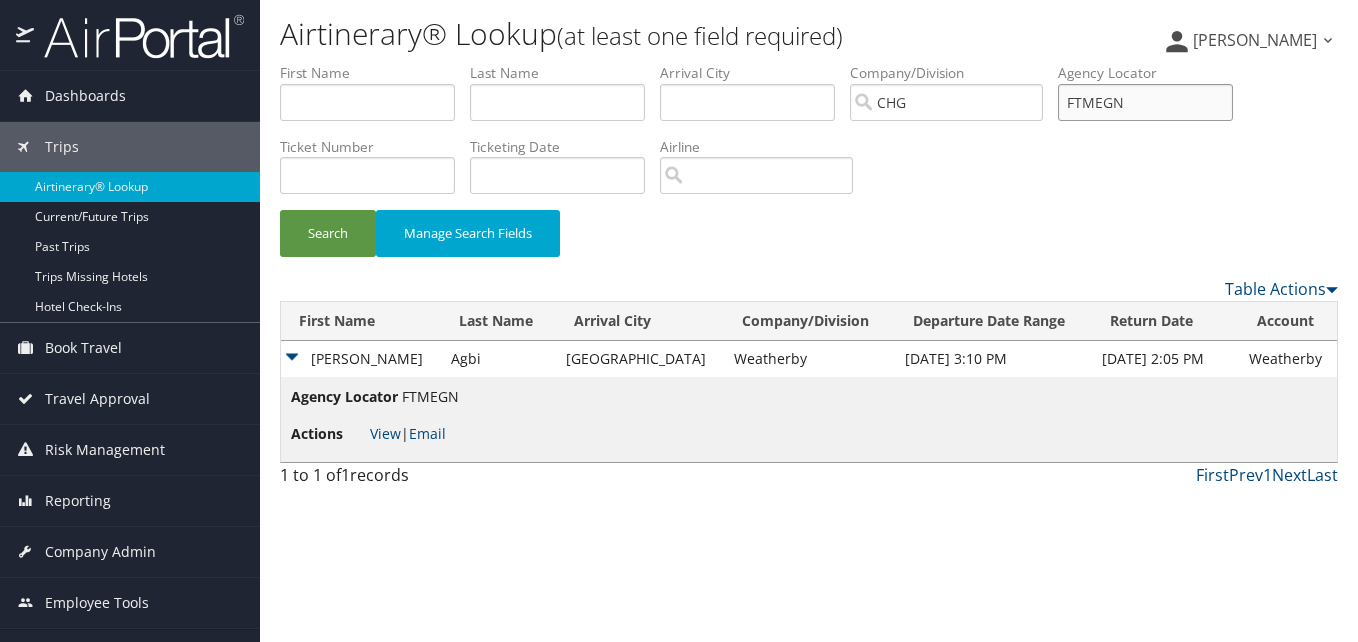 click on "FTMEGN" at bounding box center [1145, 102] 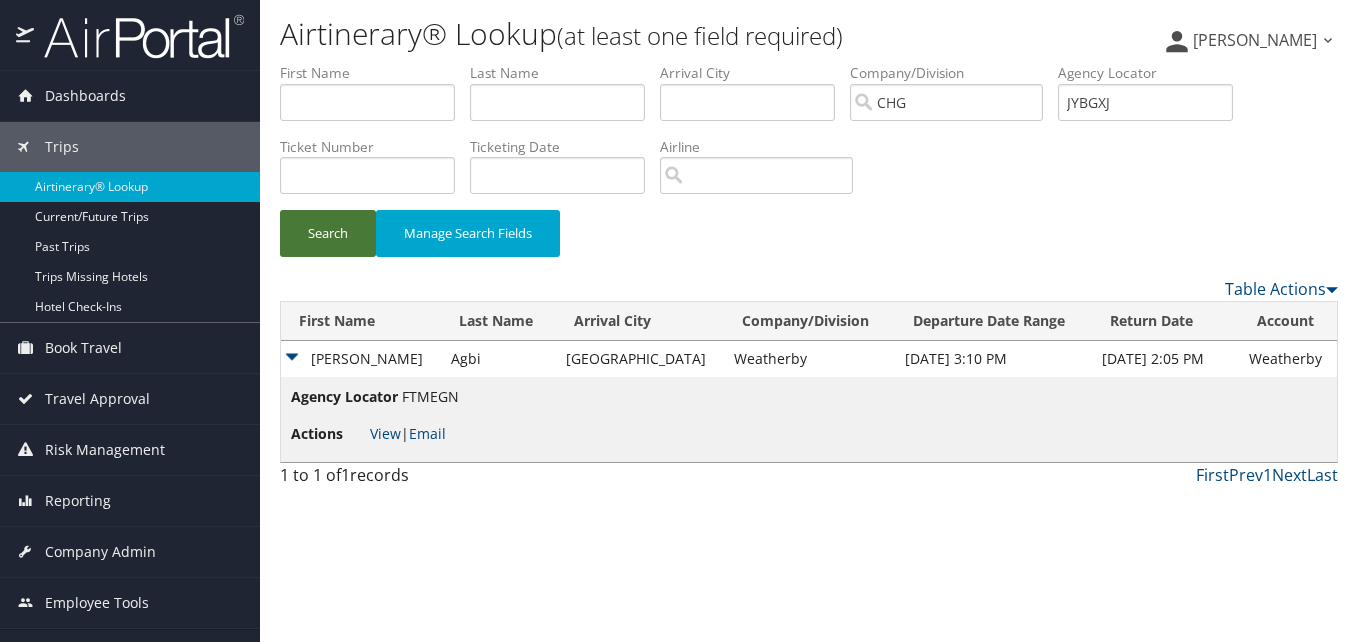 click on "Search" at bounding box center [328, 233] 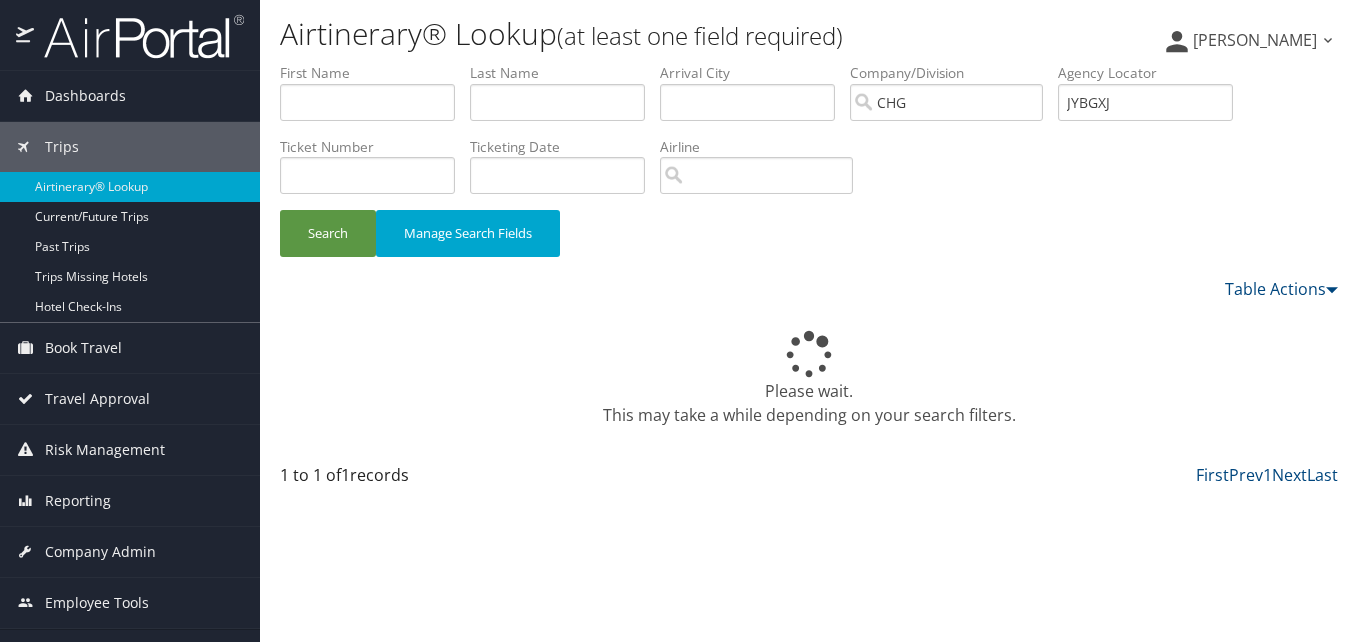click on "Table Actions" at bounding box center (945, 289) 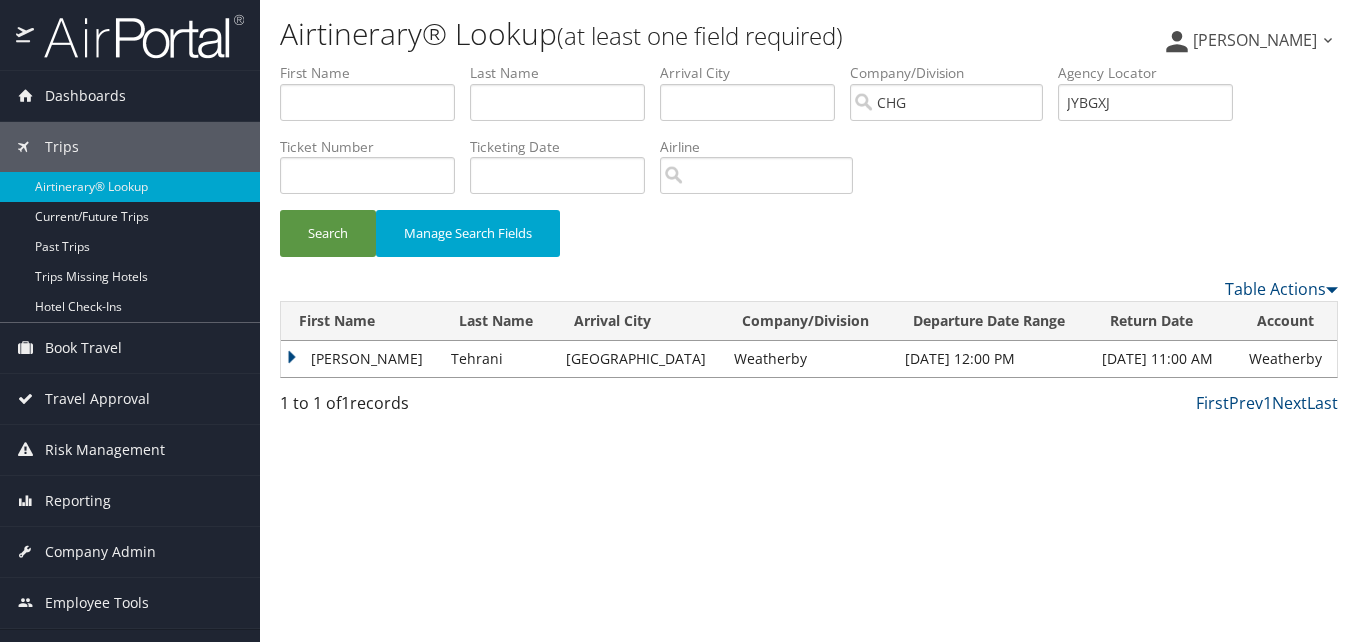 click on "Hamid" at bounding box center [361, 359] 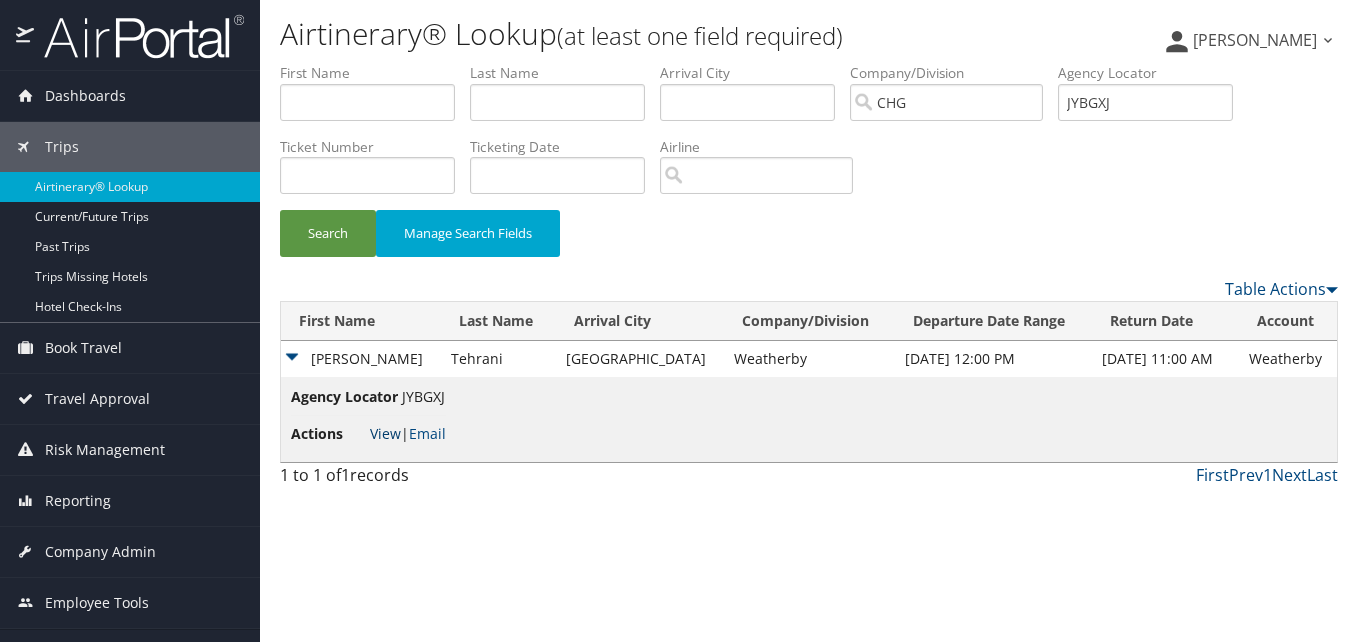 click on "View" at bounding box center (385, 433) 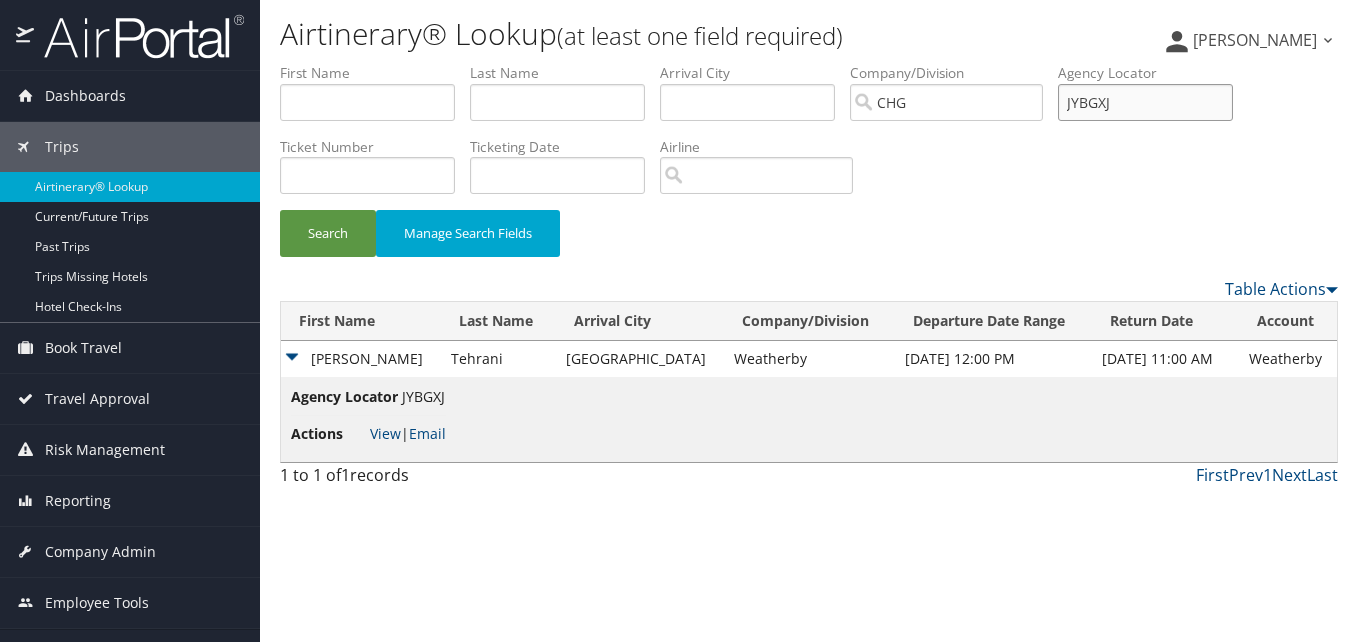 click on "JYBGXJ" at bounding box center (1145, 102) 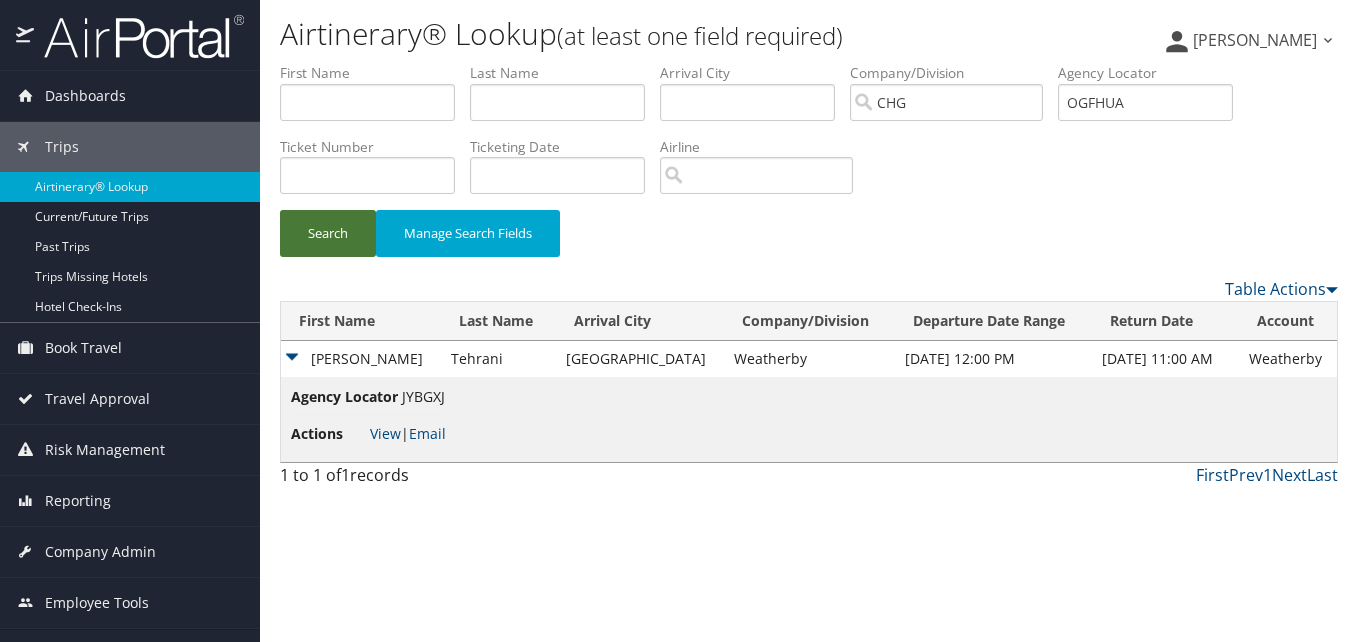 click on "Search" at bounding box center [328, 233] 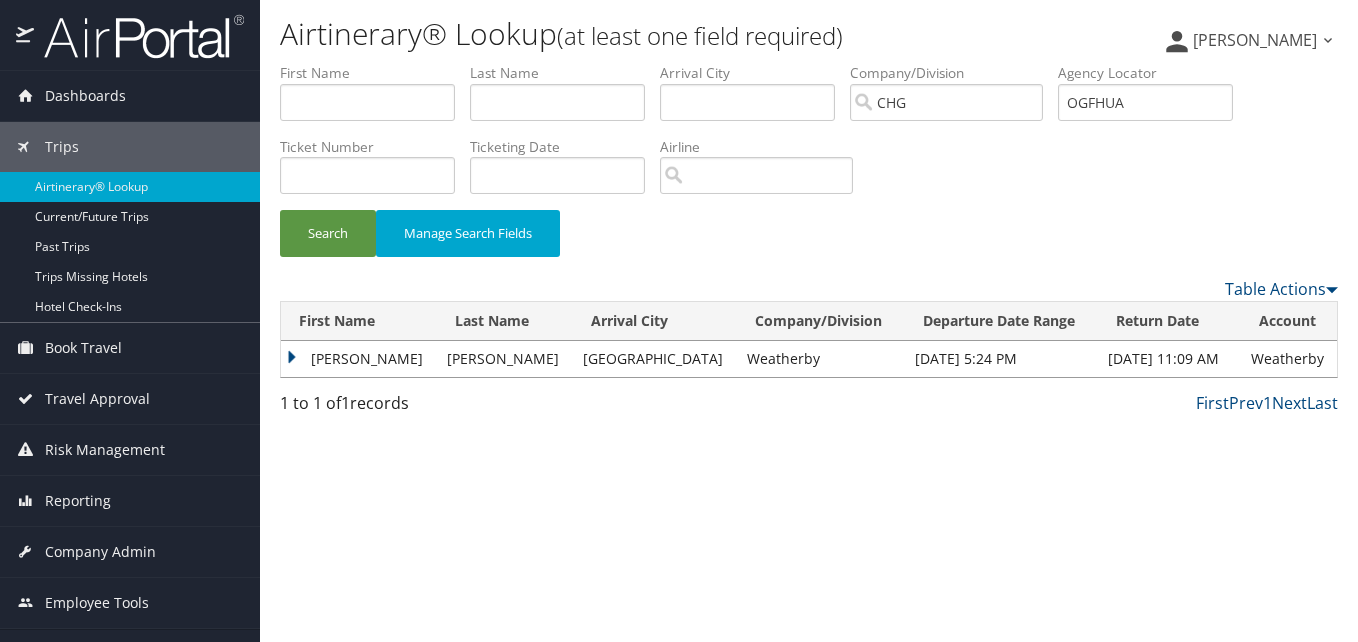 click on "Robert" at bounding box center [359, 359] 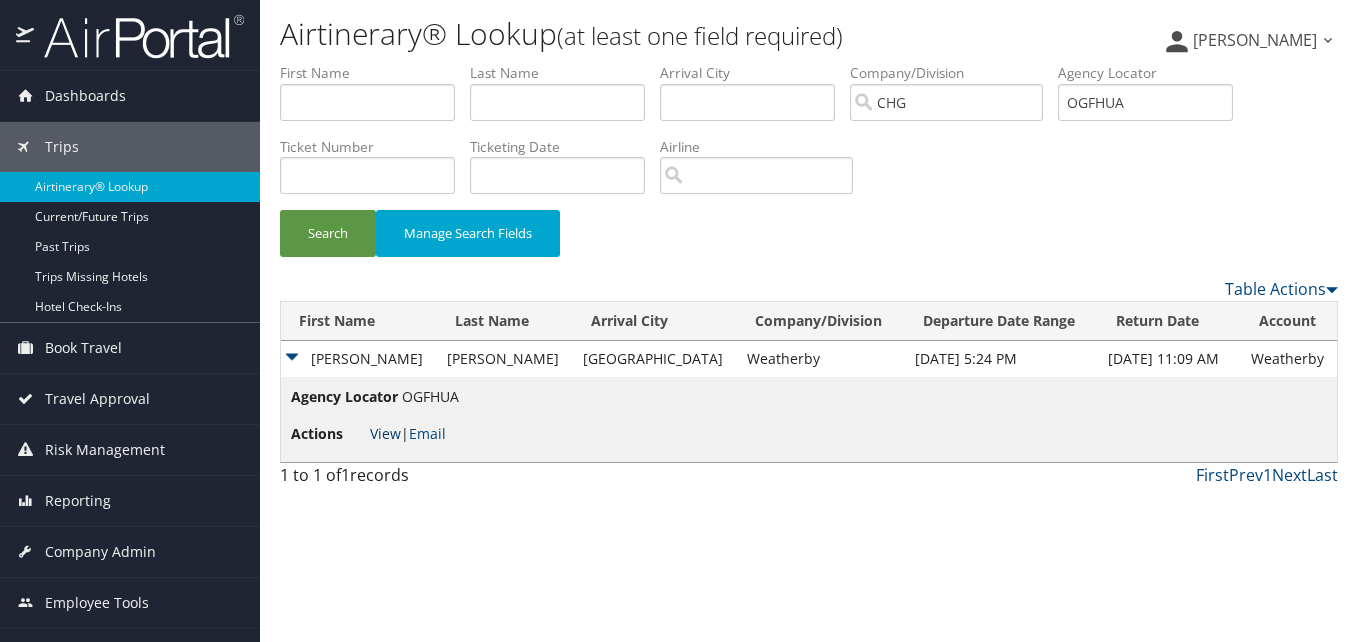 click on "View" at bounding box center [385, 433] 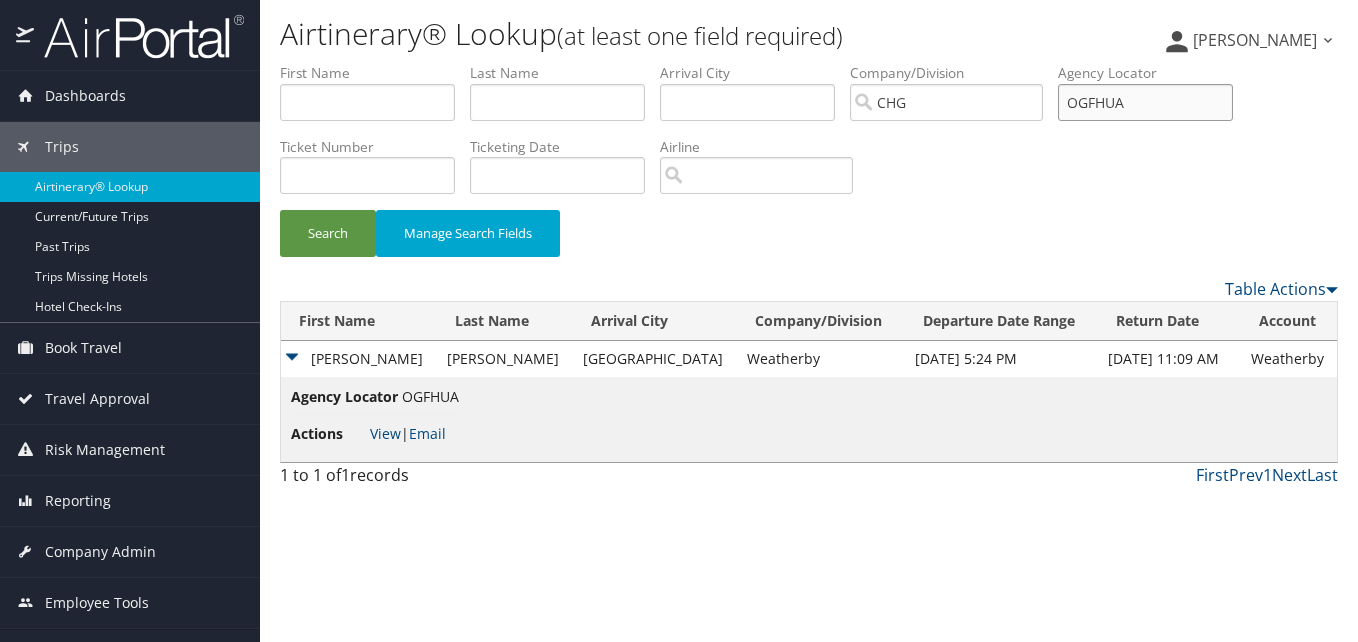 click on "OGFHUA" at bounding box center (1145, 102) 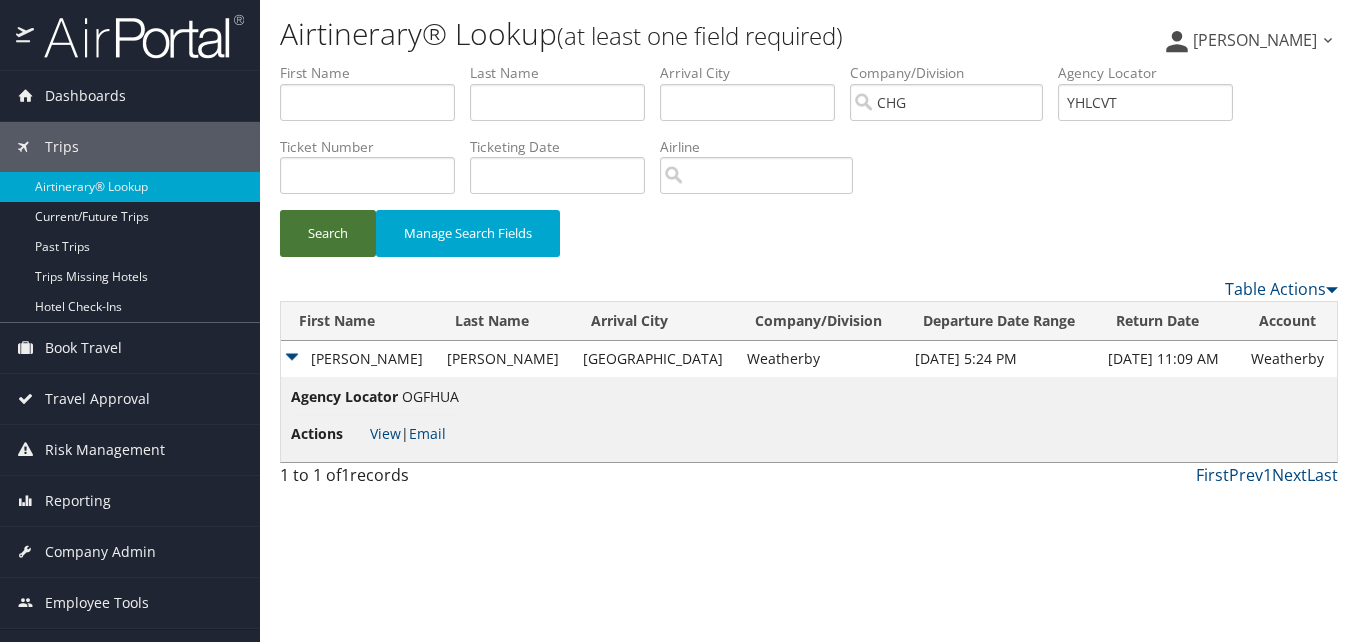 click on "Search" at bounding box center (328, 233) 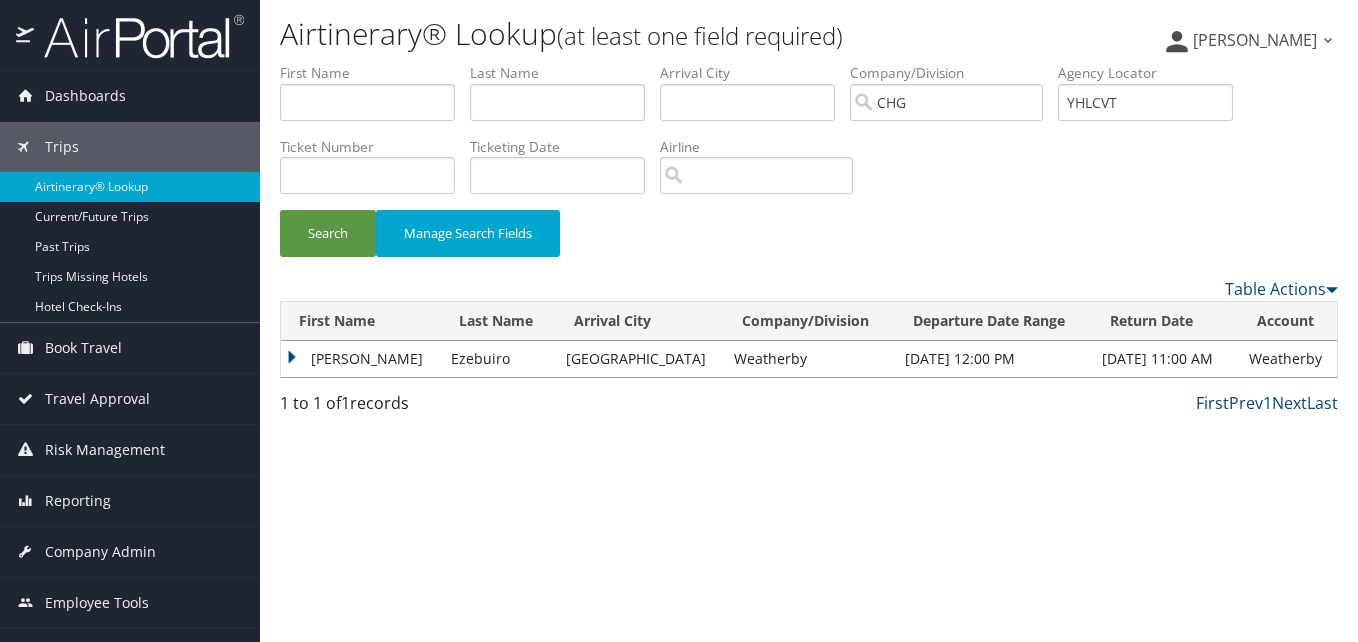 click on "Stephanie" at bounding box center [361, 359] 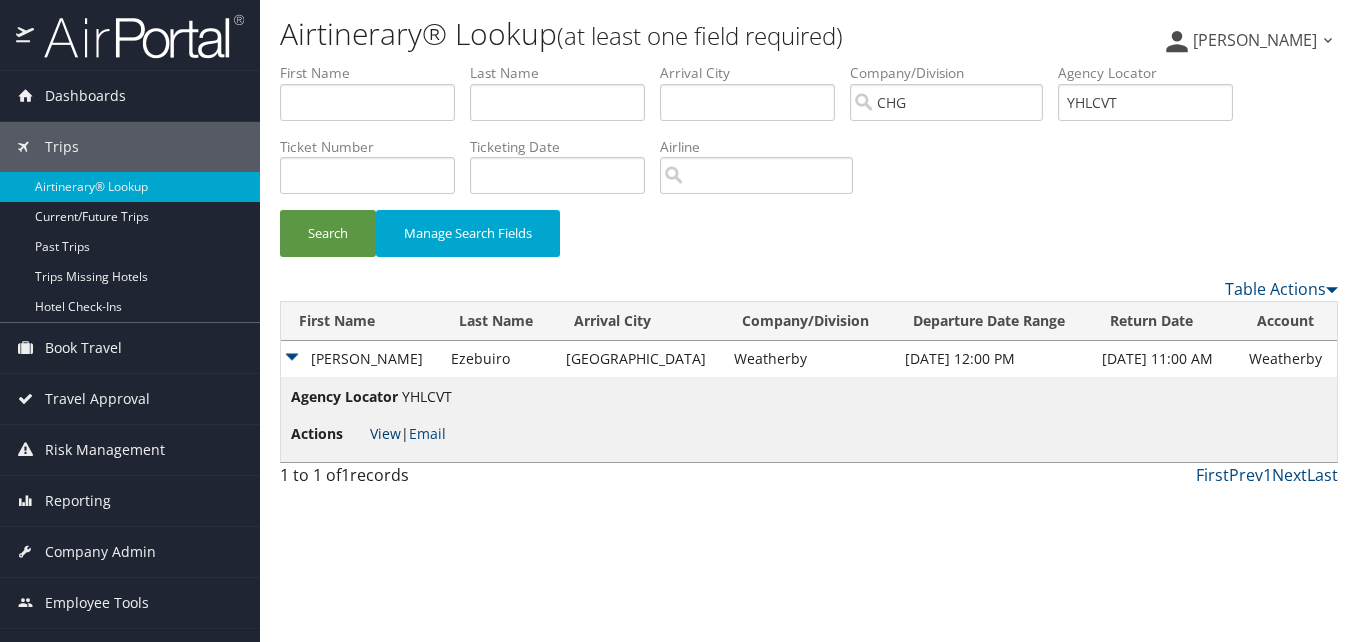 click on "View" at bounding box center (385, 433) 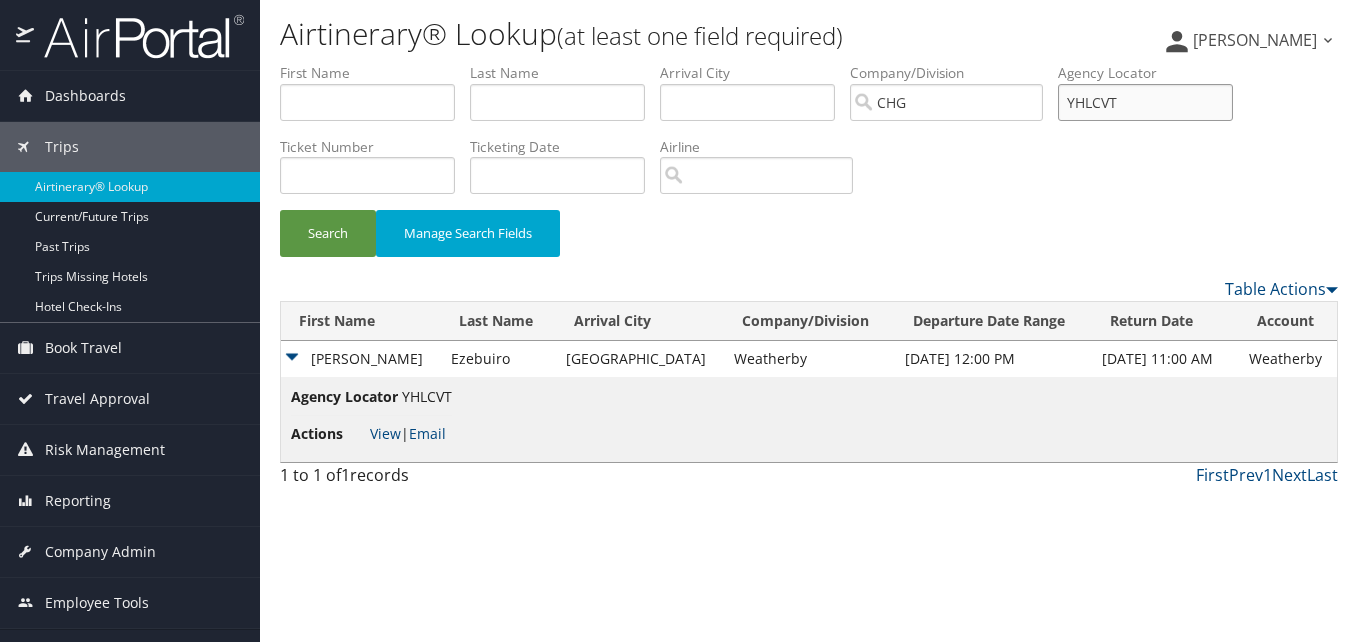 click on "YHLCVT" at bounding box center (1145, 102) 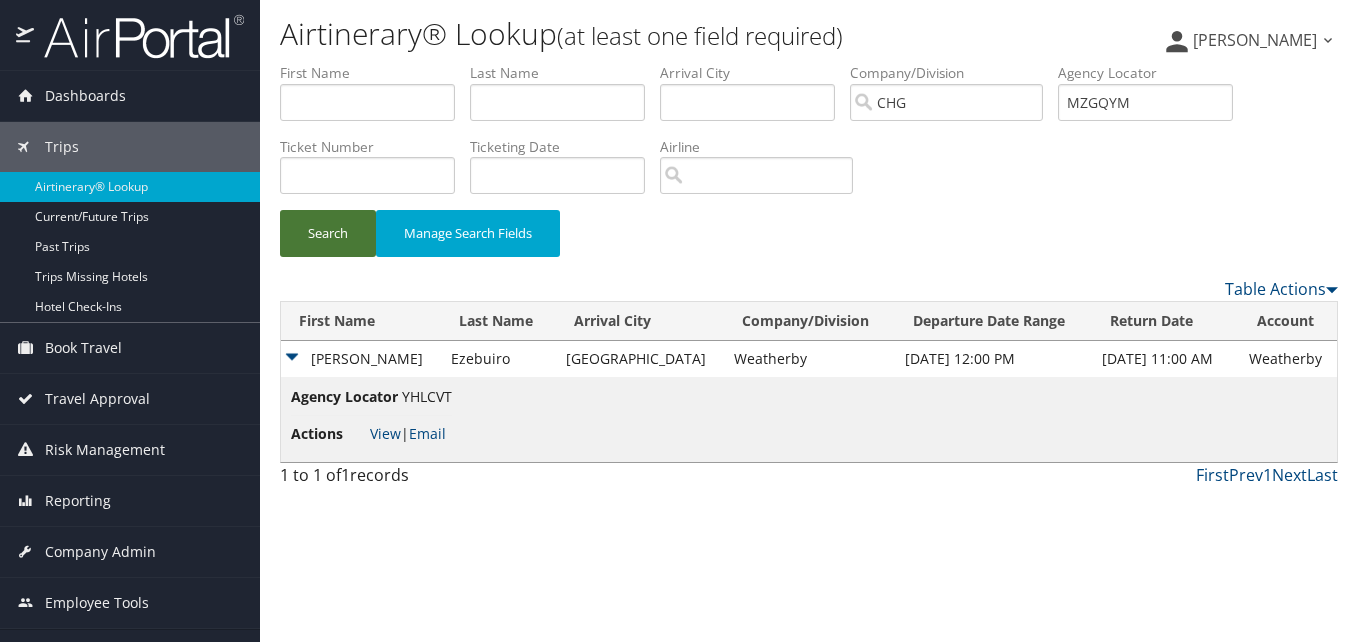 click on "Search" at bounding box center (328, 233) 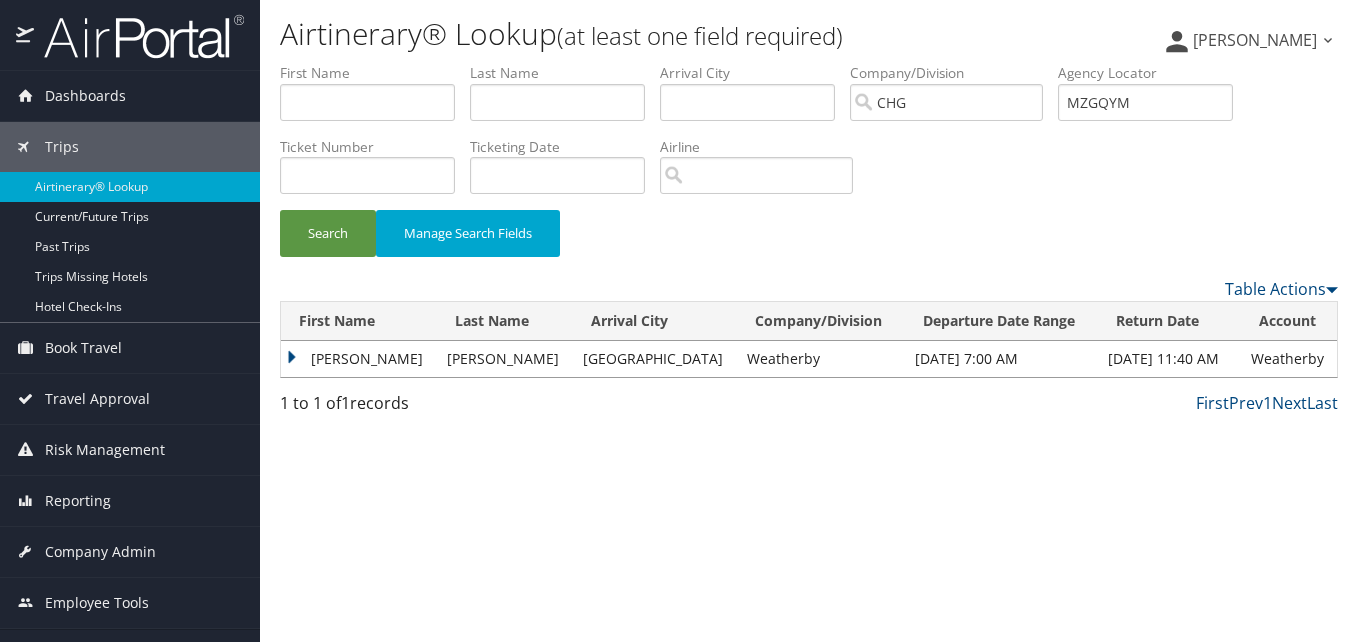 click on "Tiffany" at bounding box center [359, 359] 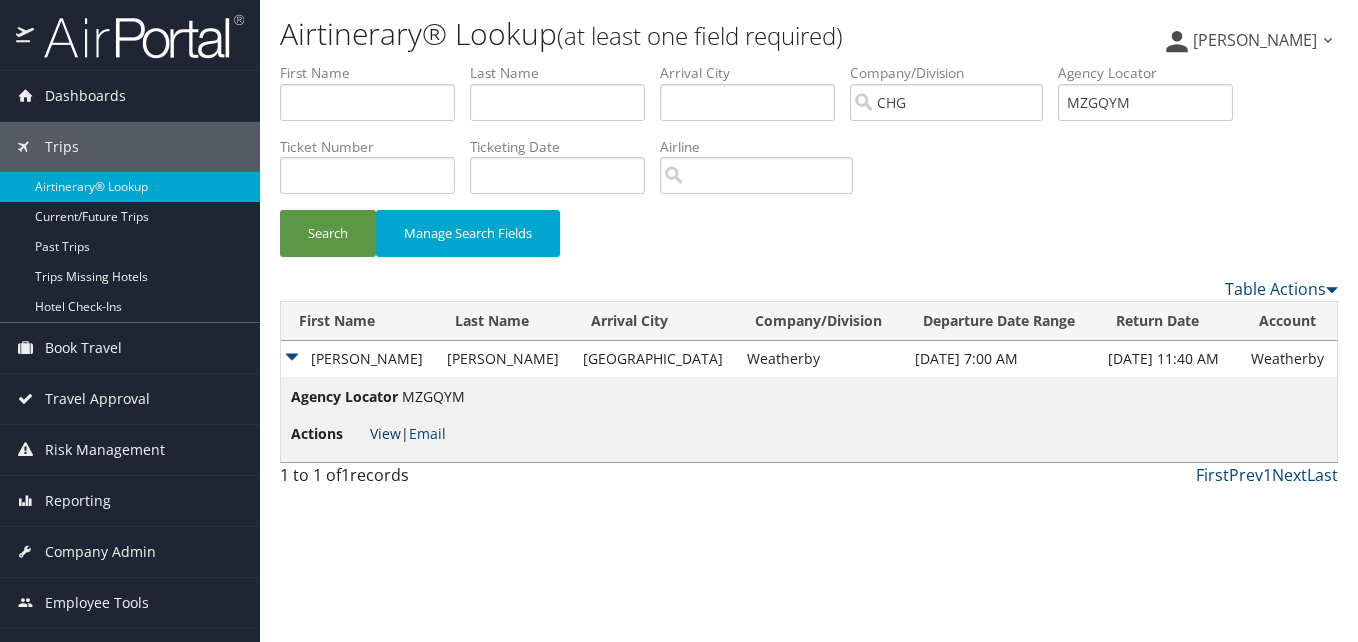click on "View" at bounding box center (385, 433) 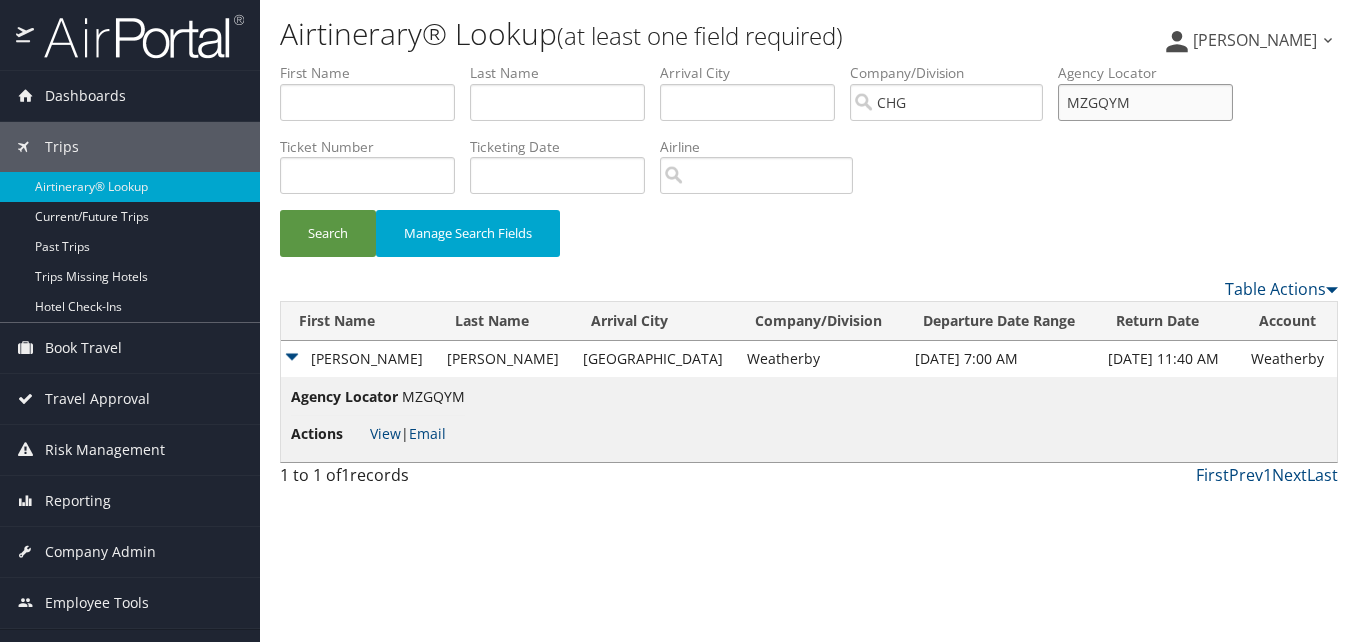 click on "MZGQYM" at bounding box center [1145, 102] 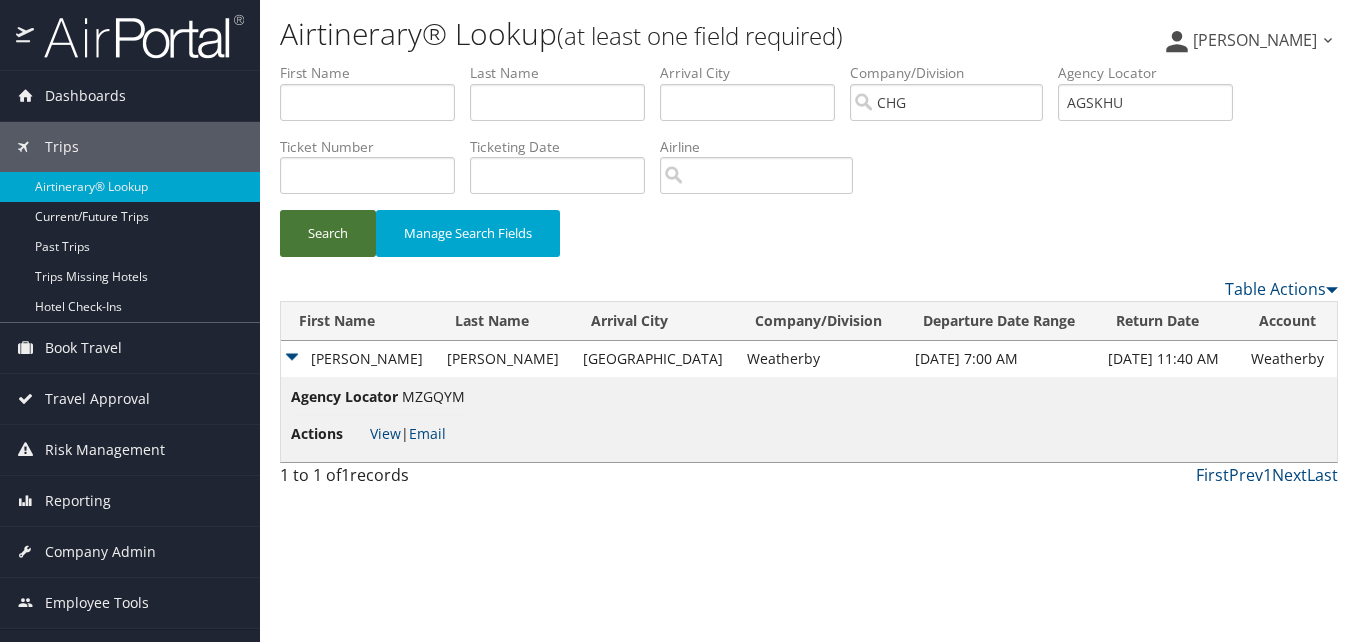 click on "Search" at bounding box center [328, 233] 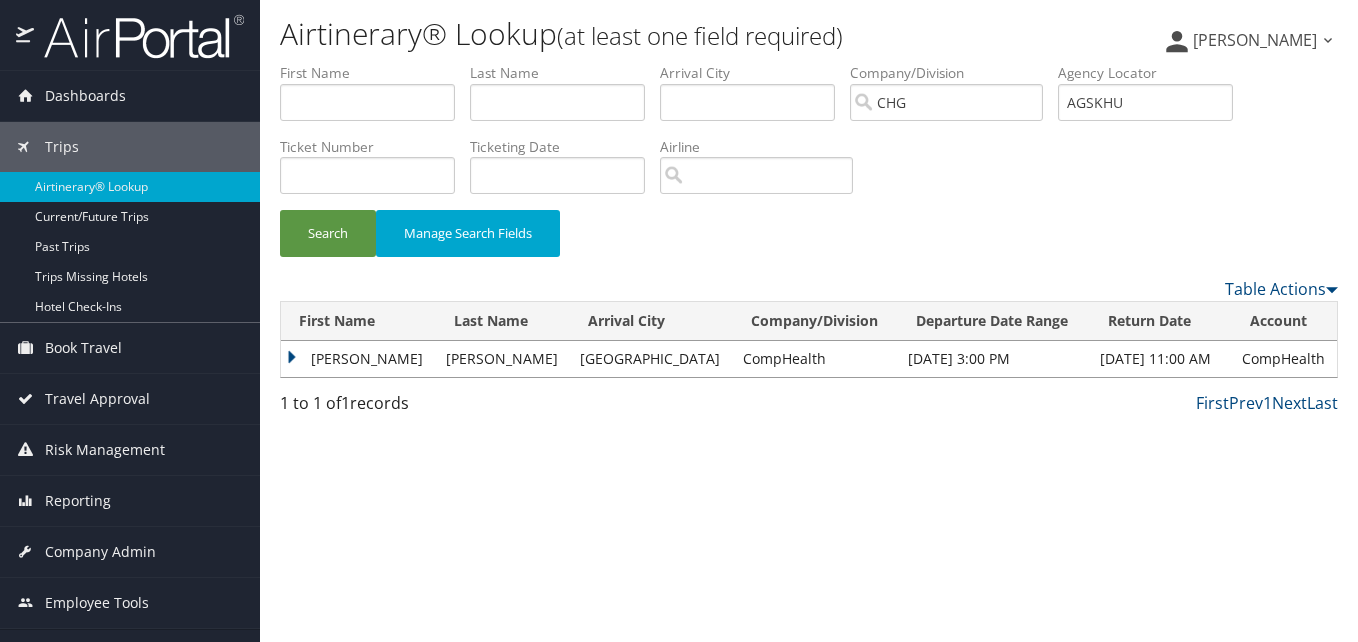 drag, startPoint x: 290, startPoint y: 360, endPoint x: 317, endPoint y: 366, distance: 27.658634 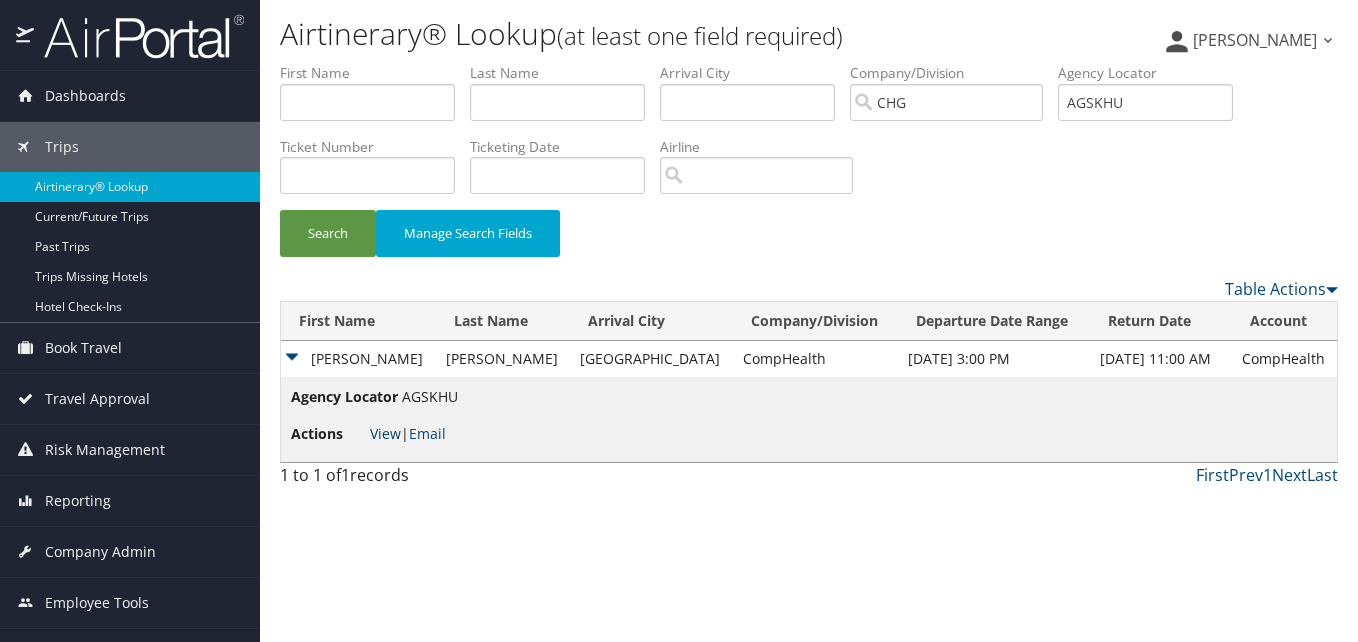 click on "View" at bounding box center [385, 433] 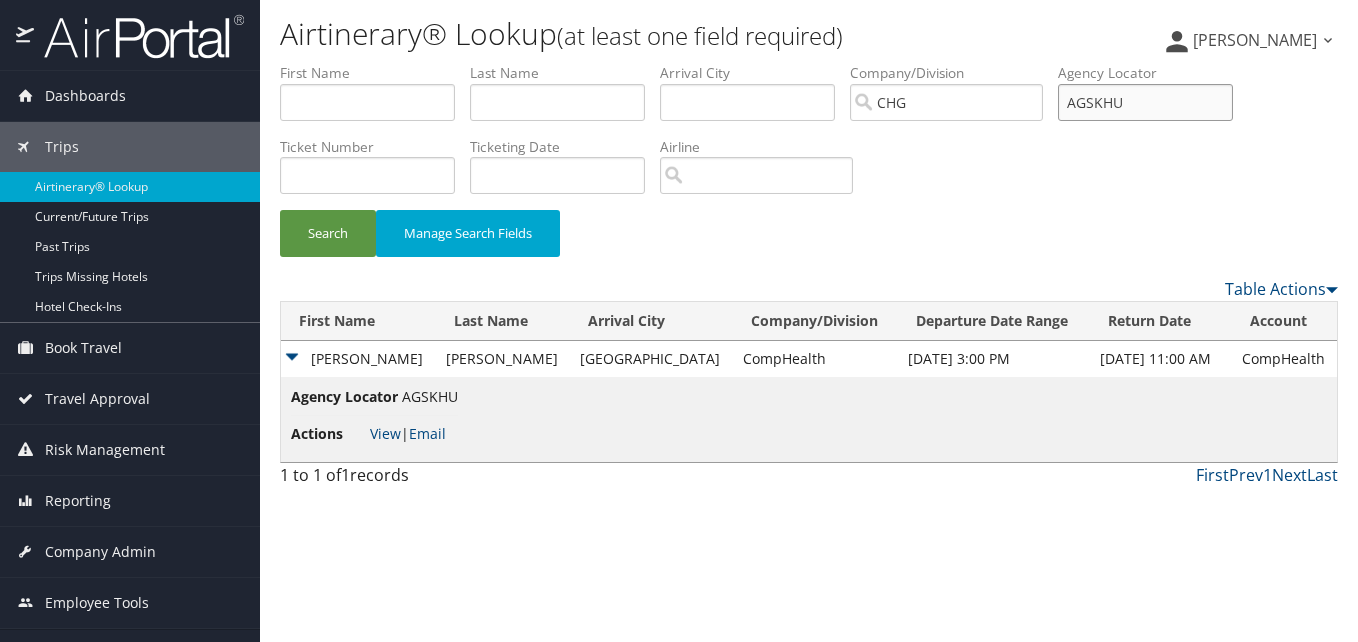 click on "AGSKHU" at bounding box center (1145, 102) 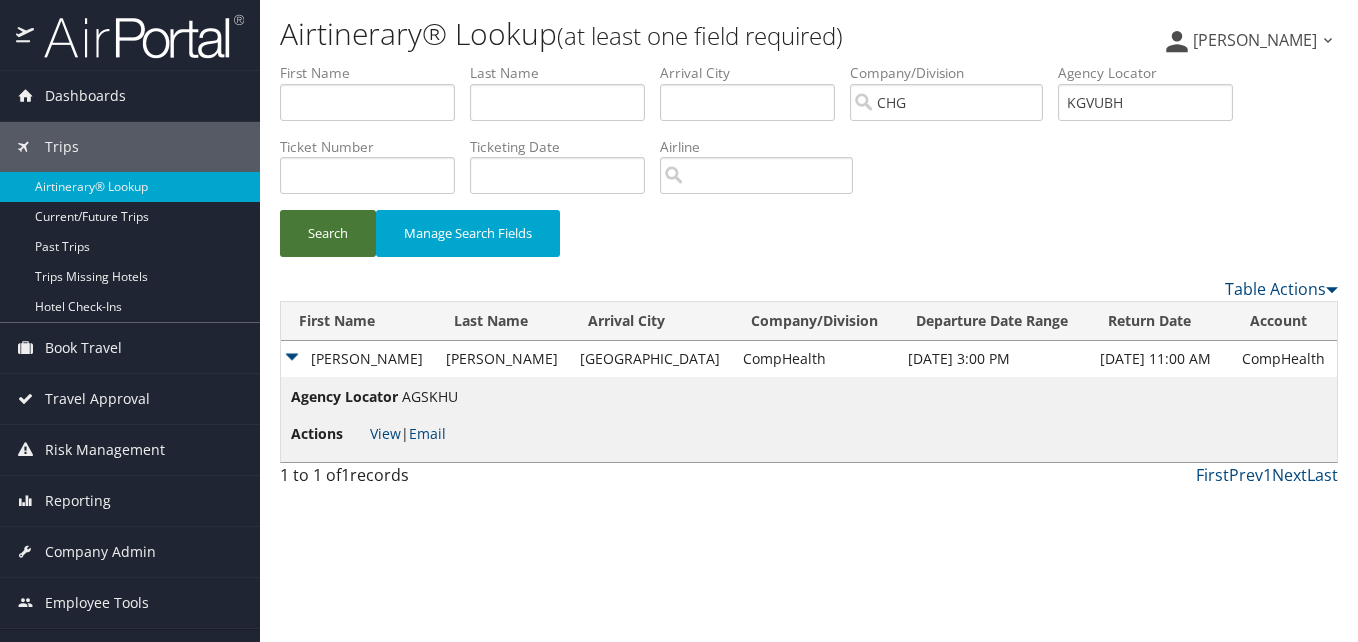click on "Search" at bounding box center [328, 233] 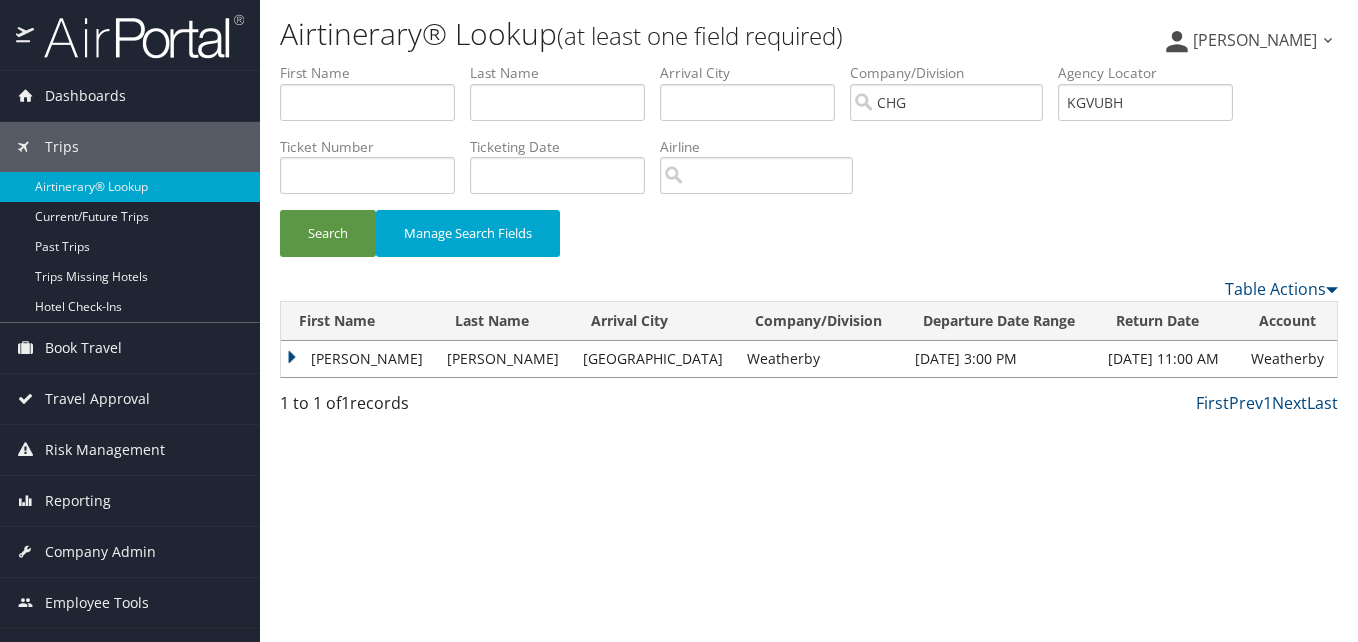 click on "Patrick" at bounding box center [359, 359] 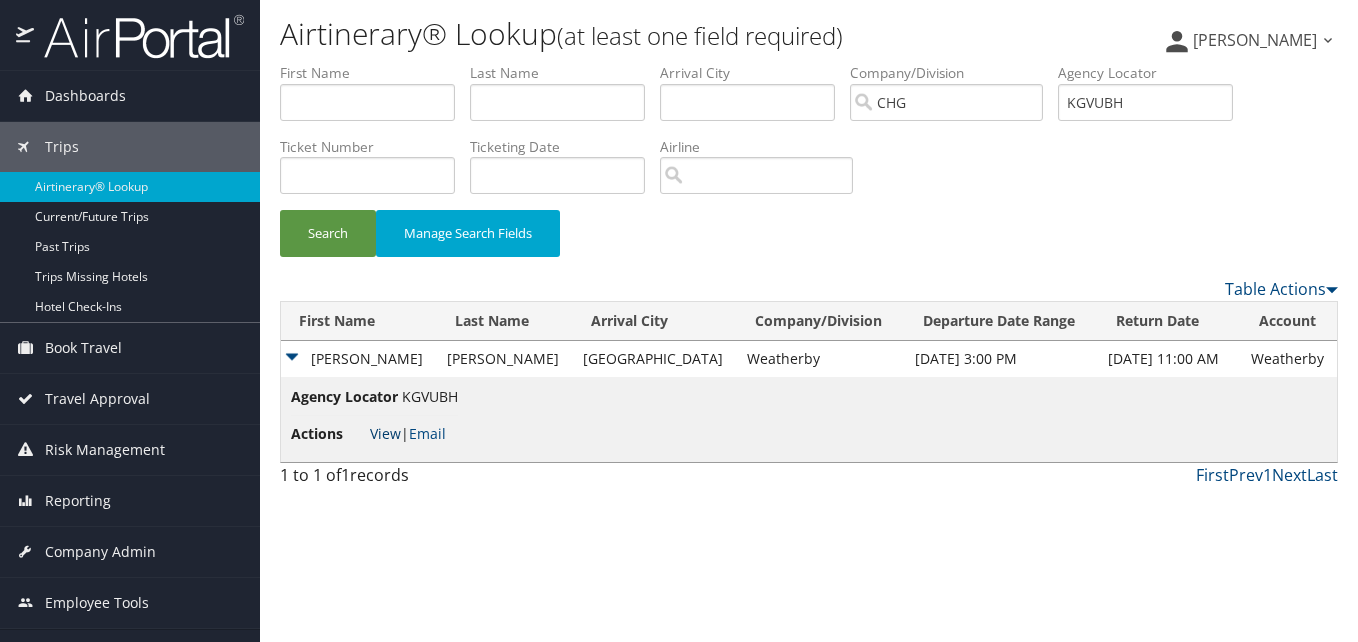 click on "View" at bounding box center (385, 433) 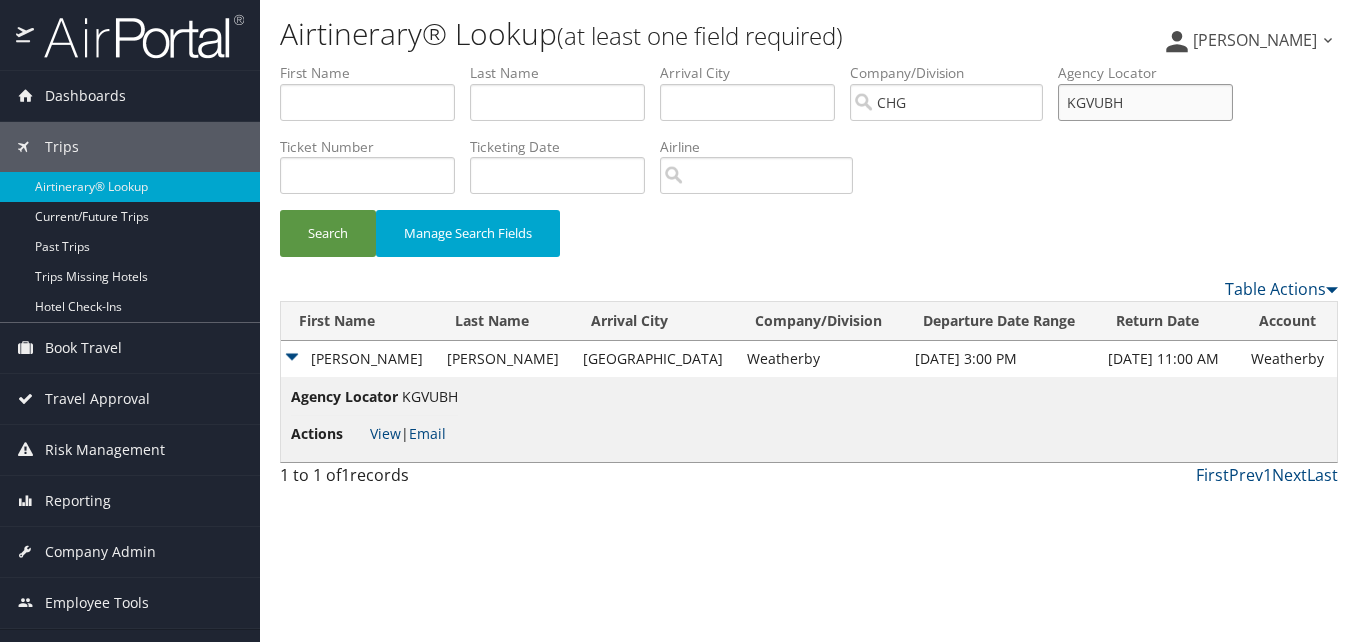 click on "KGVUBH" at bounding box center [1145, 102] 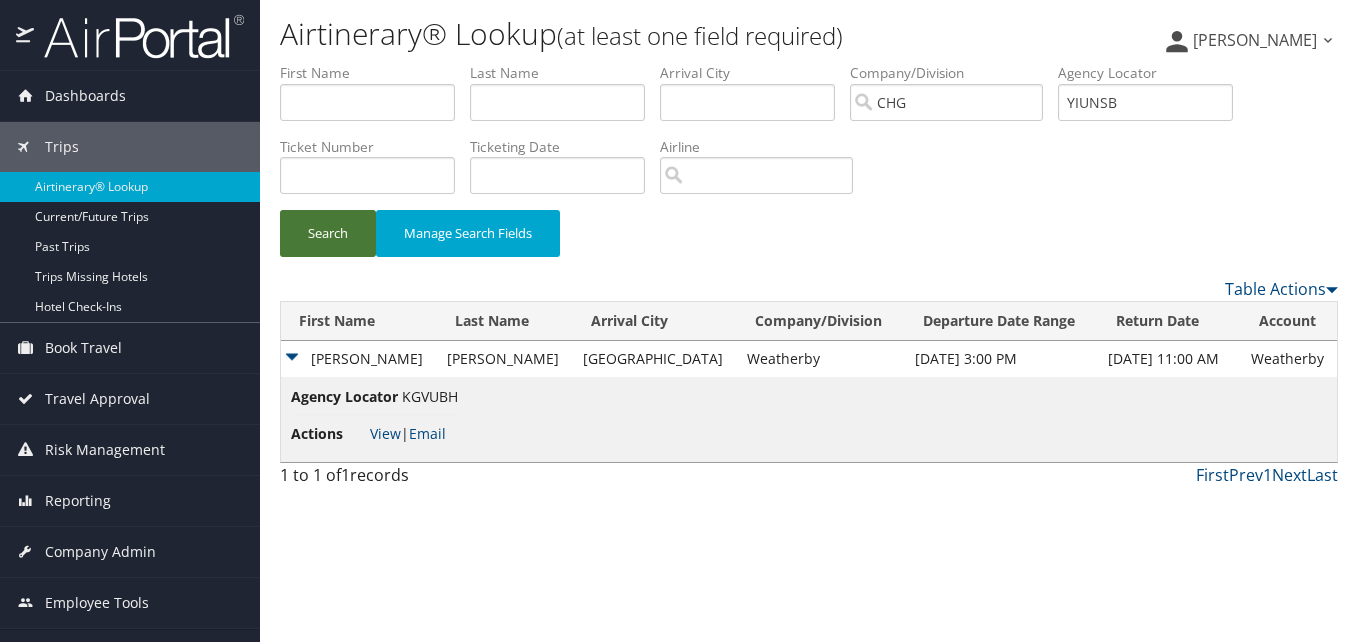 click on "Search" at bounding box center [328, 233] 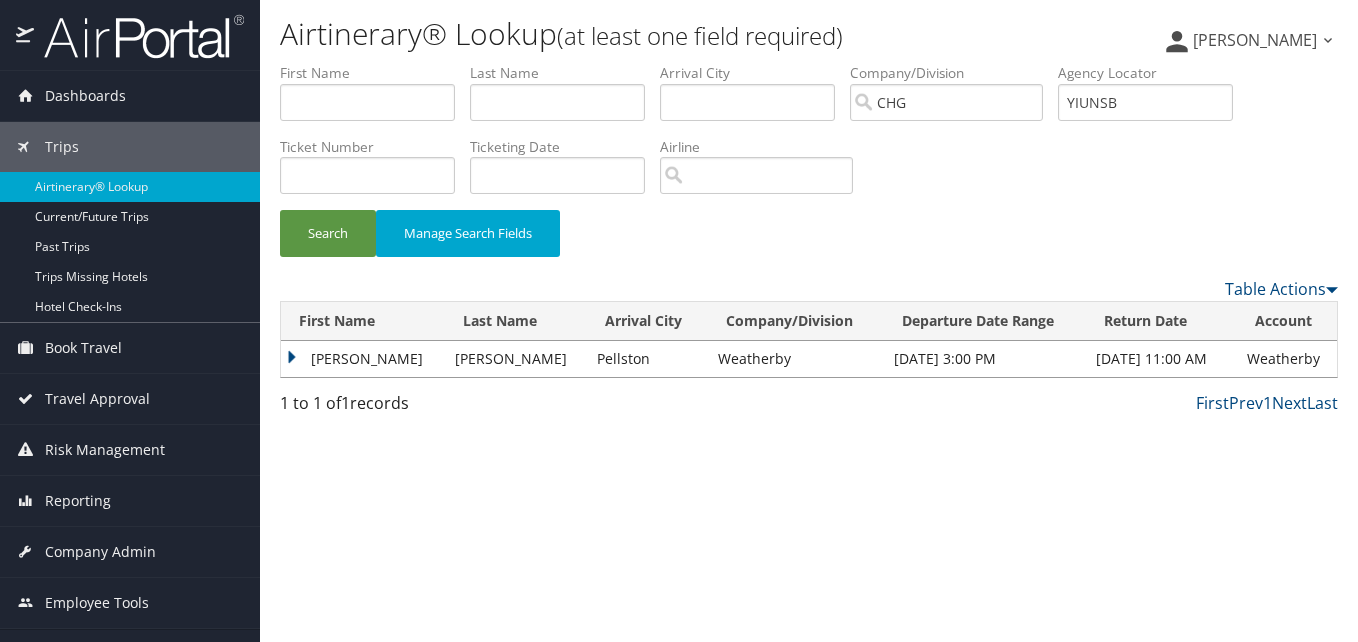 click on "Erik" at bounding box center (363, 359) 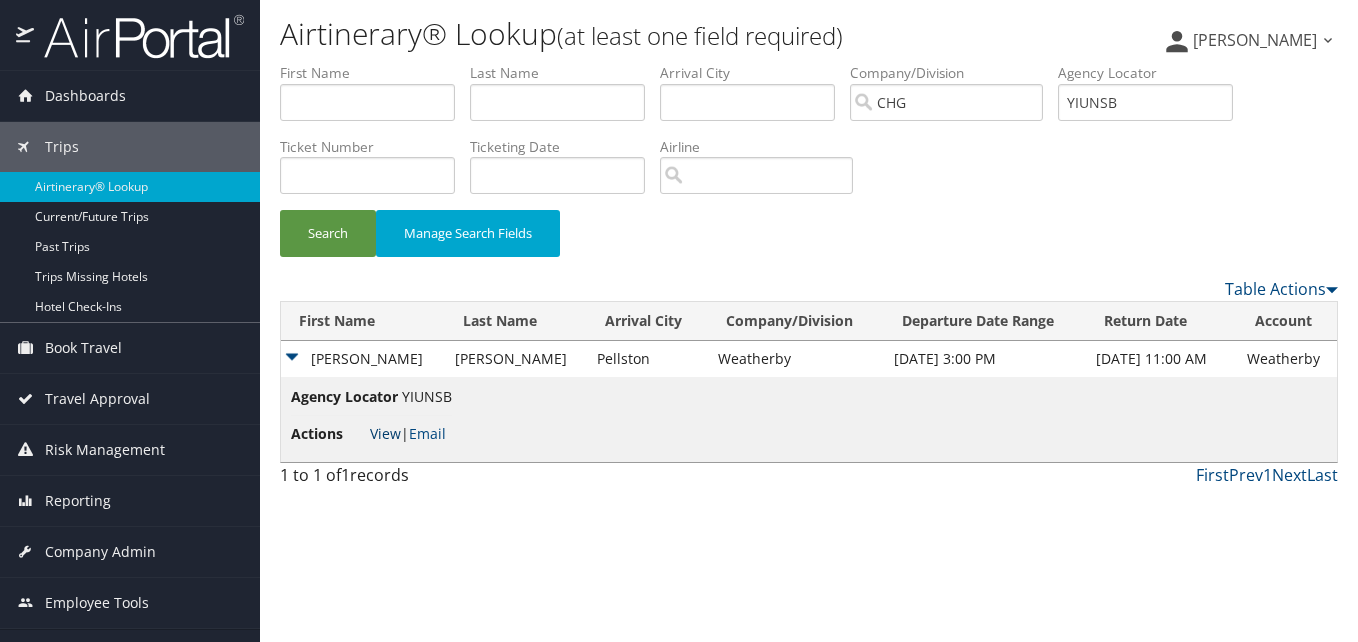 click on "View" at bounding box center [385, 433] 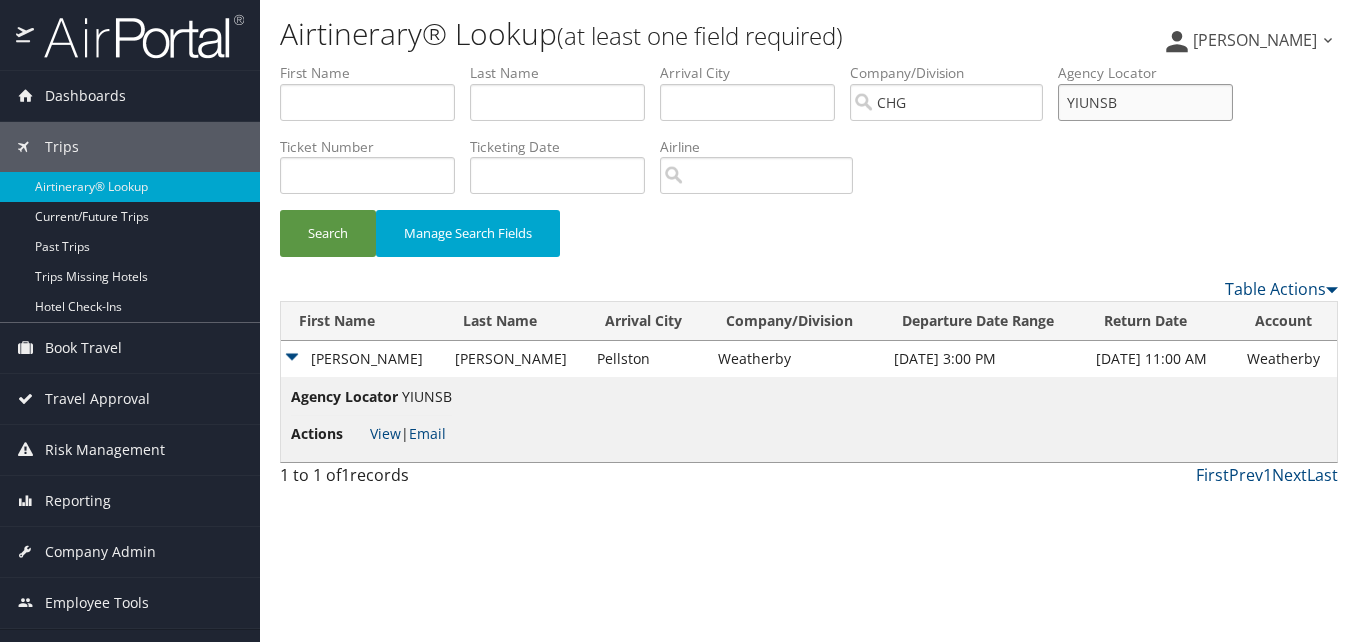 click on "YIUNSB" at bounding box center (1145, 102) 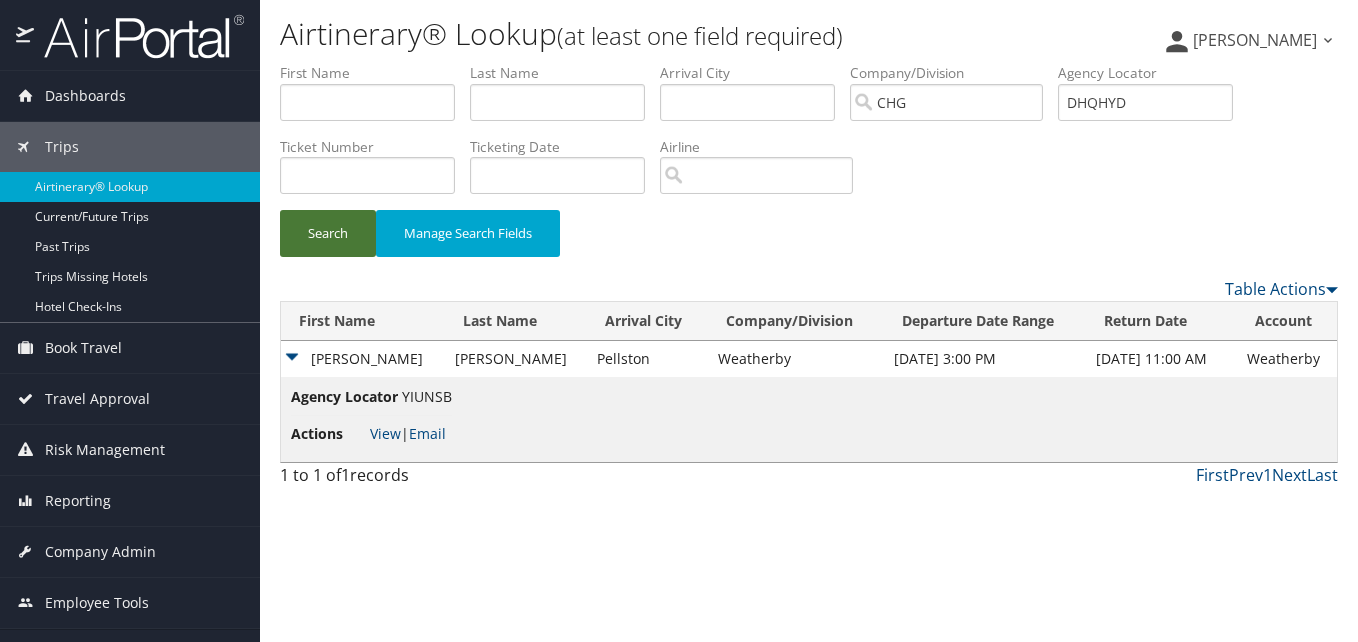 click on "Search" at bounding box center [328, 233] 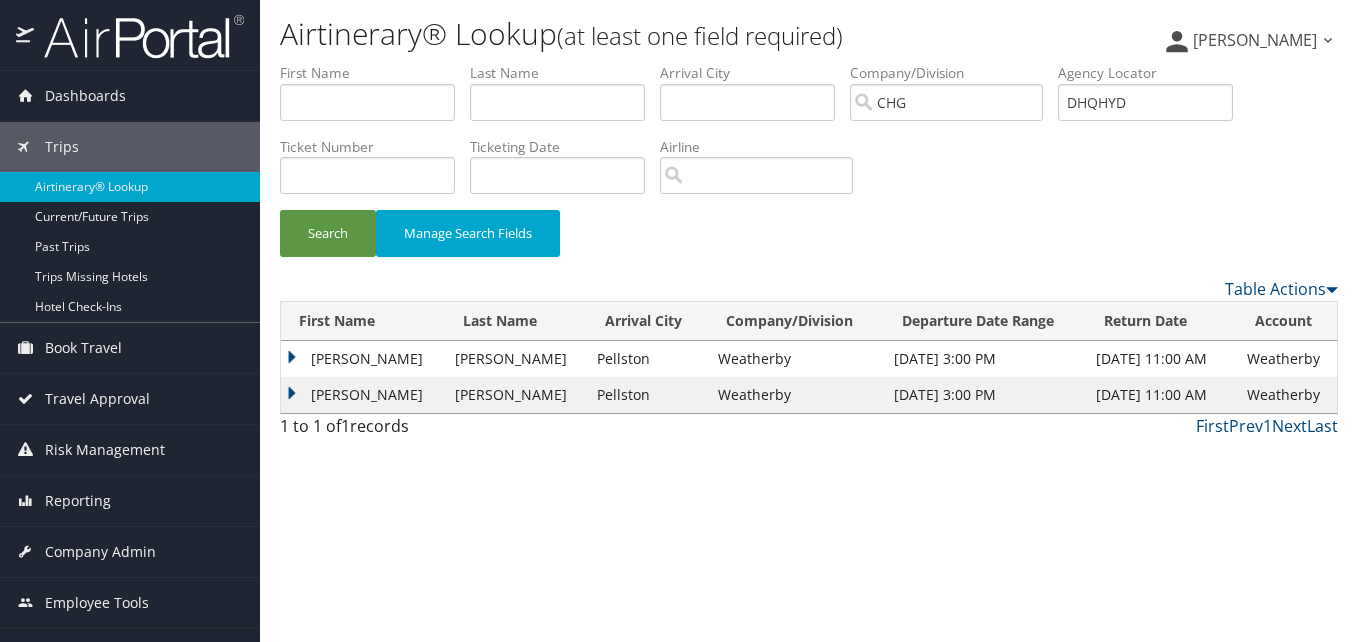 click on "Erik" at bounding box center (363, 359) 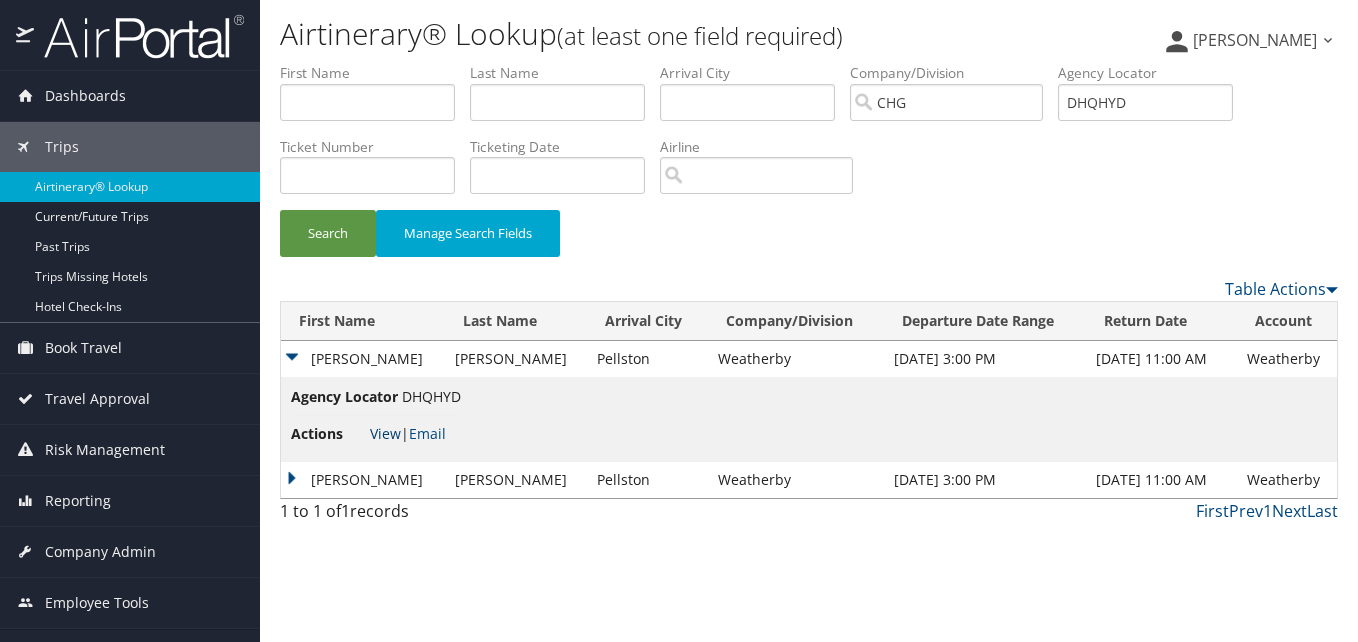 click on "View" at bounding box center (385, 433) 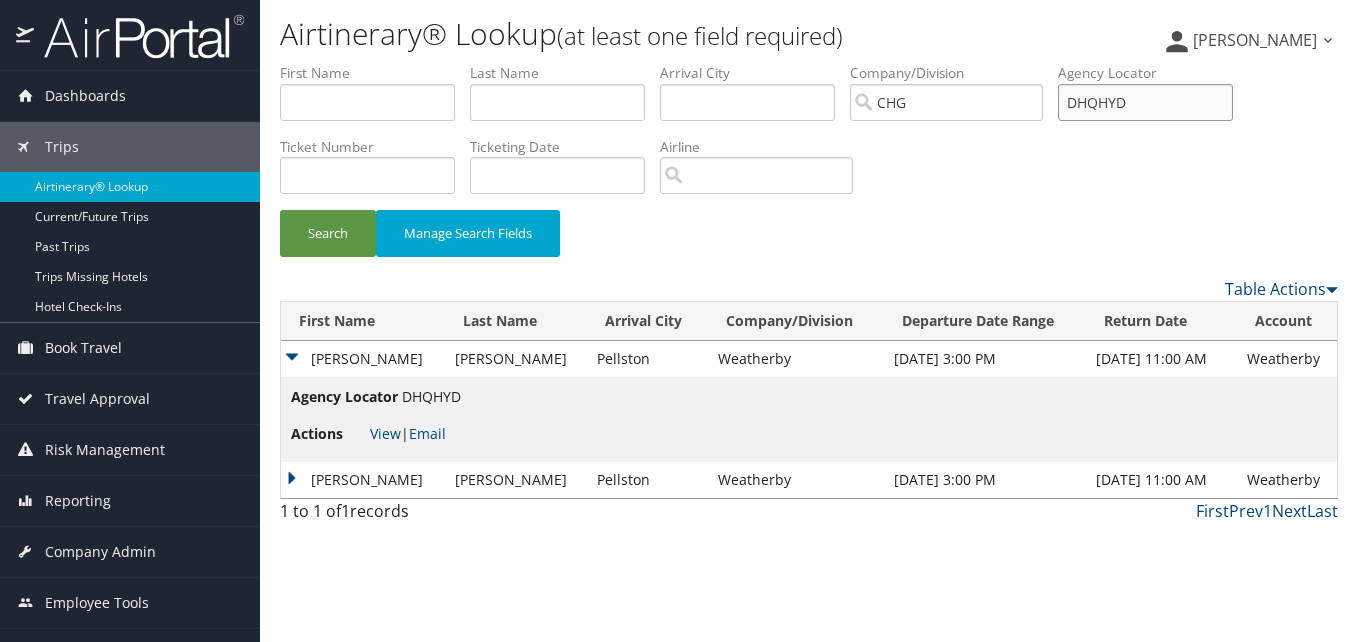 click on "DHQHYD" at bounding box center [1145, 102] 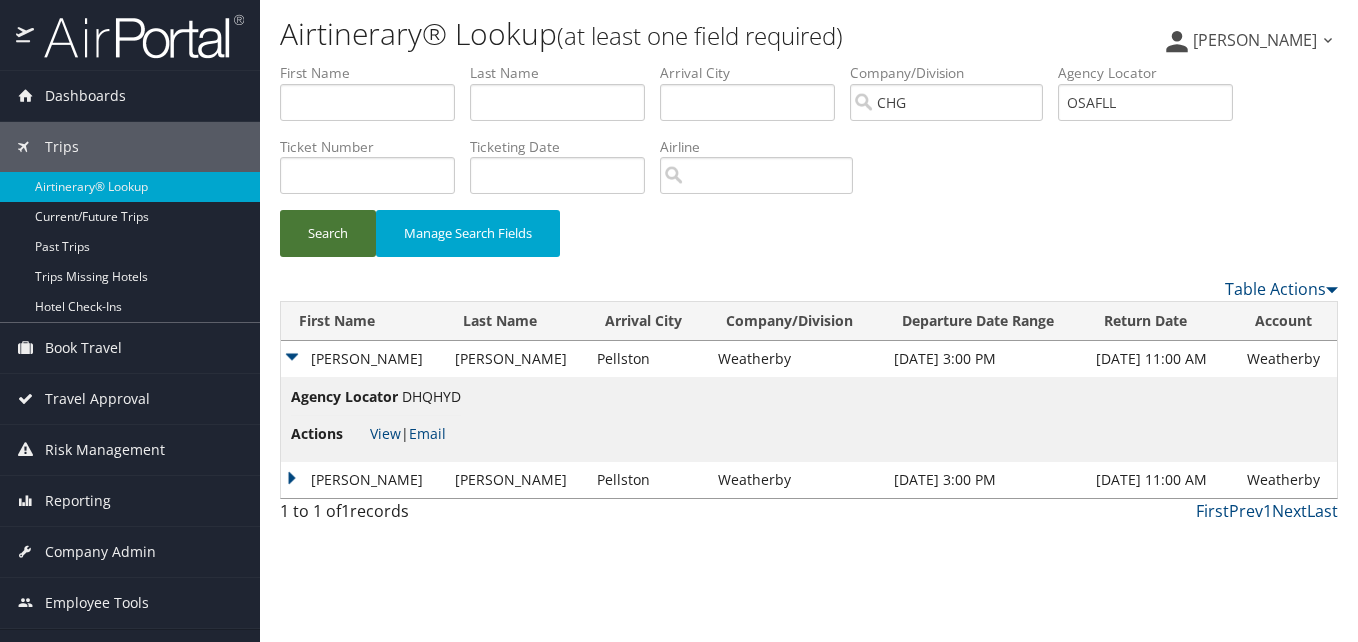 click on "Search" at bounding box center [328, 233] 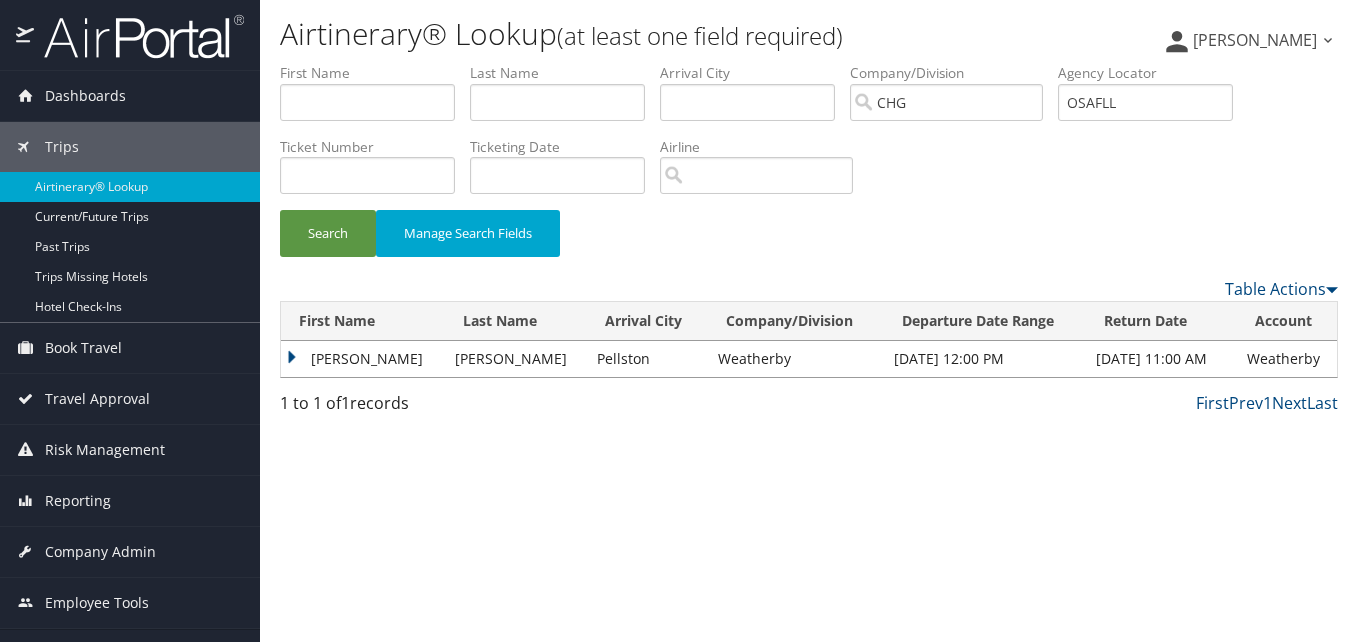 click on "Stephanie" at bounding box center [363, 359] 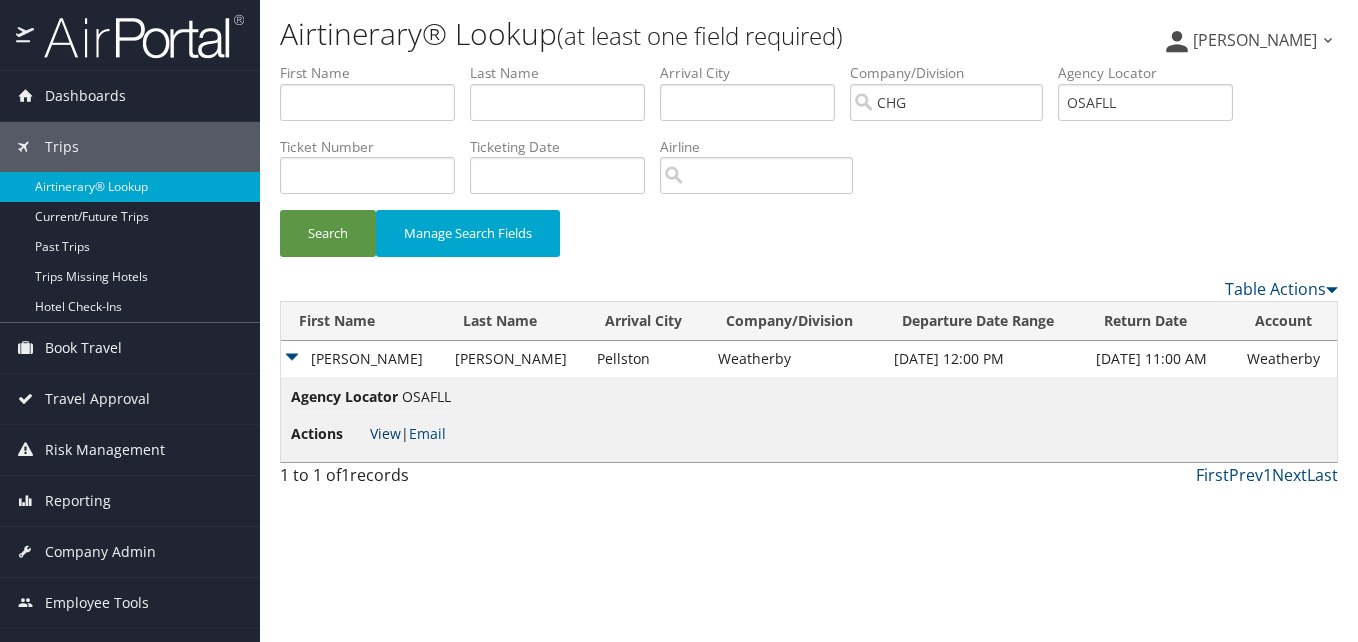 click on "View" at bounding box center [385, 433] 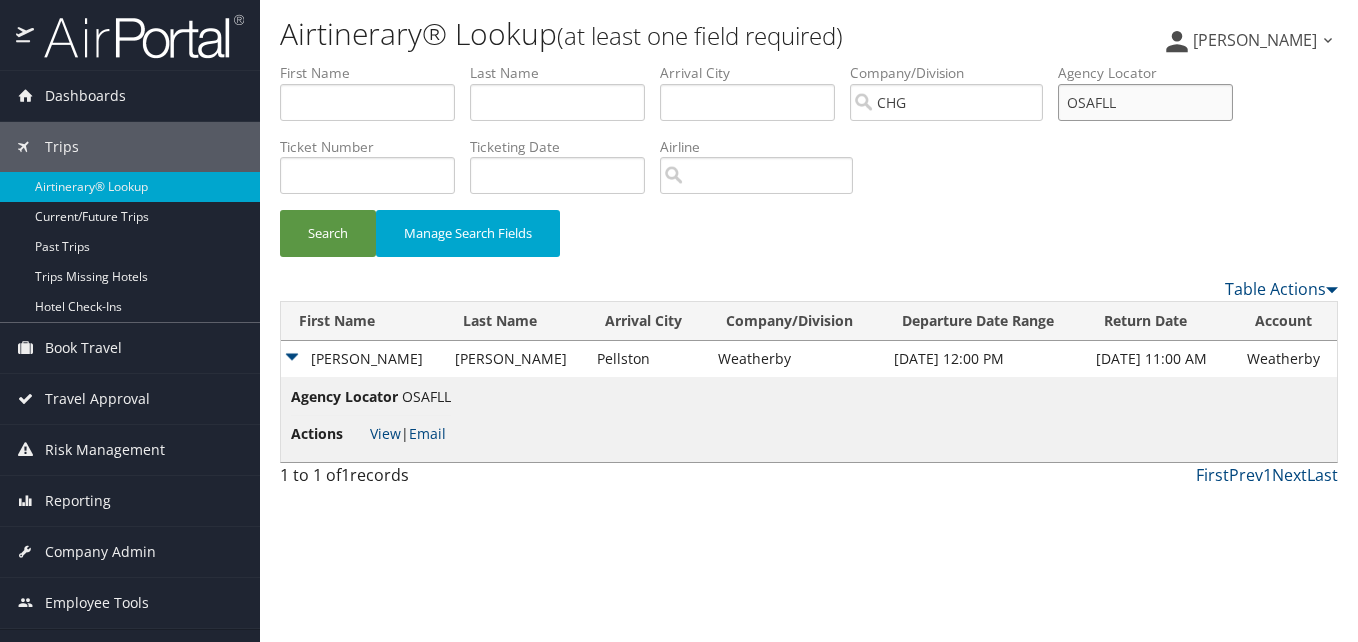 click on "OSAFLL" at bounding box center [1145, 102] 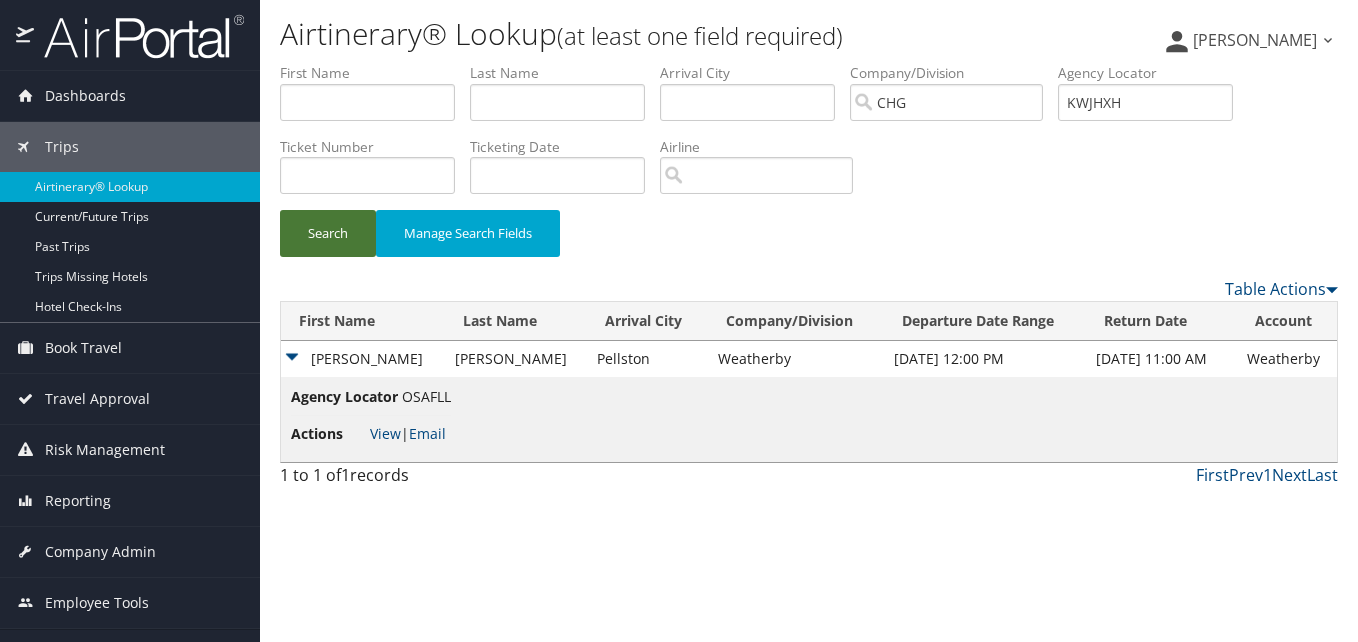 click on "Search" at bounding box center [328, 233] 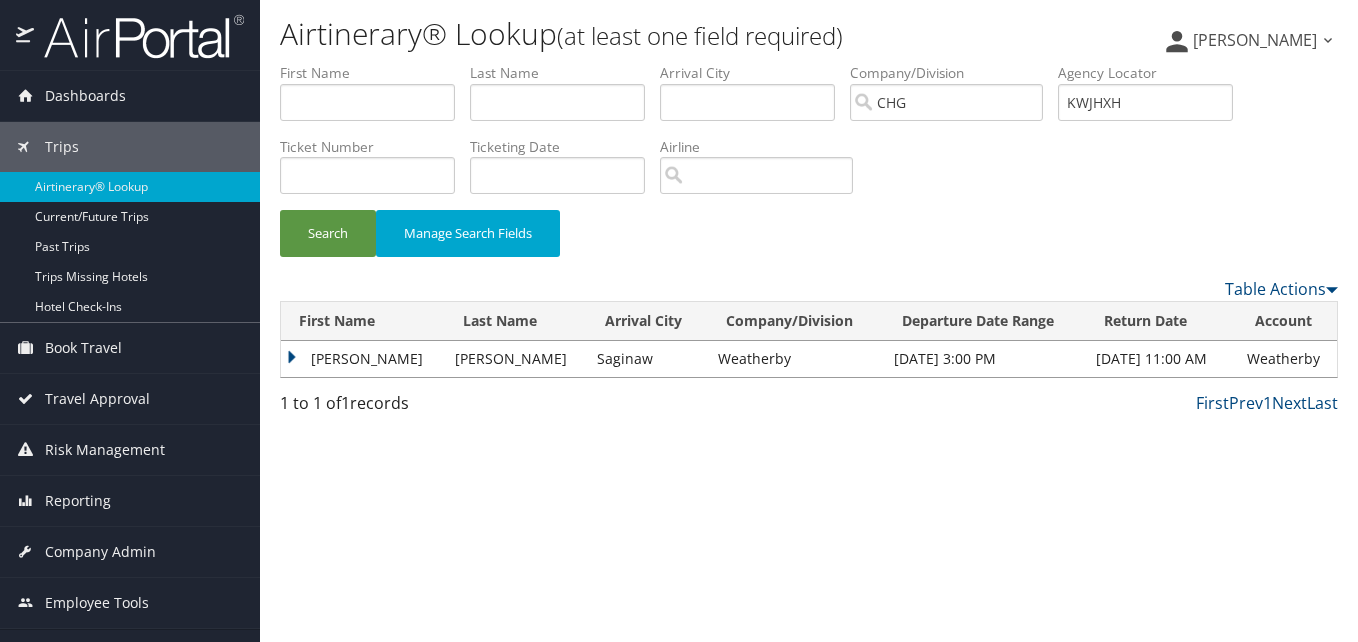 click on "Joshua" at bounding box center [363, 359] 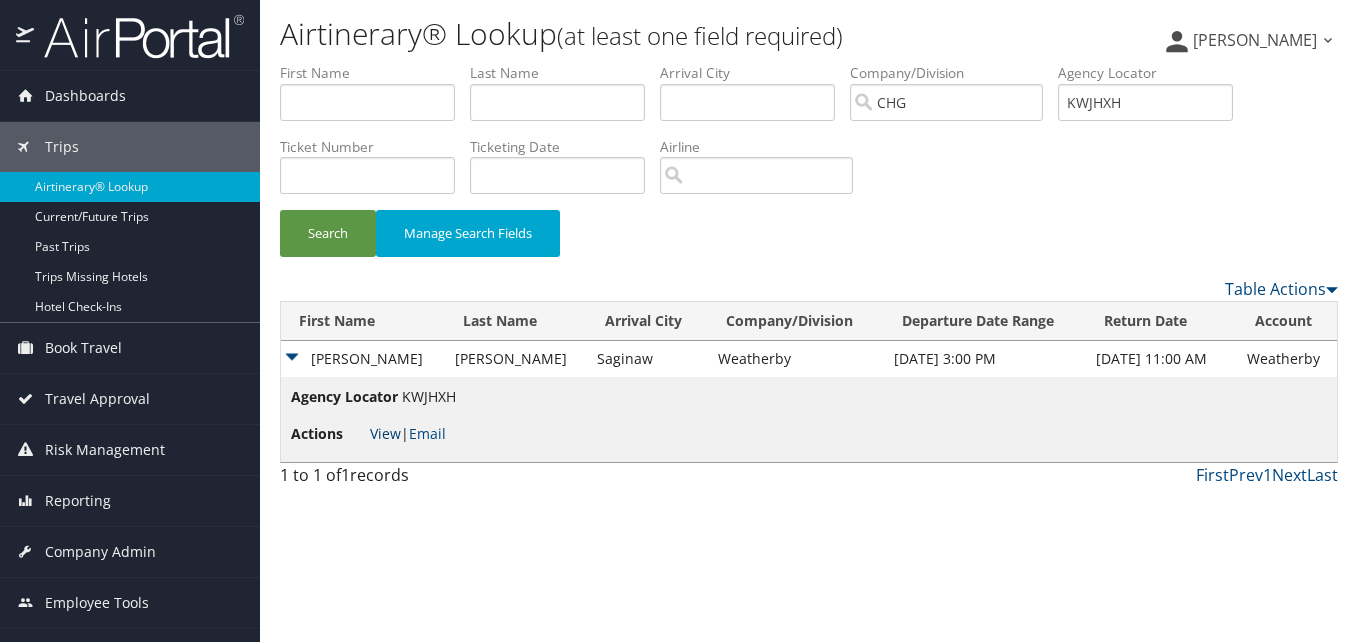 click on "View" at bounding box center (385, 433) 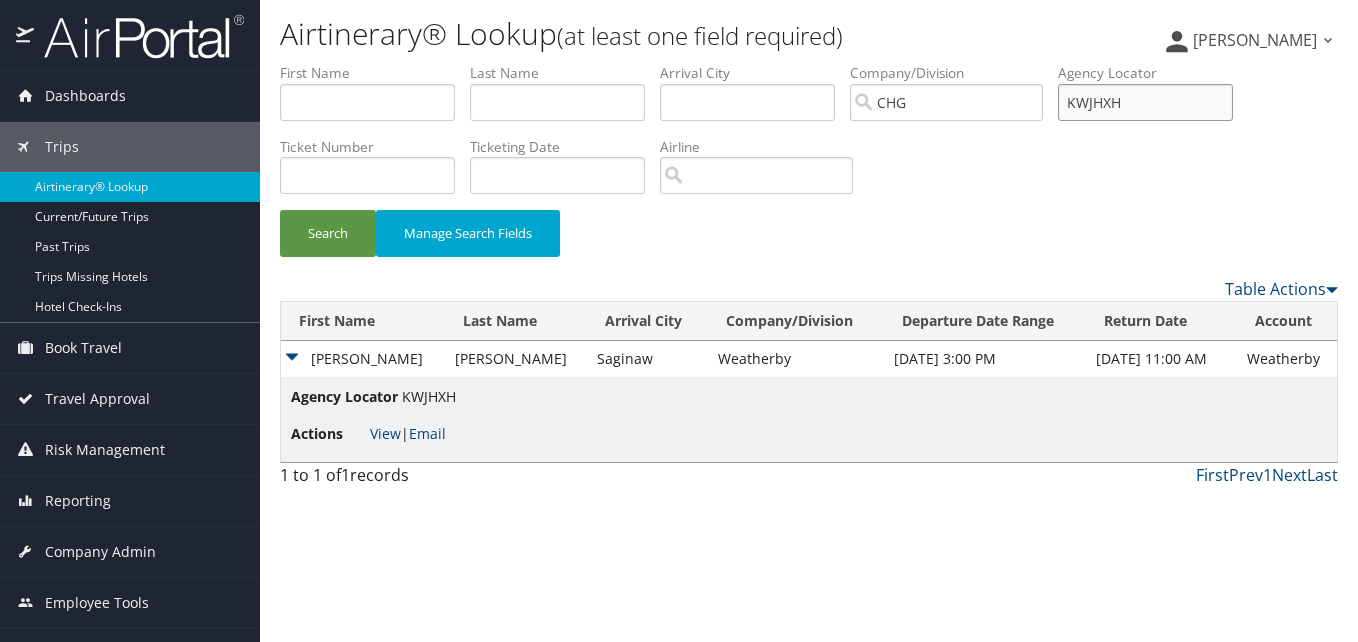 click on "KWJHXH" at bounding box center [1145, 102] 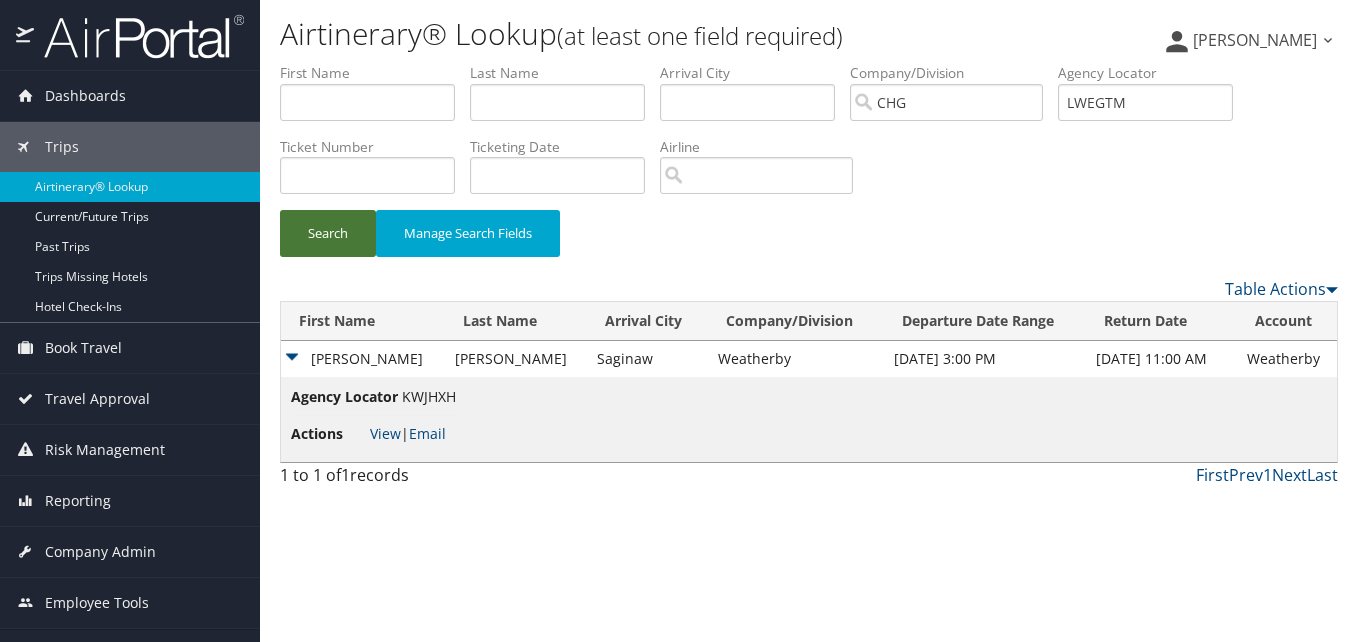 click on "Search" at bounding box center [328, 233] 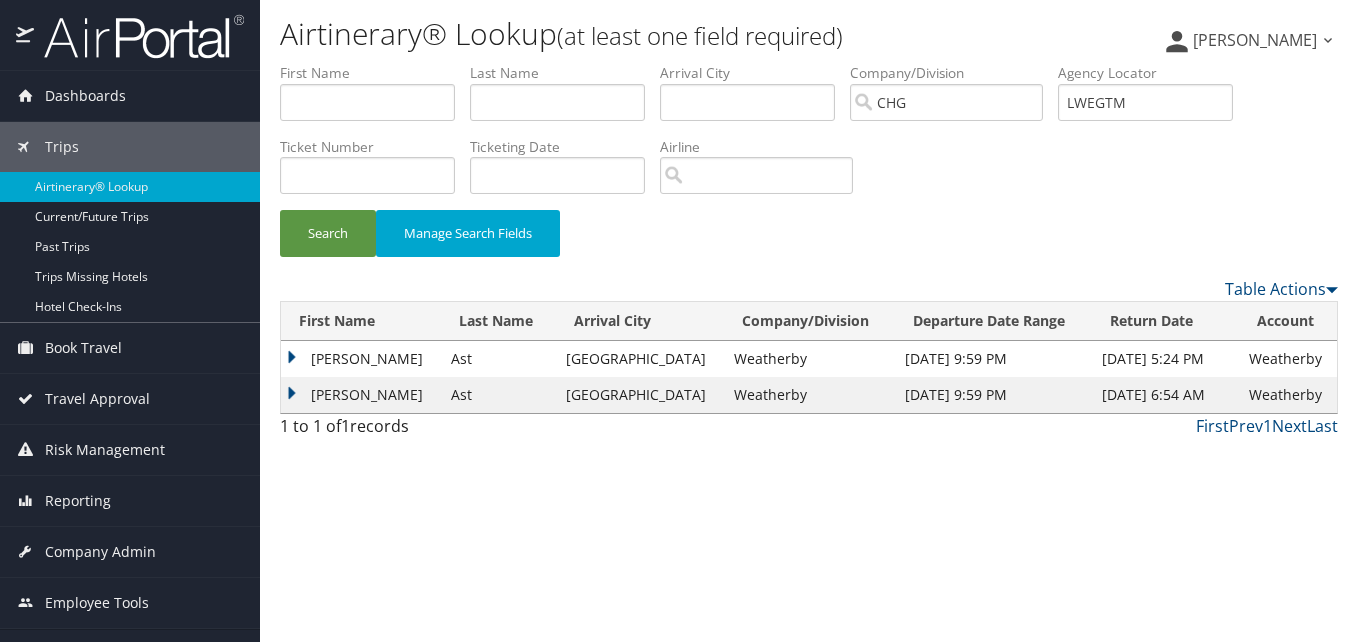 click on "Fred" at bounding box center [361, 359] 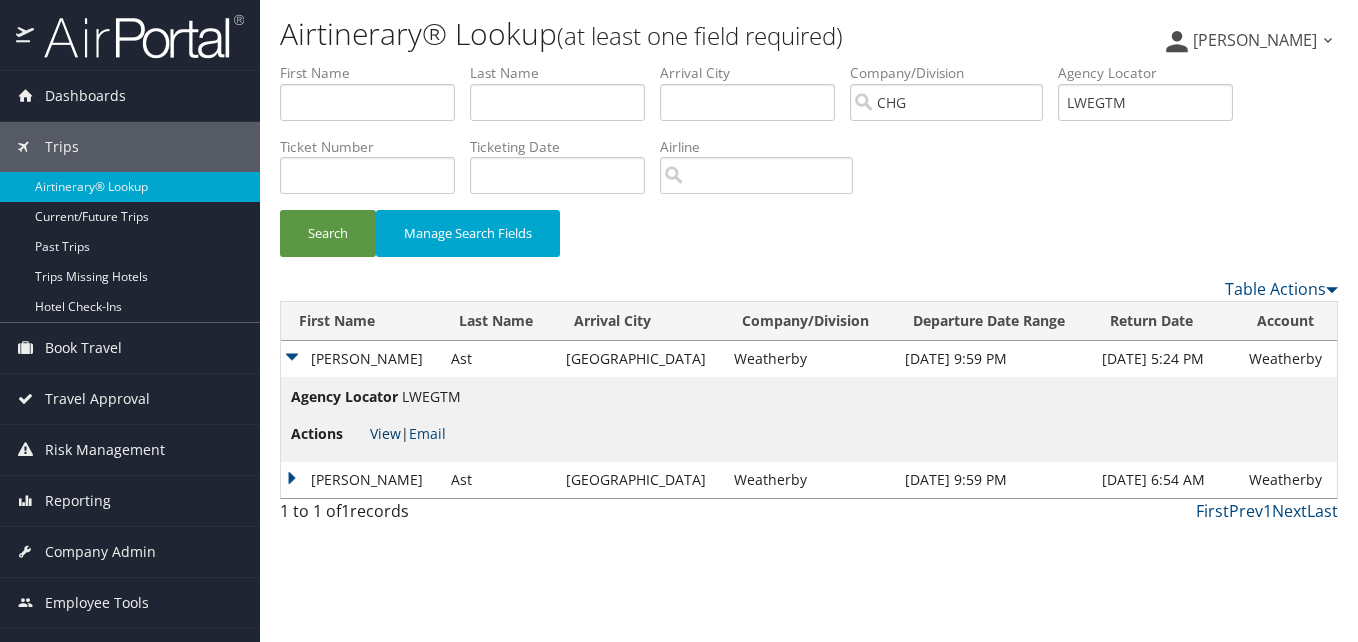 click on "View" at bounding box center [385, 433] 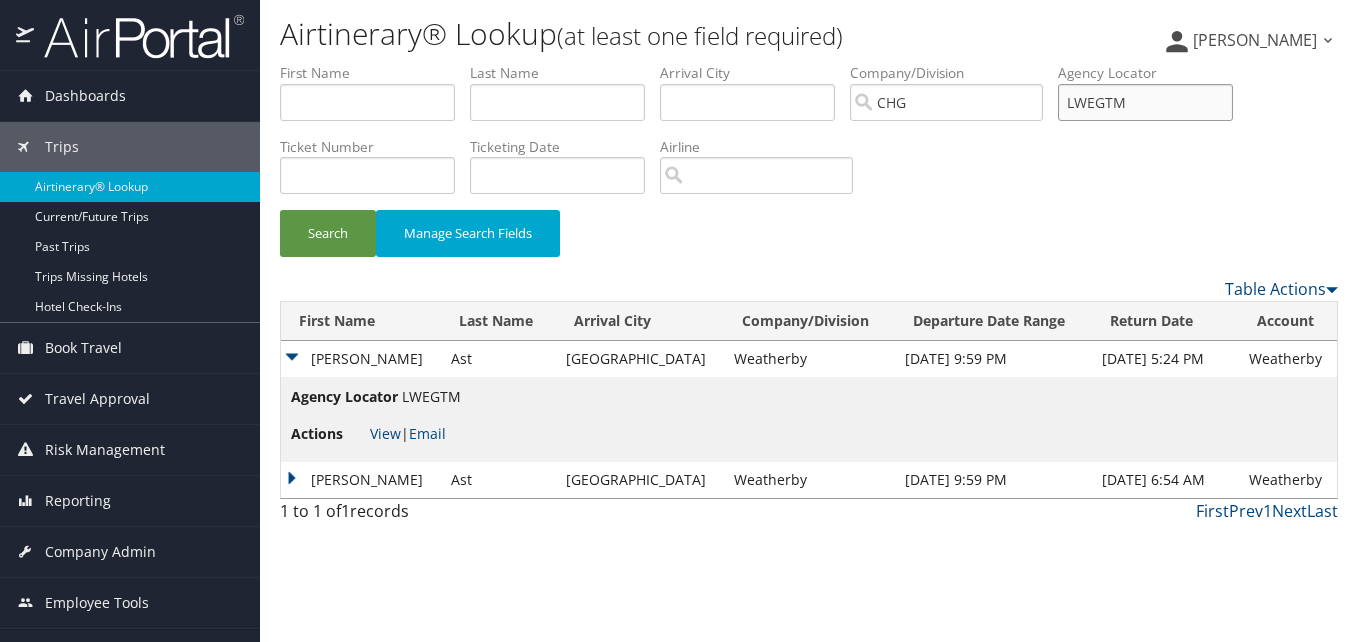 click on "LWEGTM" at bounding box center [1145, 102] 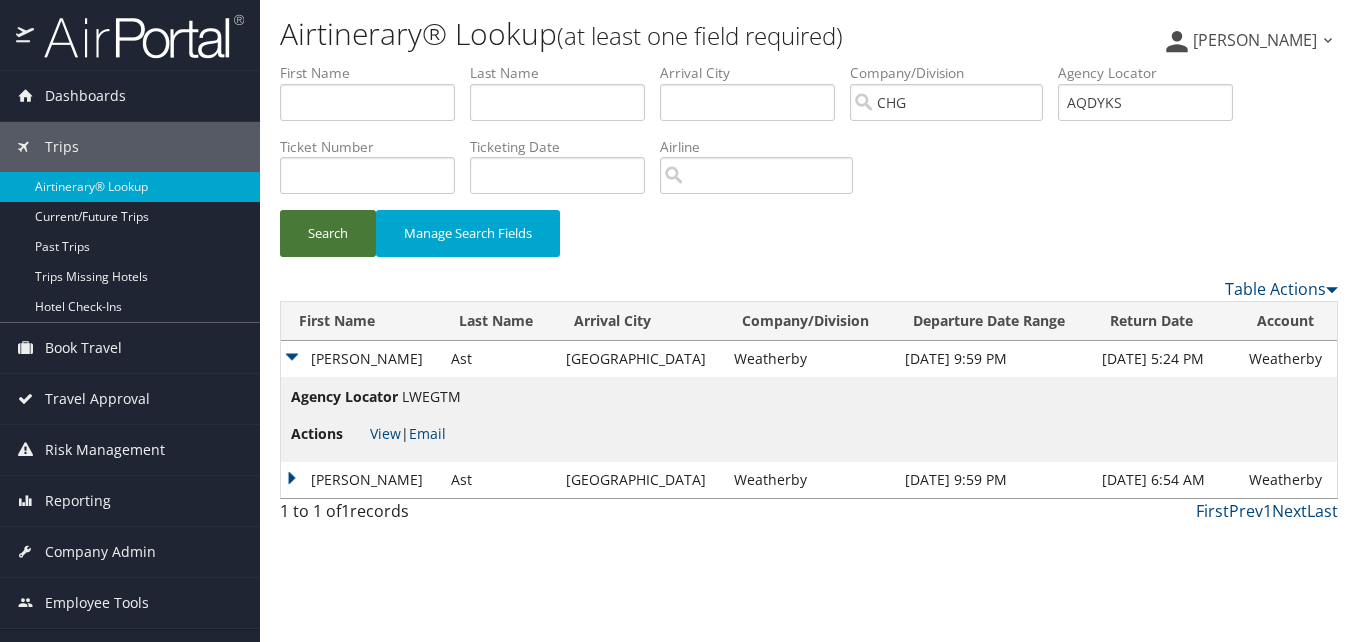click on "Search" at bounding box center [328, 233] 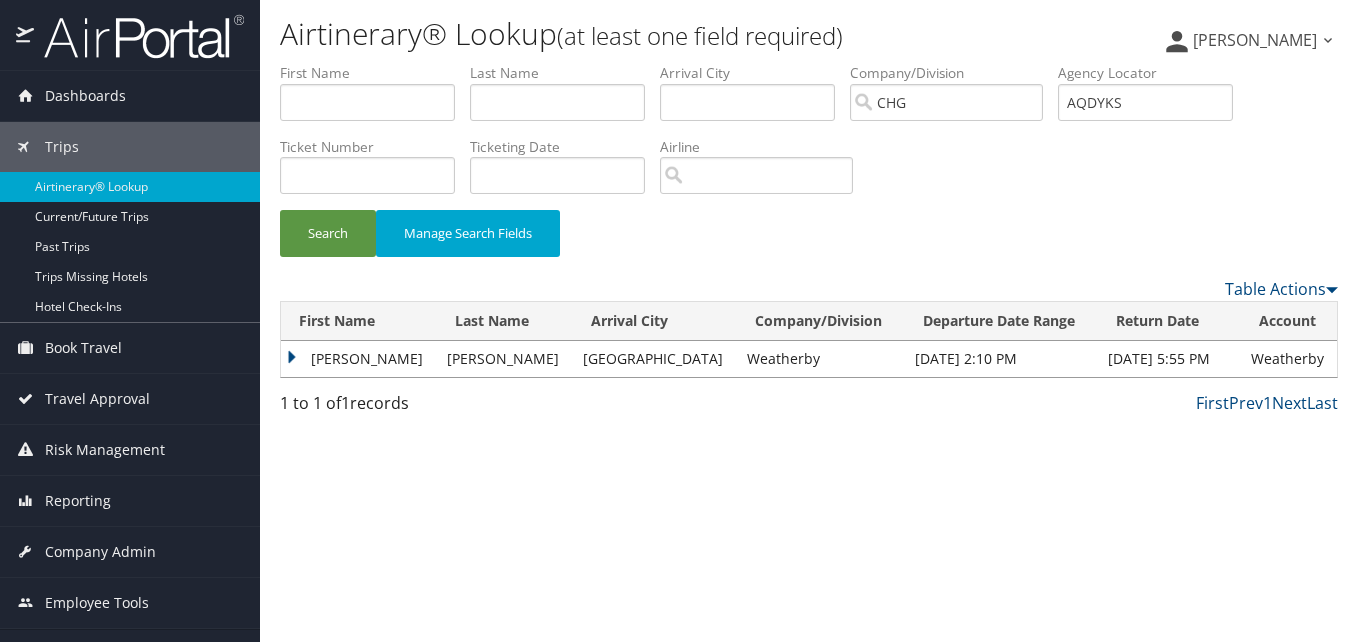 drag, startPoint x: 293, startPoint y: 353, endPoint x: 309, endPoint y: 372, distance: 24.839485 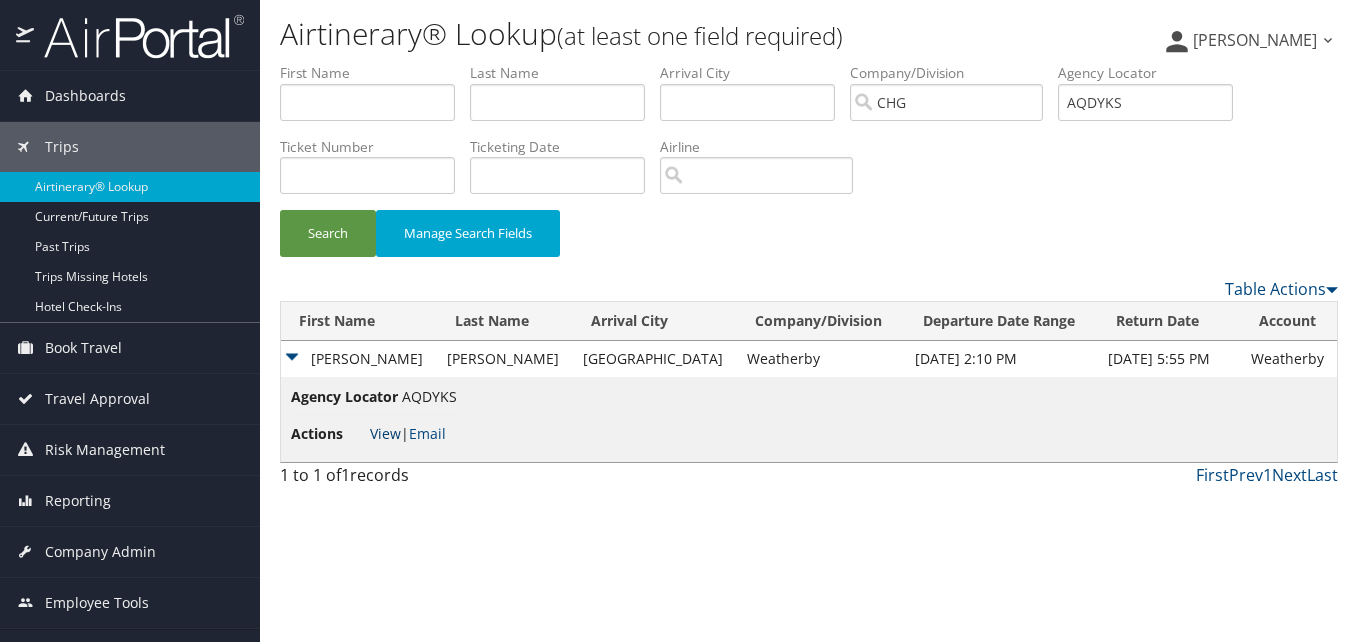 click on "View" at bounding box center [385, 433] 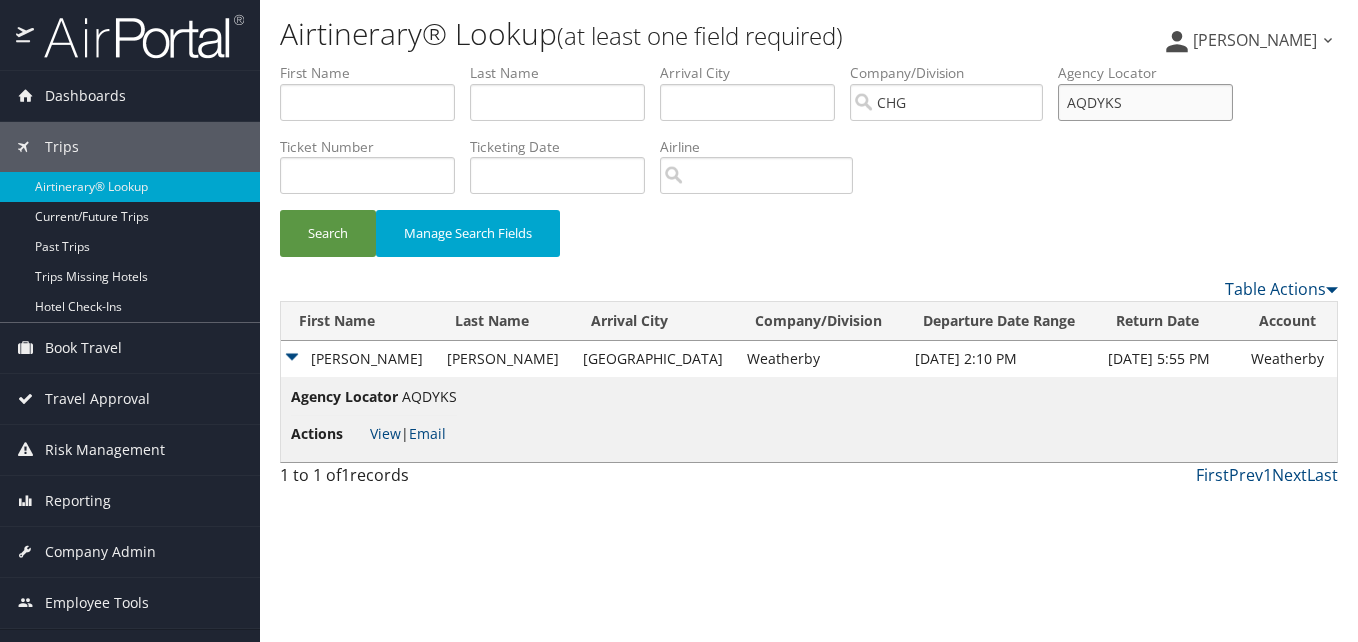 click on "AQDYKS" at bounding box center (1145, 102) 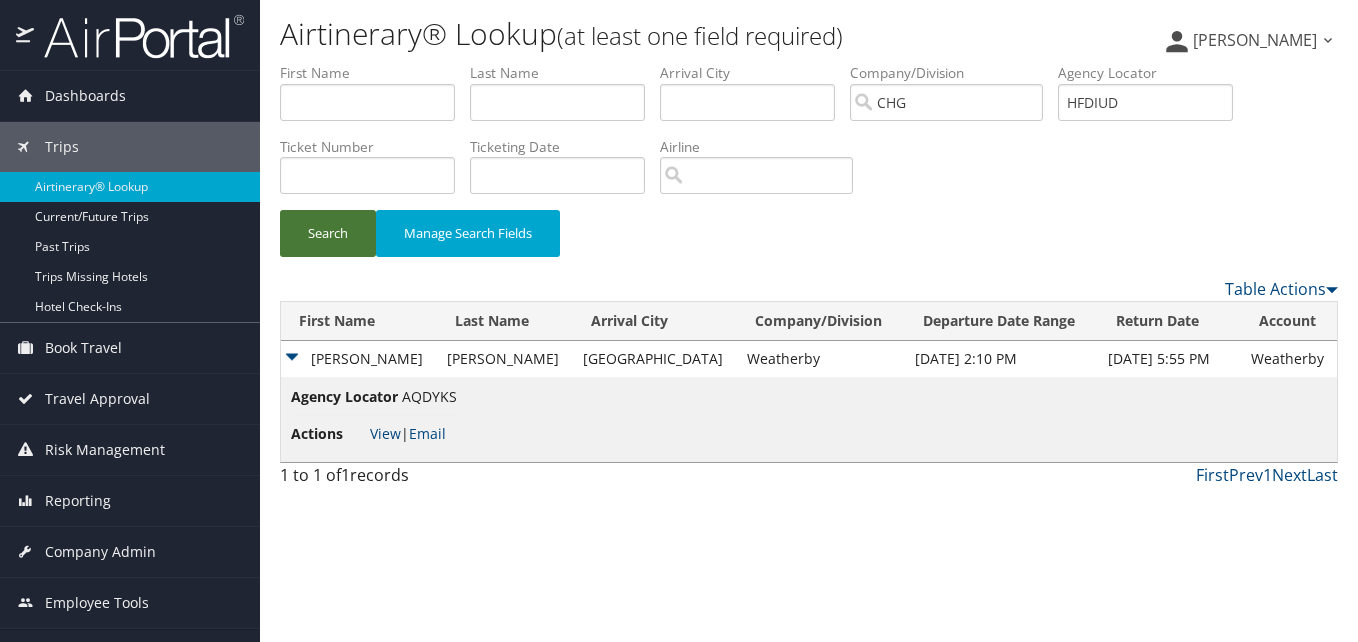 click on "Search" at bounding box center (328, 233) 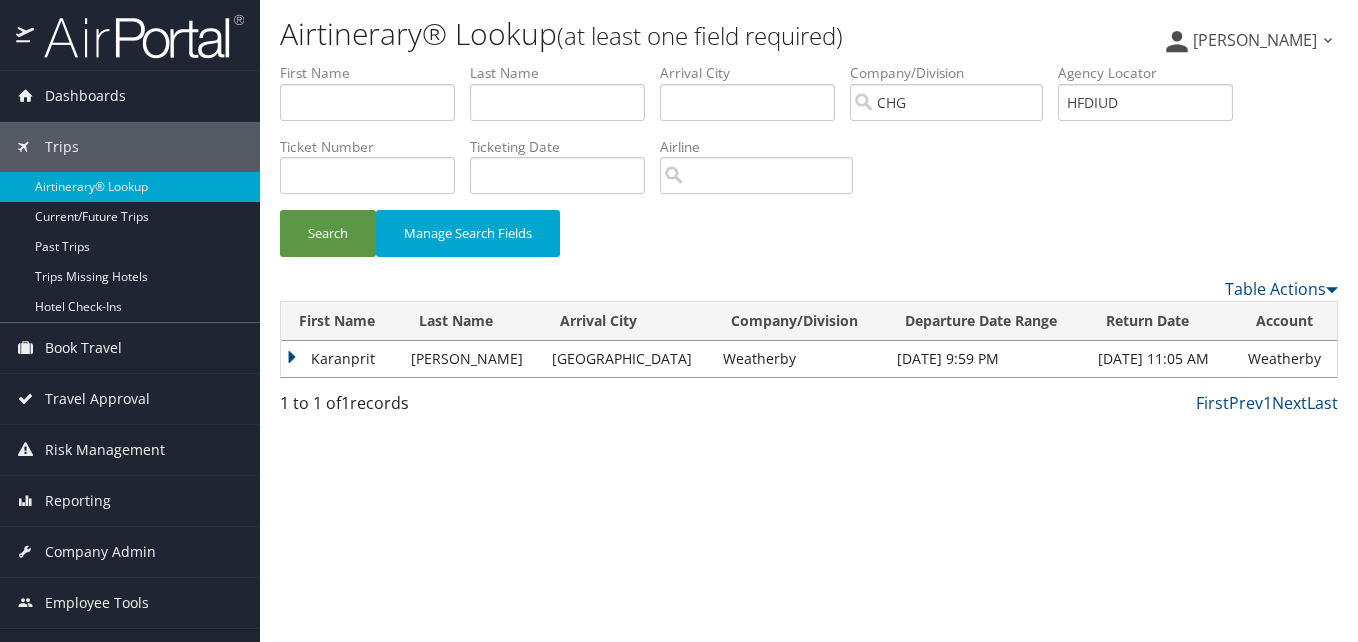 click on "Karanprit" at bounding box center [341, 359] 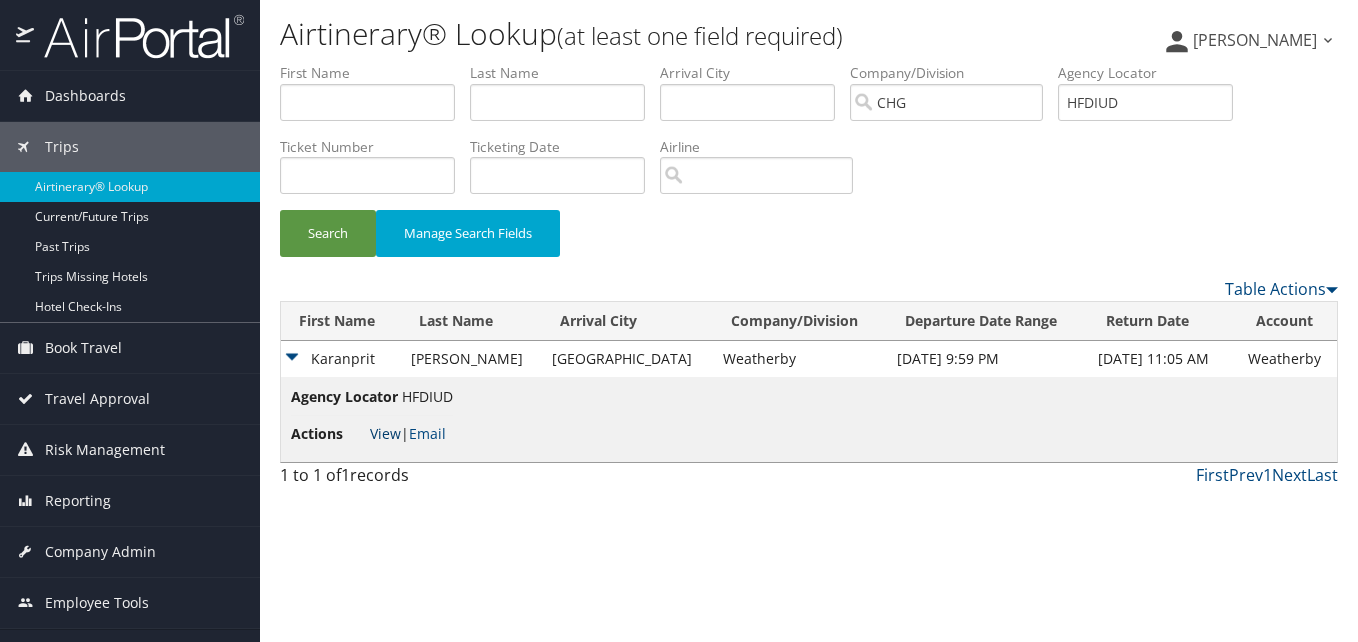 click on "View" at bounding box center (385, 433) 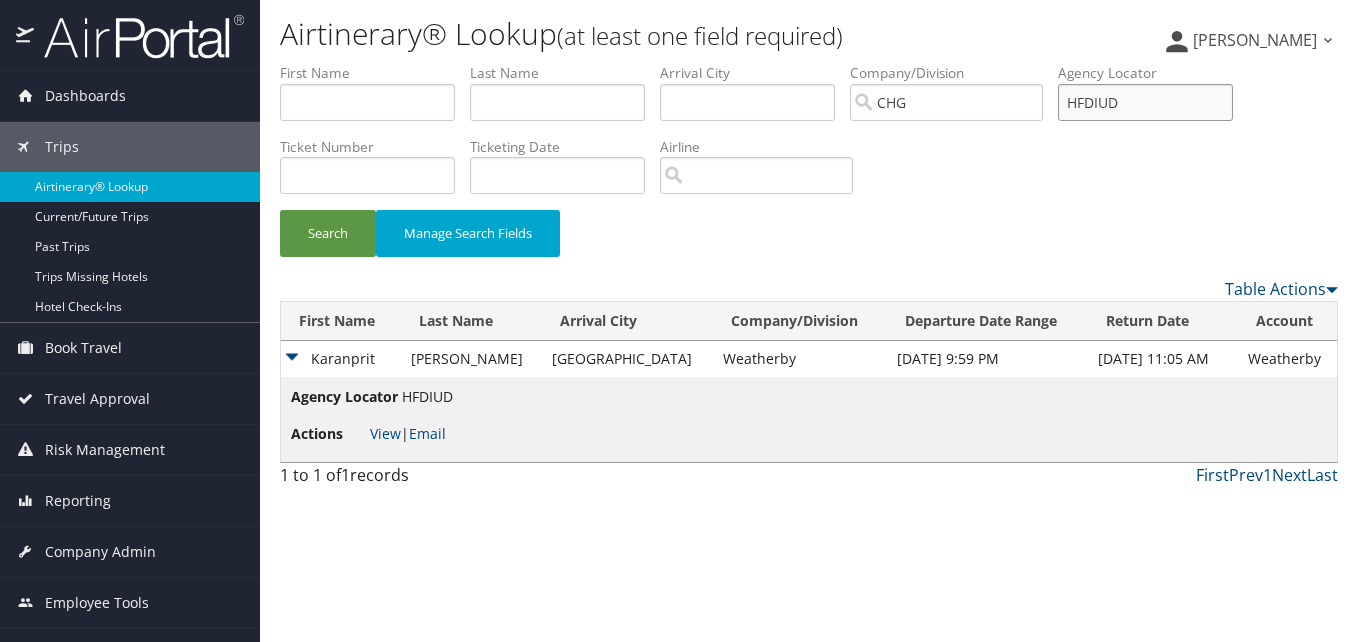 click on "HFDIUD" at bounding box center [1145, 102] 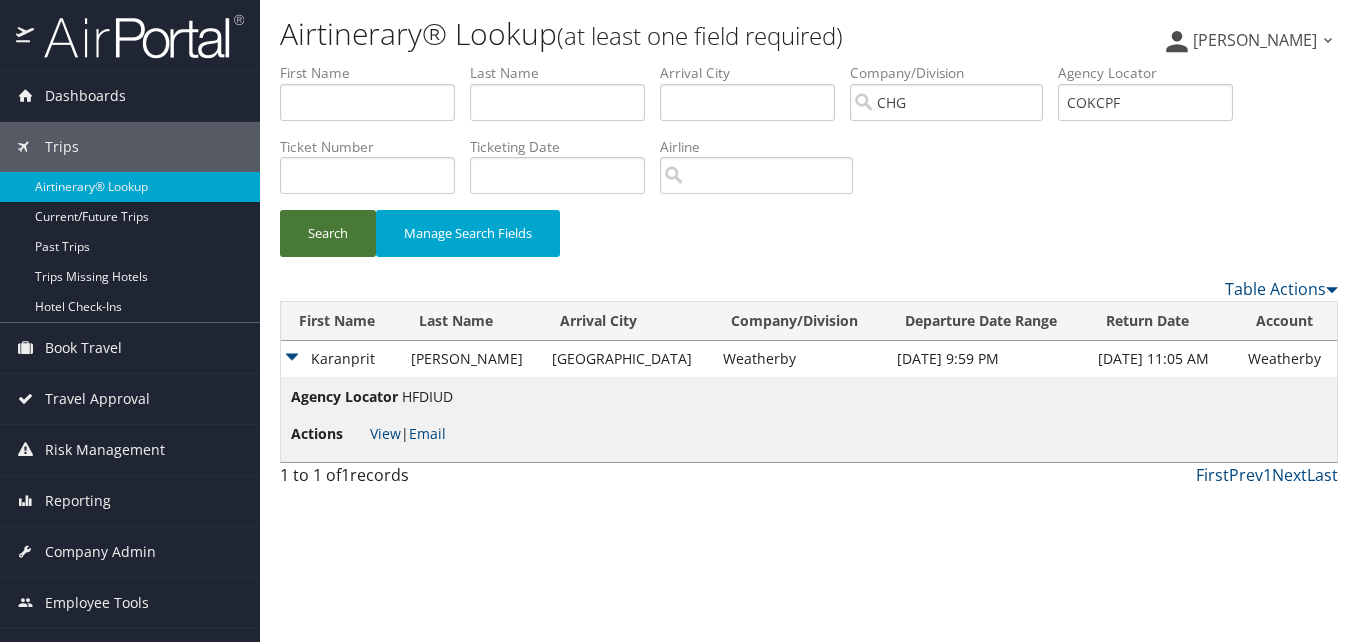click on "Search" at bounding box center (328, 233) 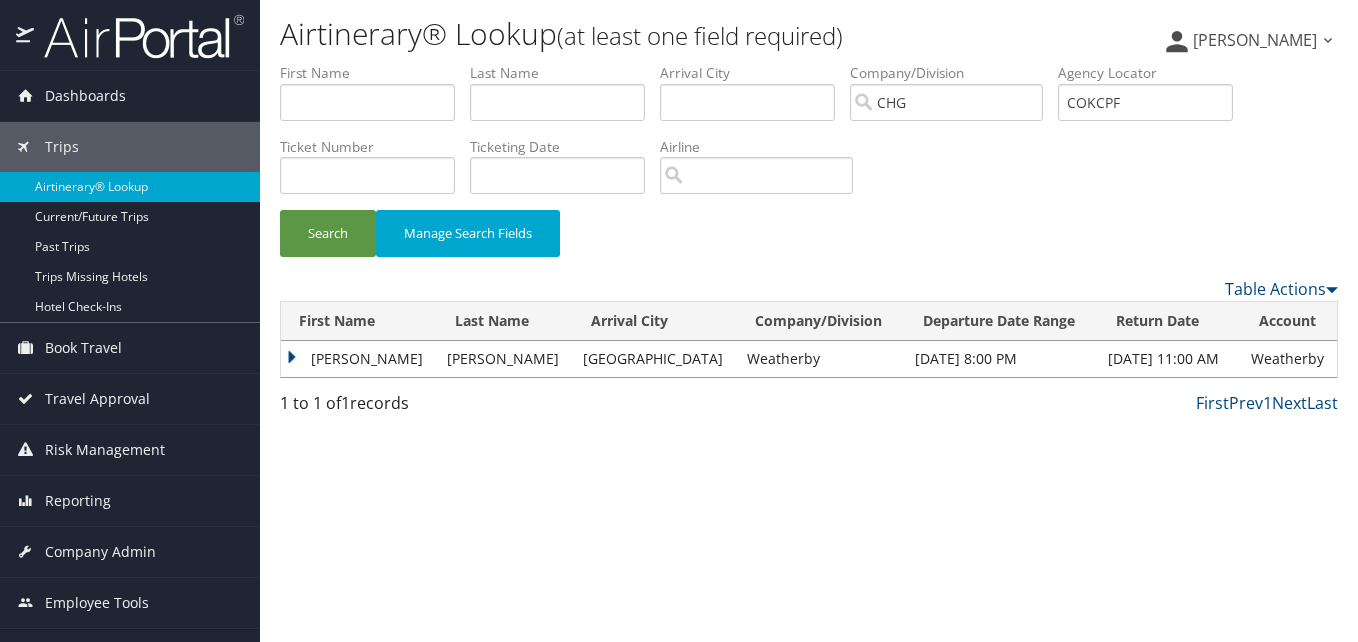 click on "Stephen" at bounding box center [359, 359] 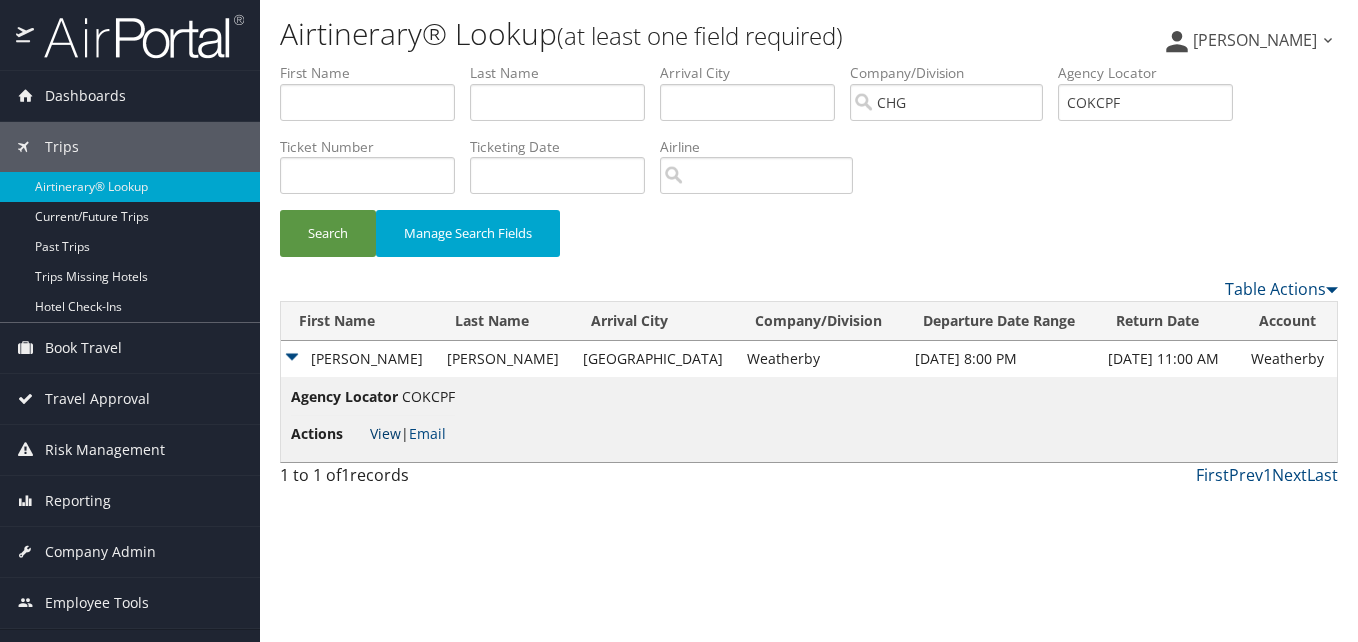 click on "View" at bounding box center (385, 433) 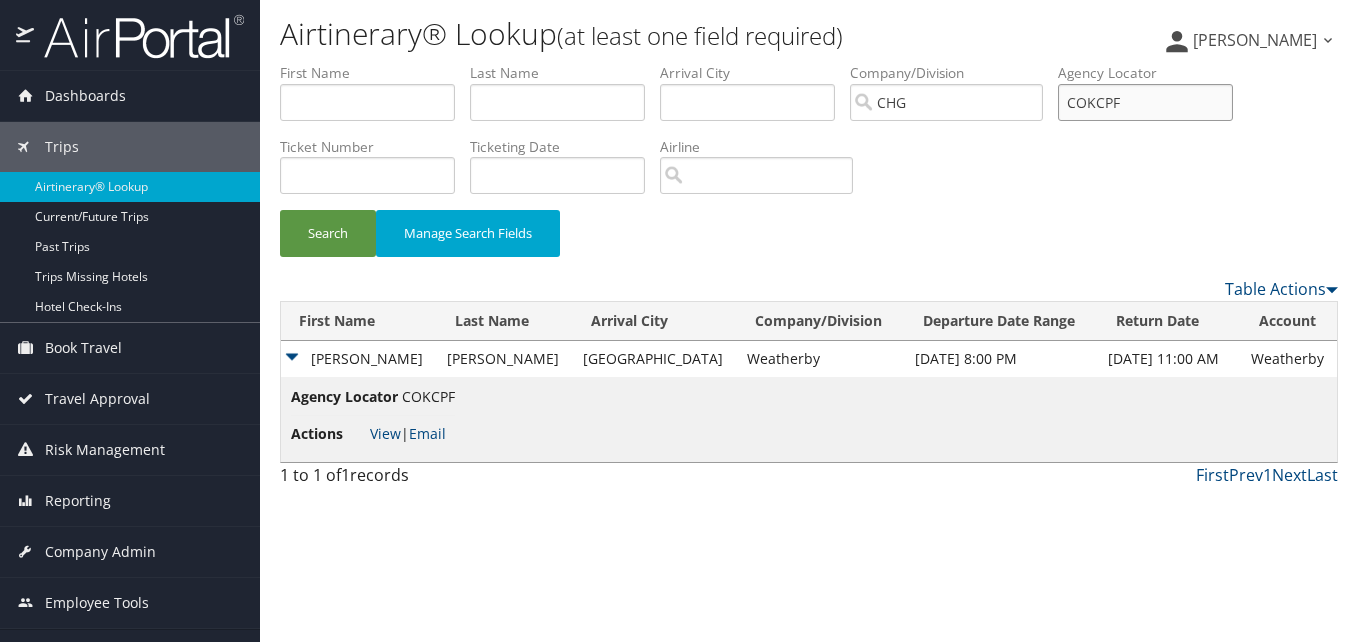 click on "COKCPF" at bounding box center [1145, 102] 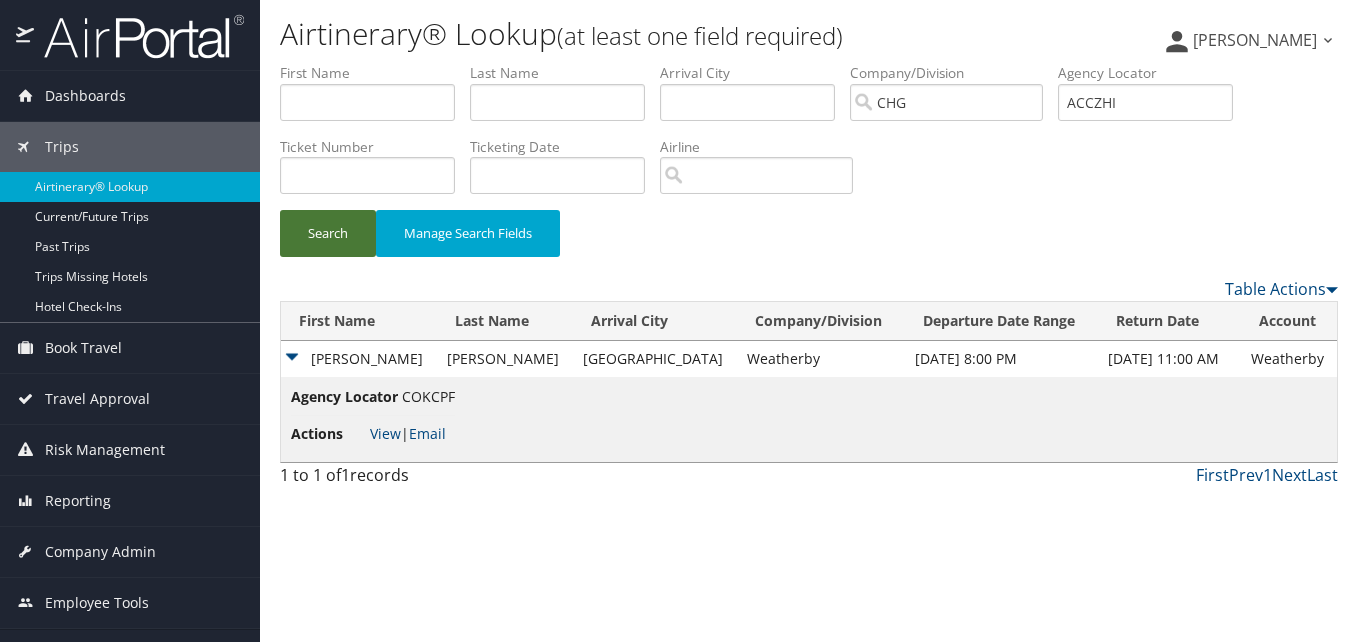 click on "Search" at bounding box center (328, 233) 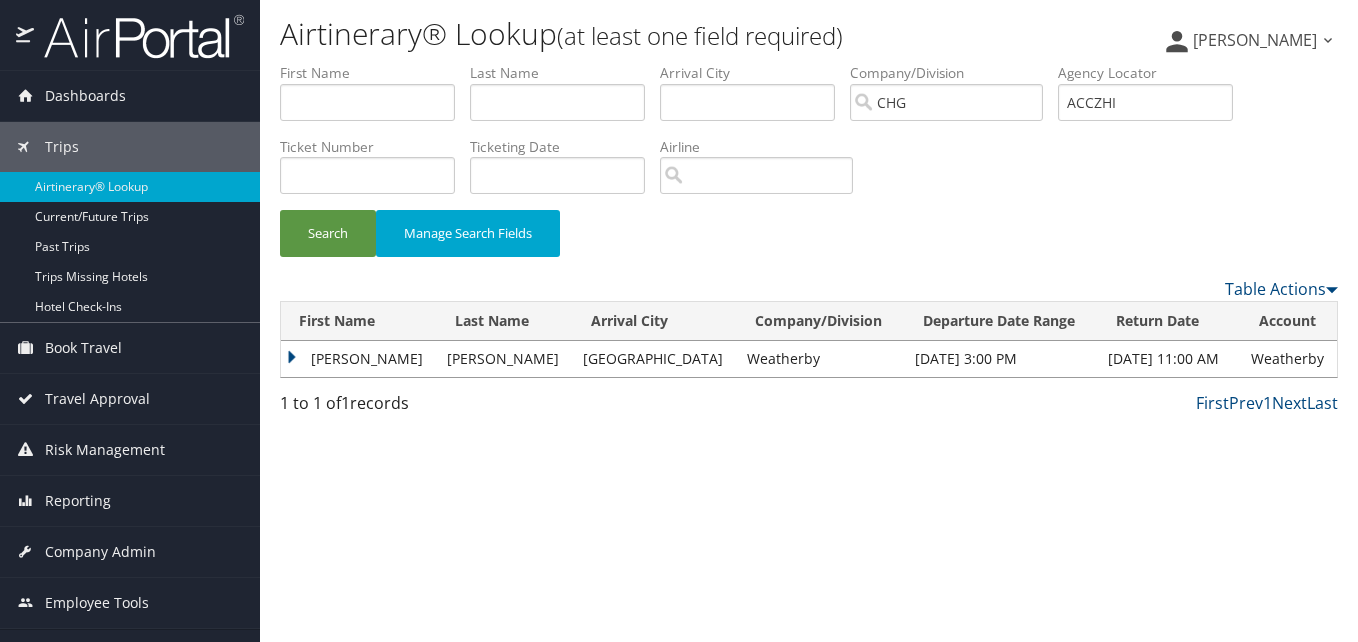 click on "Sharon" at bounding box center [359, 359] 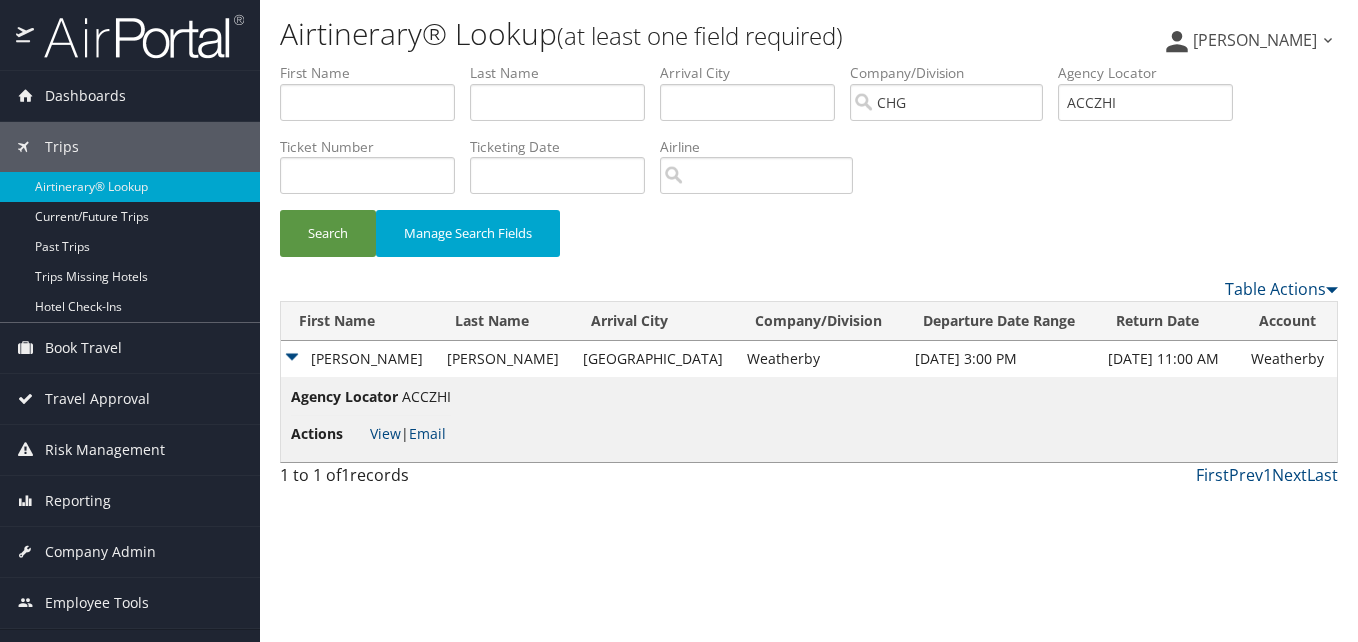 click on "Actions" at bounding box center (328, 434) 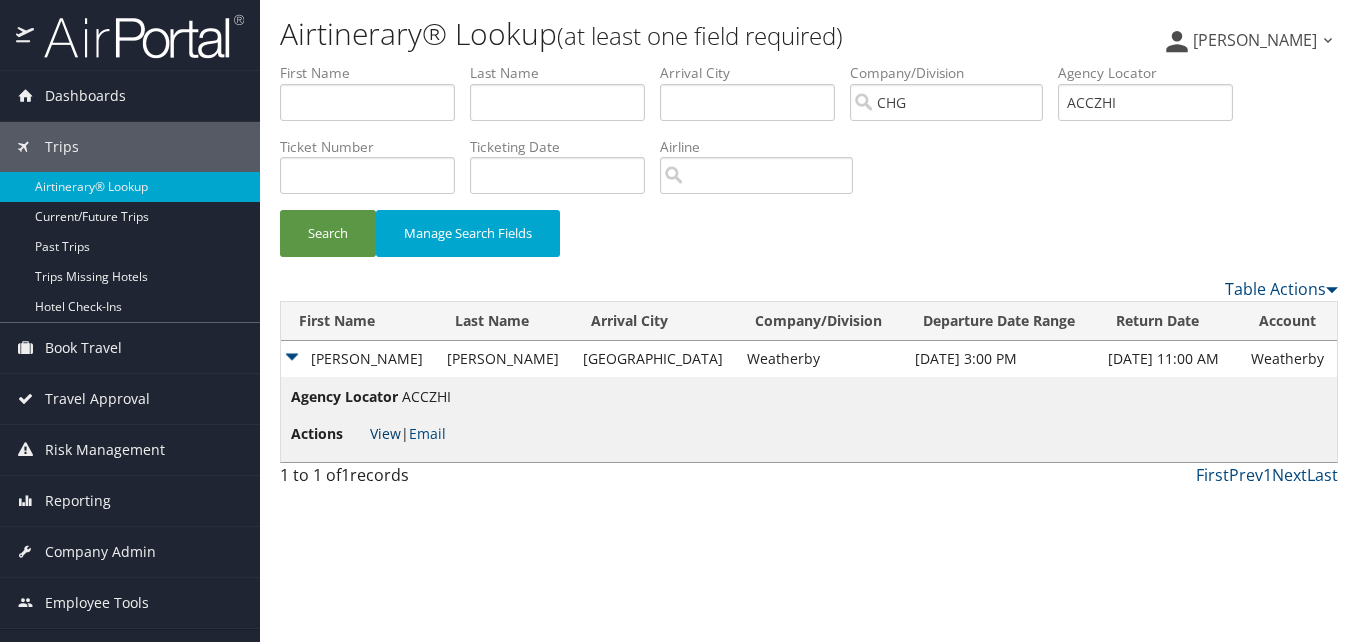 click on "View" at bounding box center [385, 433] 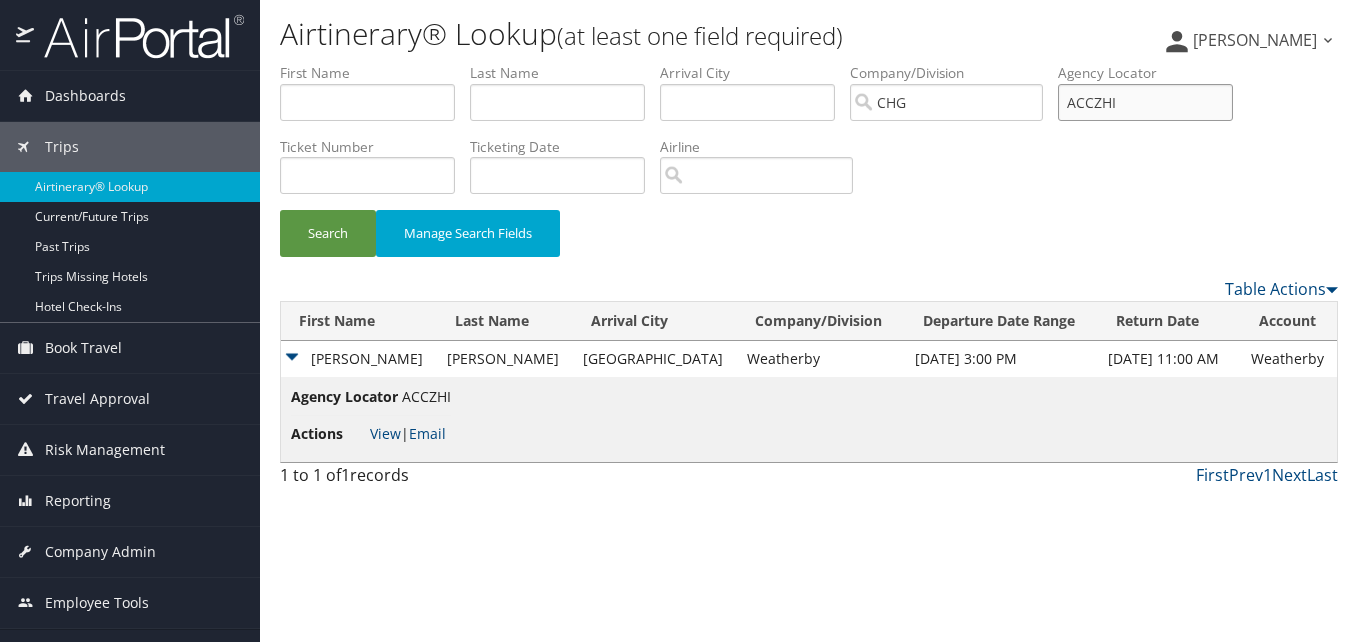click on "ACCZHI" at bounding box center [1145, 102] 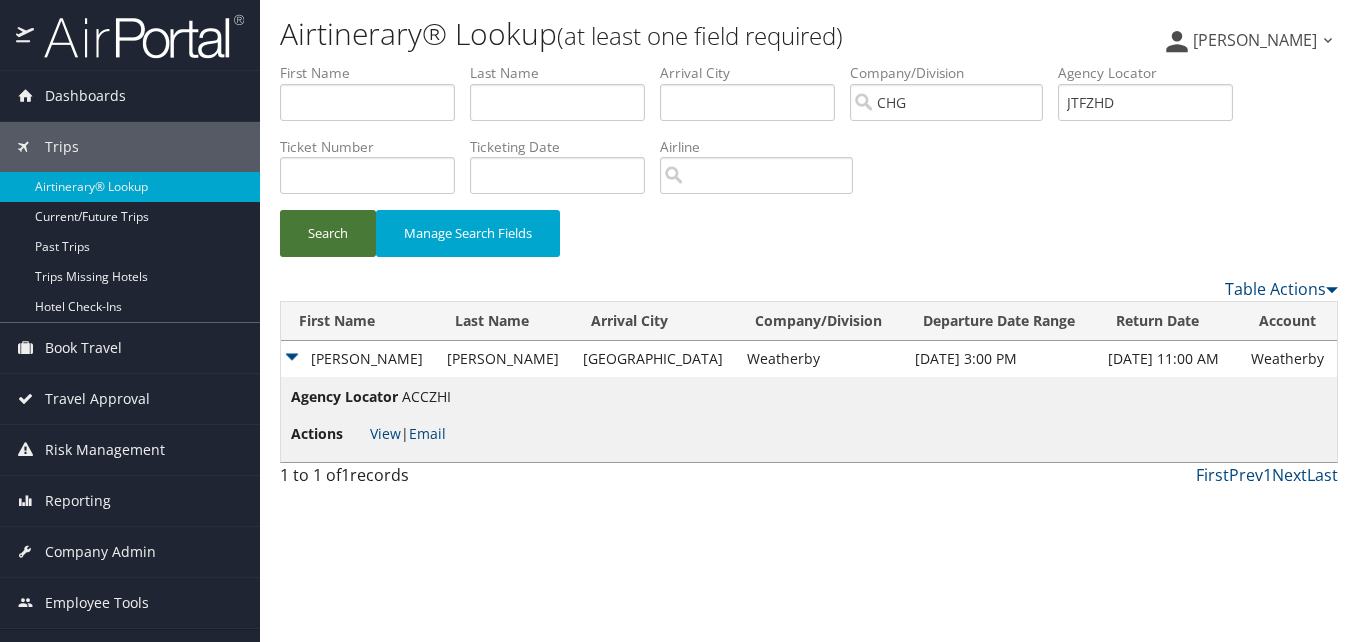 click on "Search" at bounding box center (328, 233) 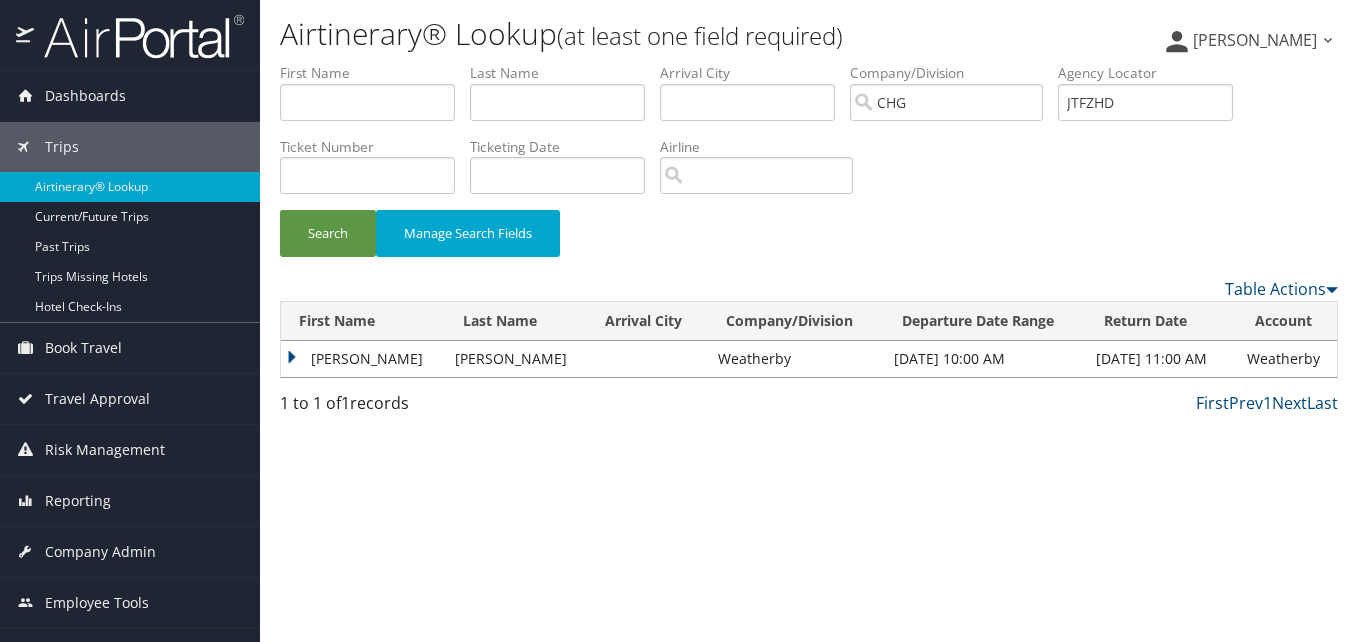 click on "Dan" at bounding box center [363, 359] 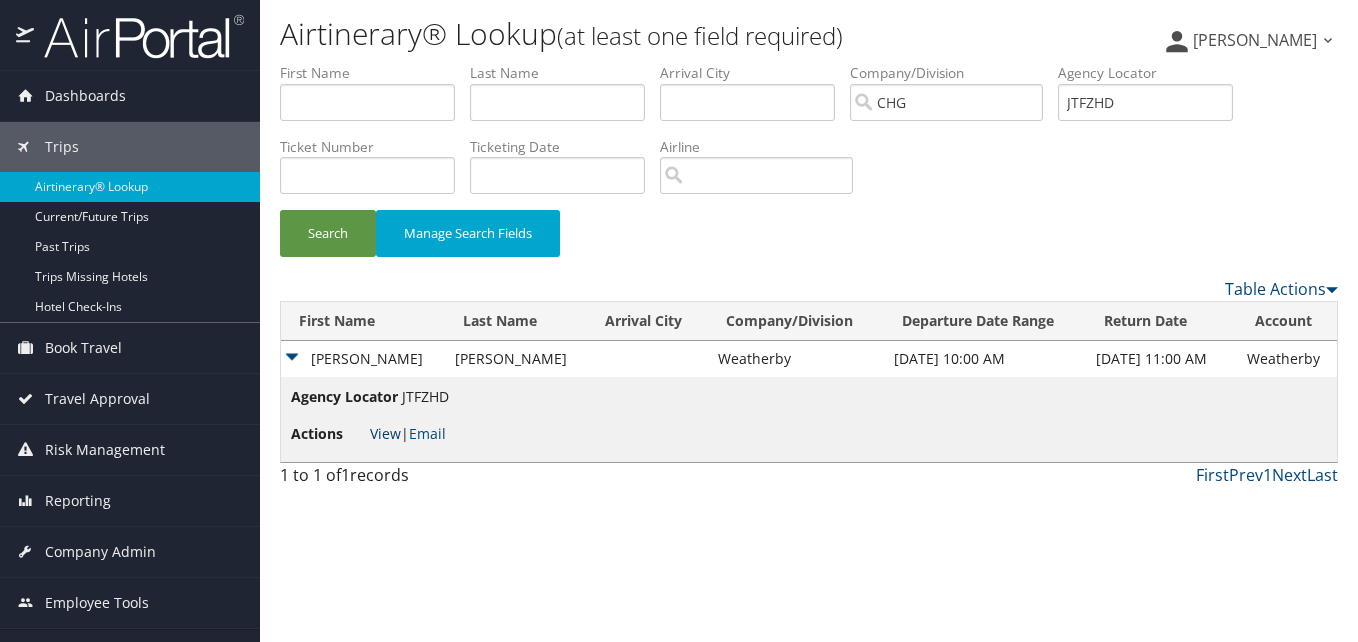 click on "View" at bounding box center (385, 433) 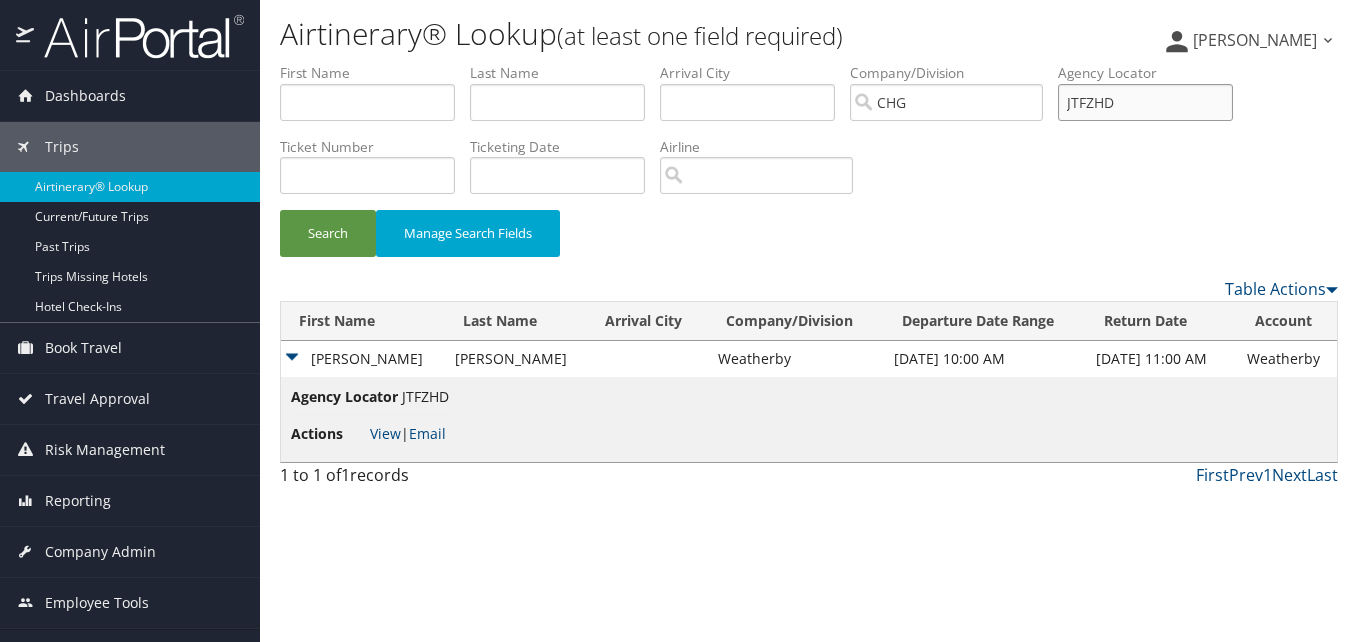 click on "JTFZHD" at bounding box center [1145, 102] 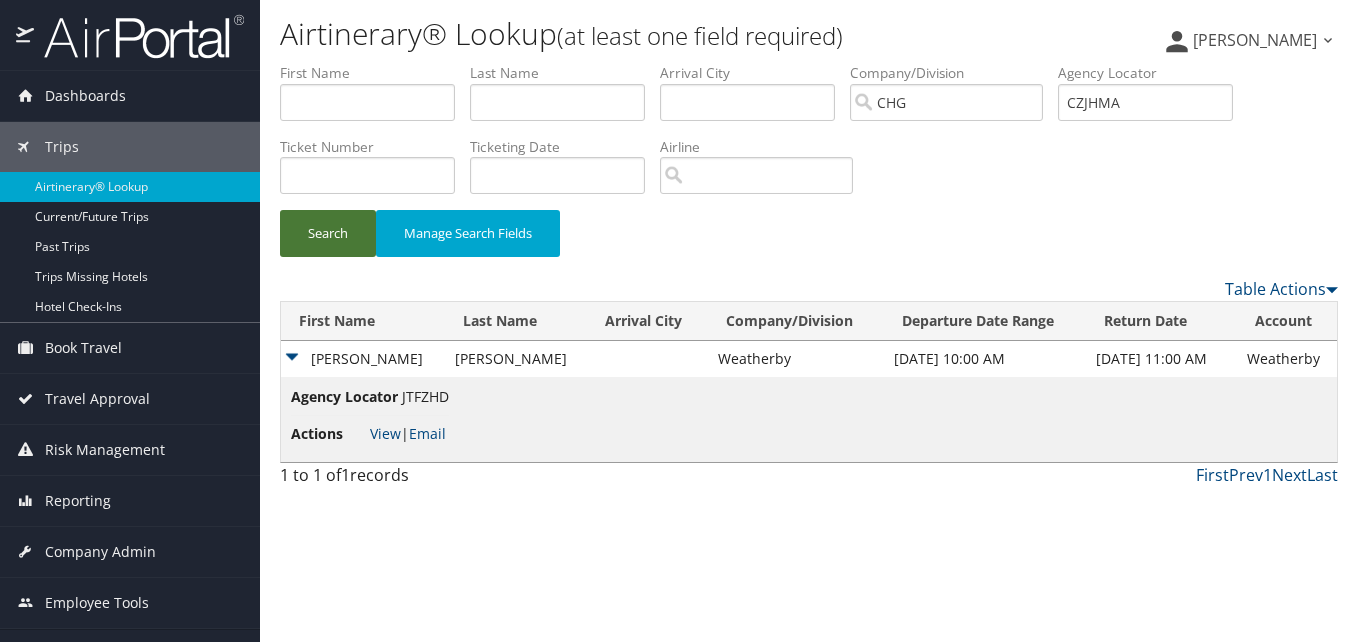 click on "Search" at bounding box center (328, 233) 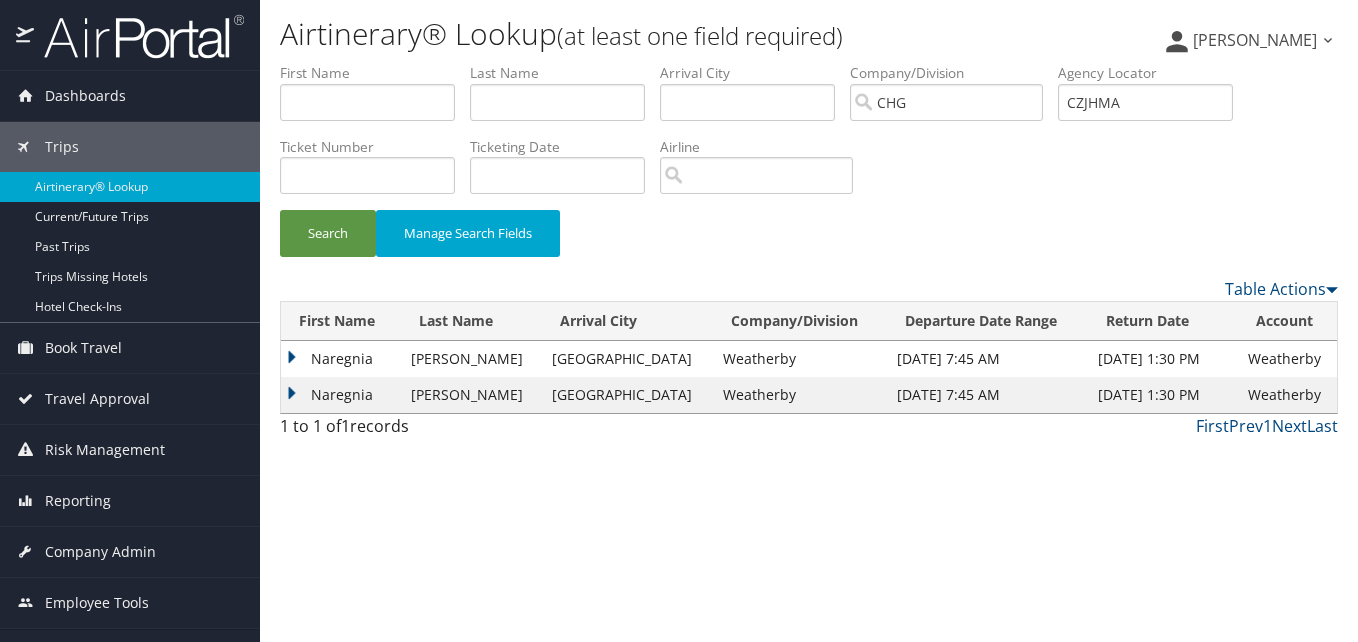 click on "Naregnia" at bounding box center (341, 359) 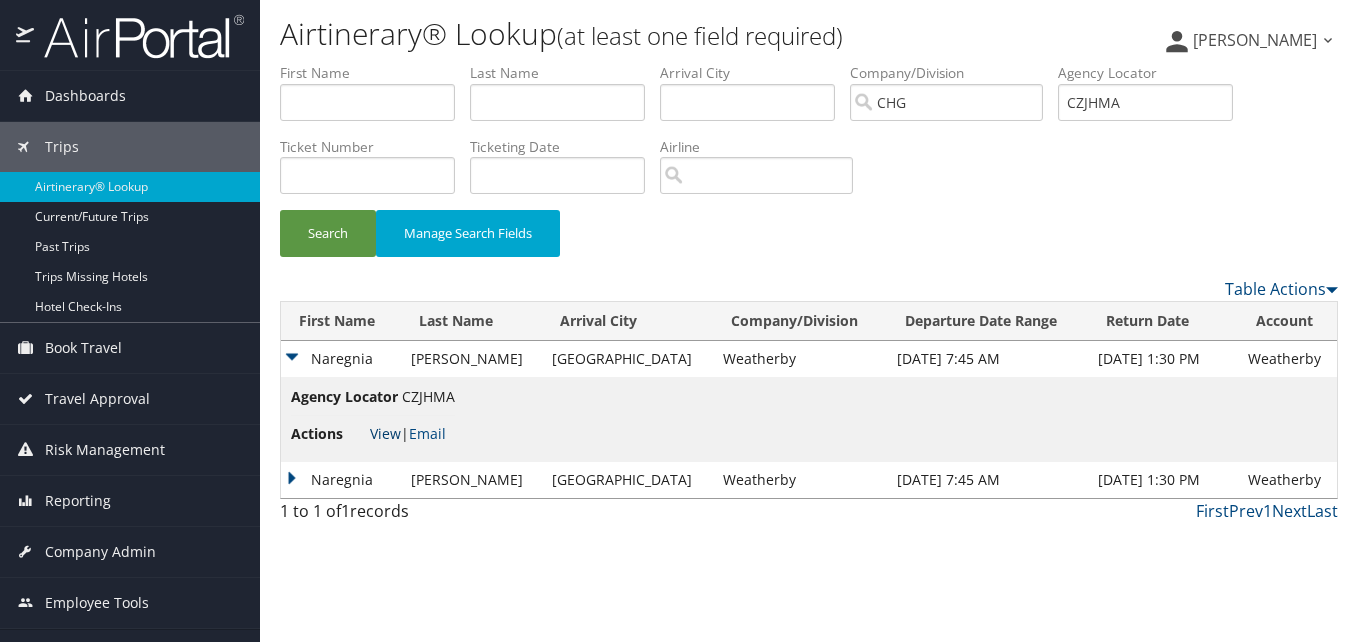 click on "View" at bounding box center [385, 433] 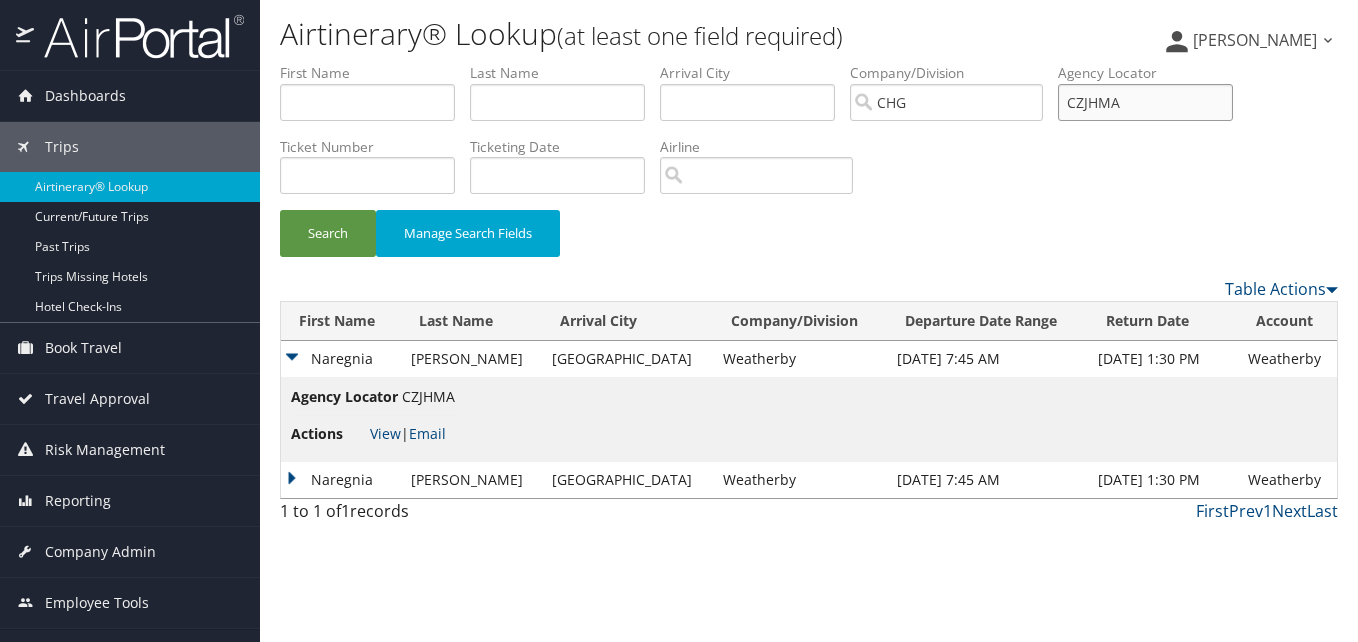 click on "CZJHMA" at bounding box center [1145, 102] 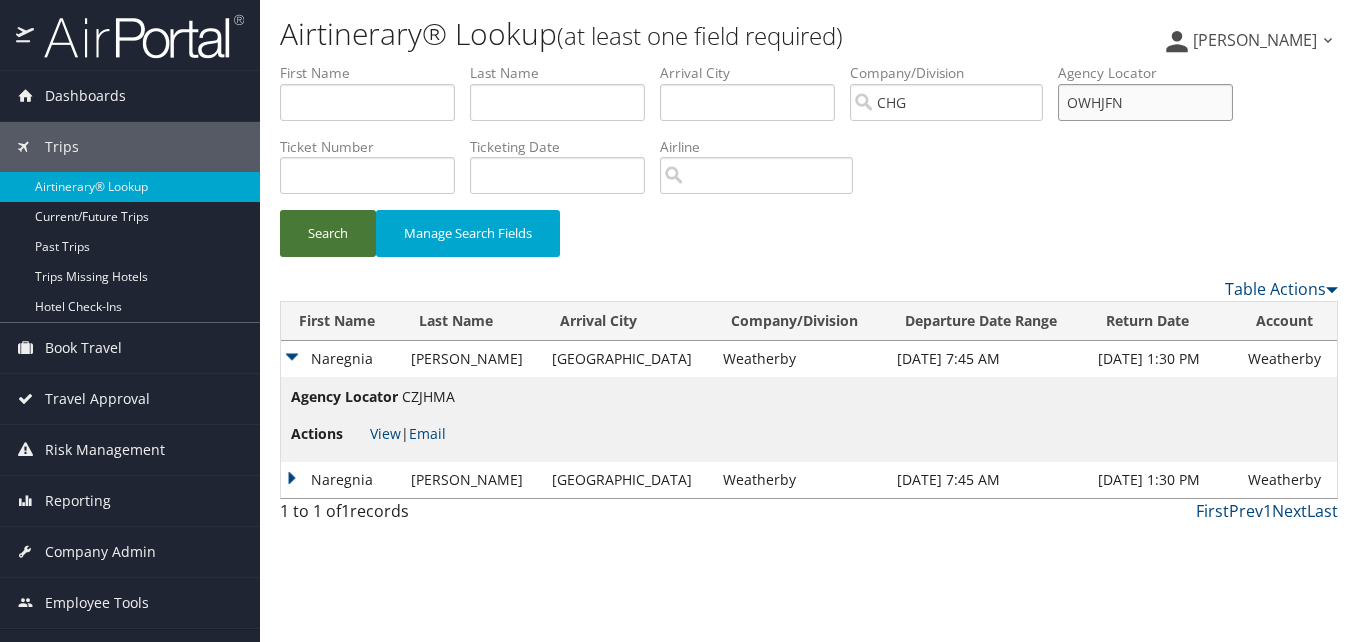 type on "OWHJFN" 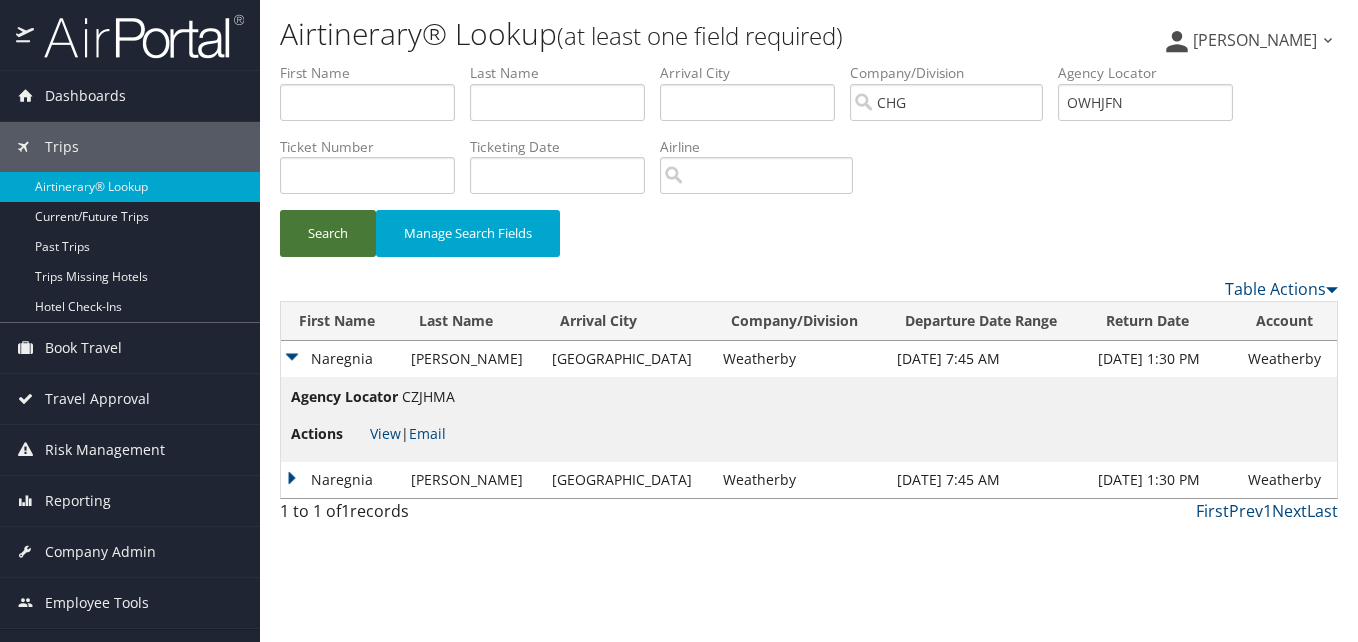 click on "Search" at bounding box center (328, 233) 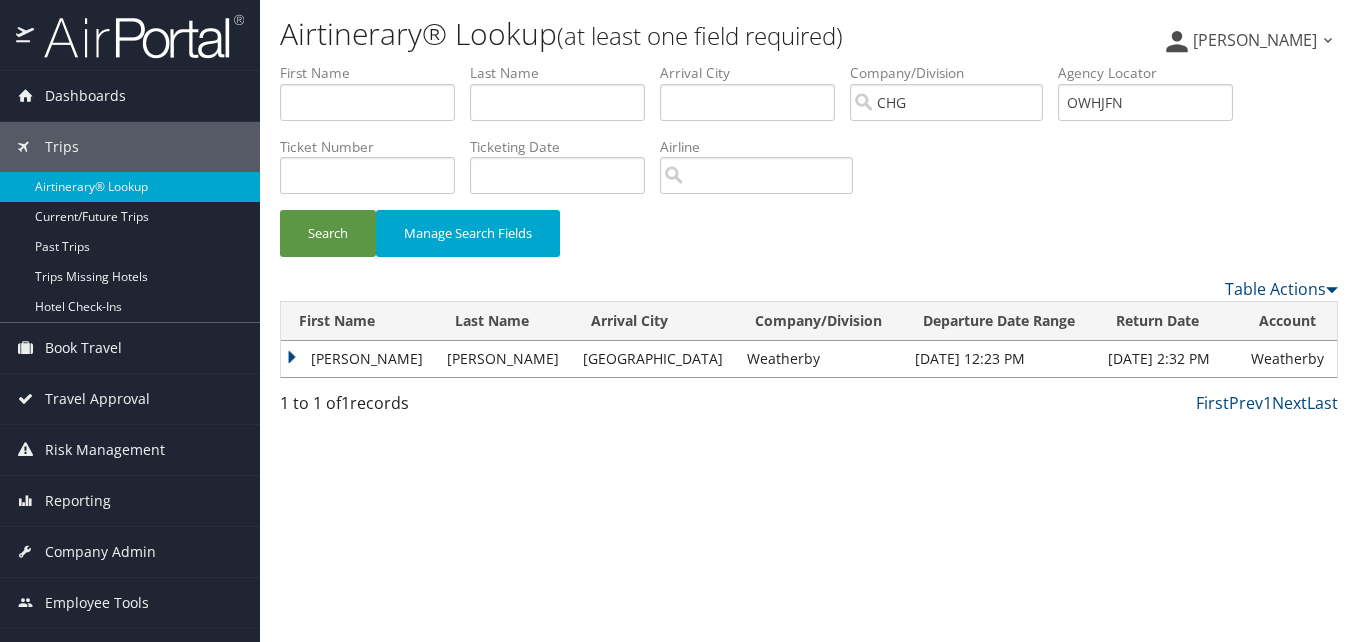 click on "Andrew" at bounding box center [359, 359] 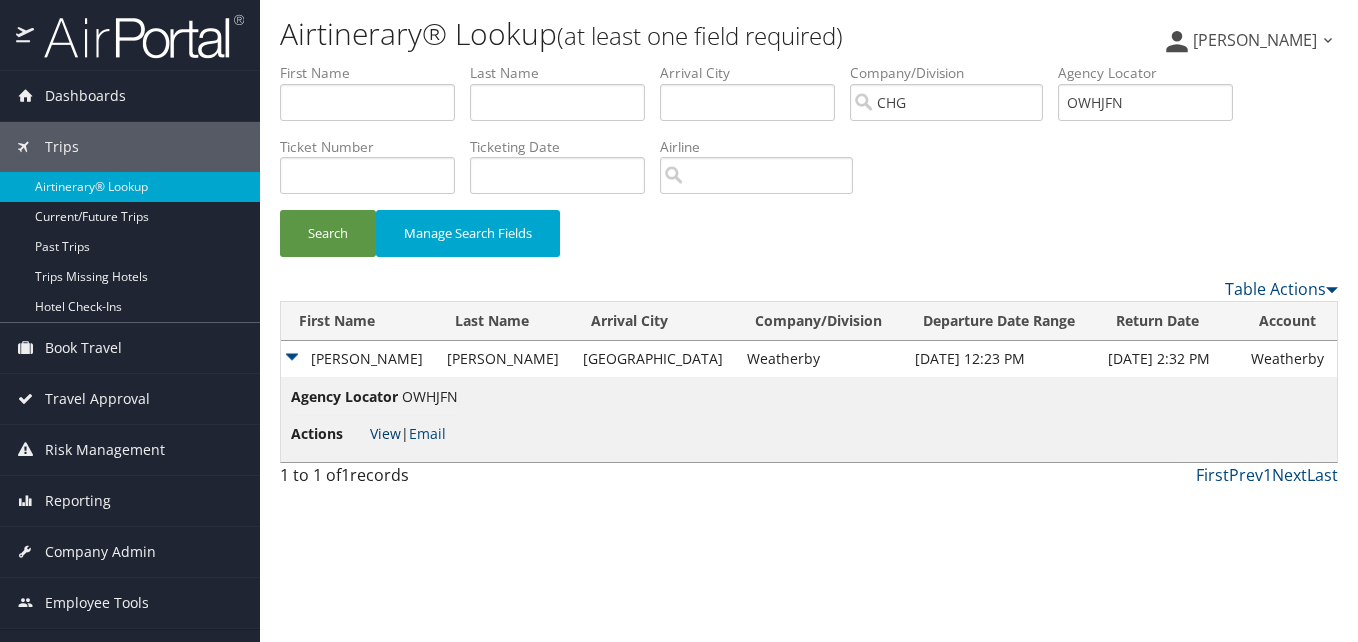 click on "View" at bounding box center (385, 433) 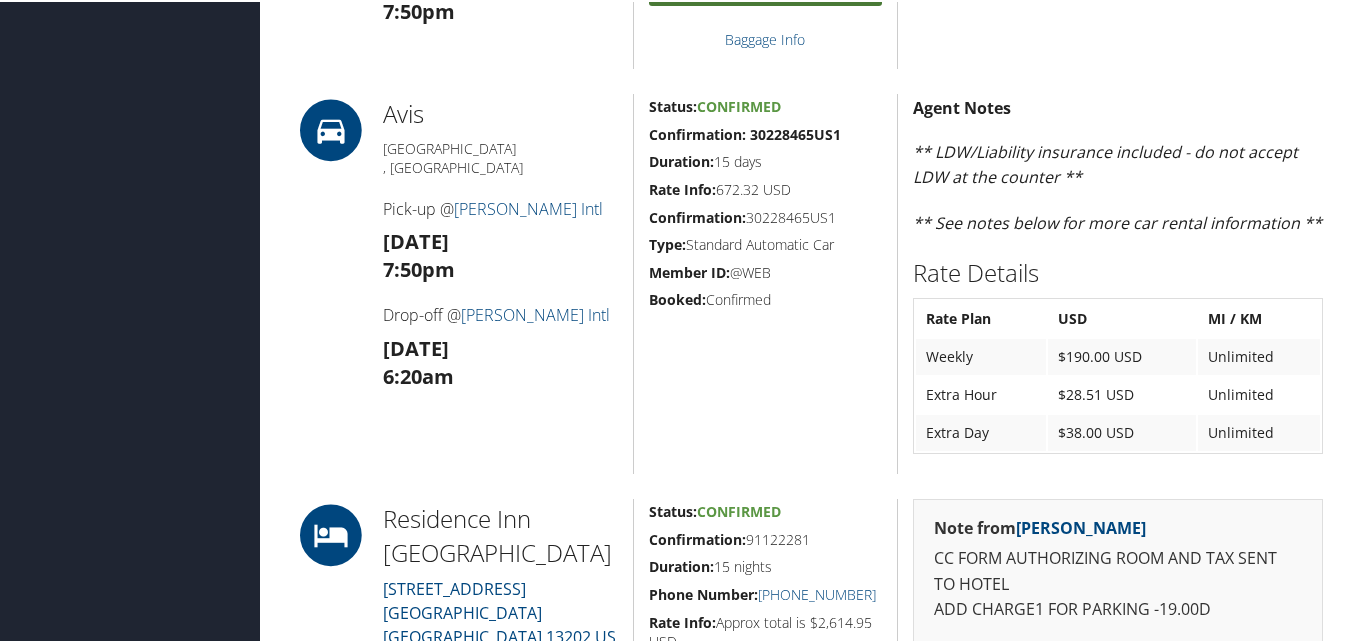 scroll, scrollTop: 1200, scrollLeft: 0, axis: vertical 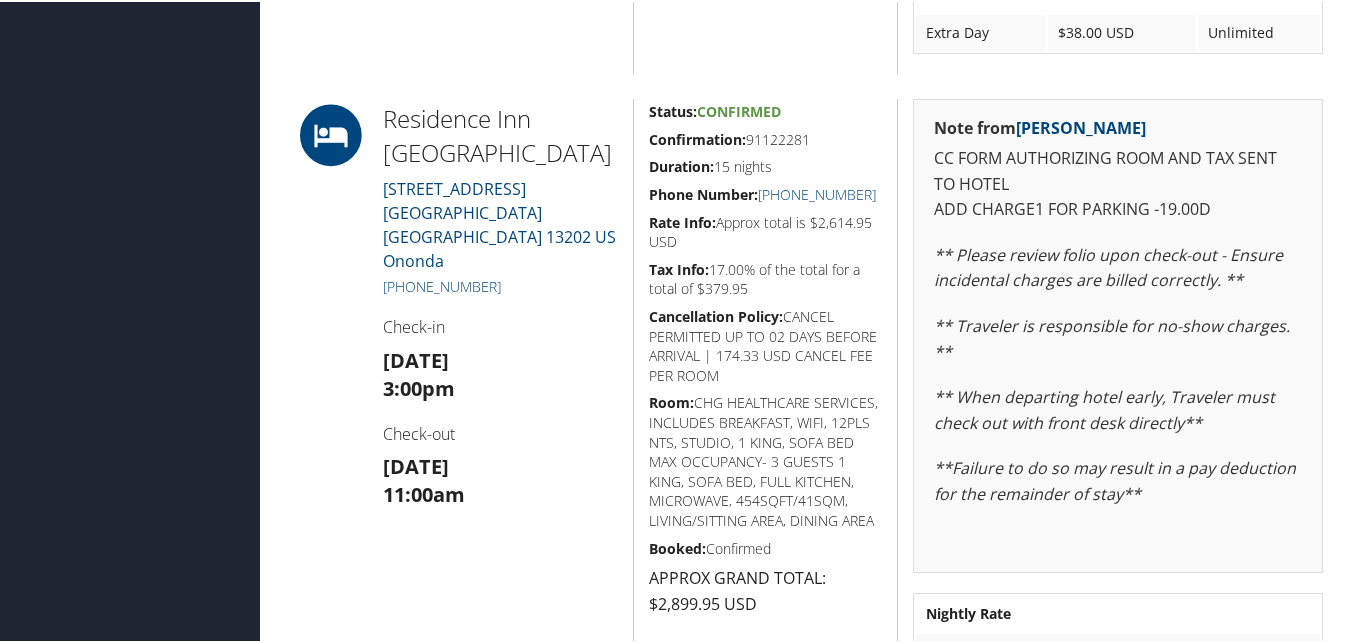 click on "Confirmation:" at bounding box center [697, 137] 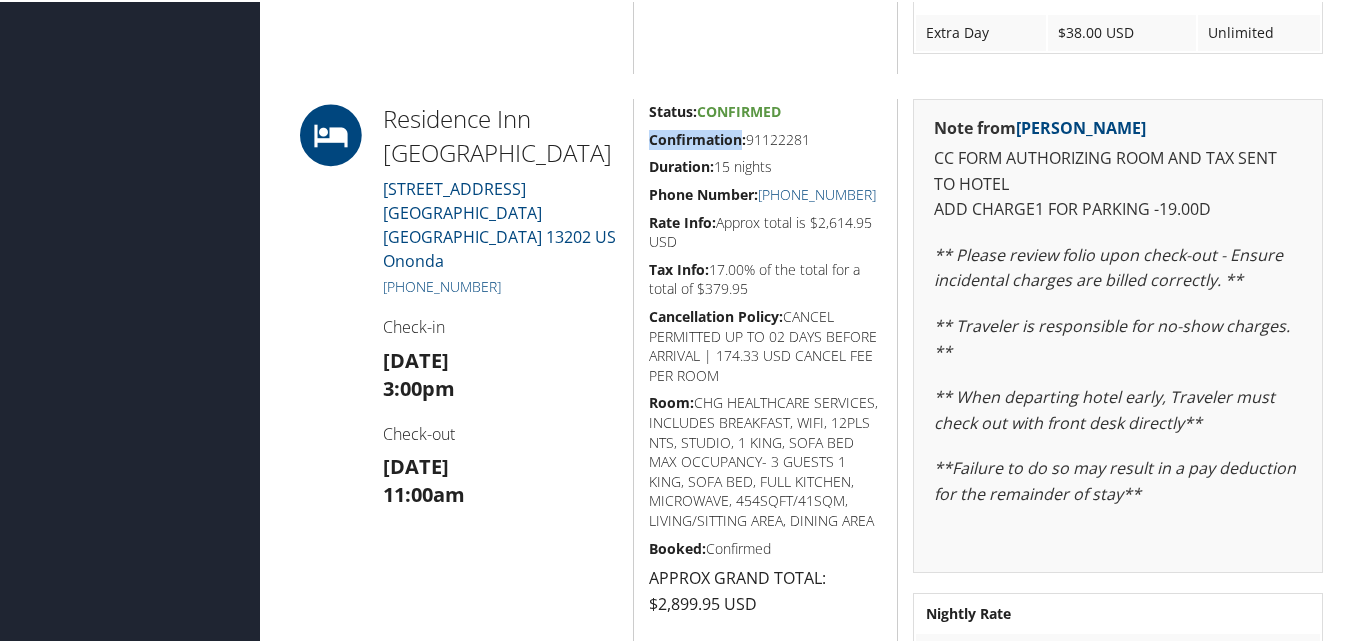 click on "Confirmation:" at bounding box center (697, 137) 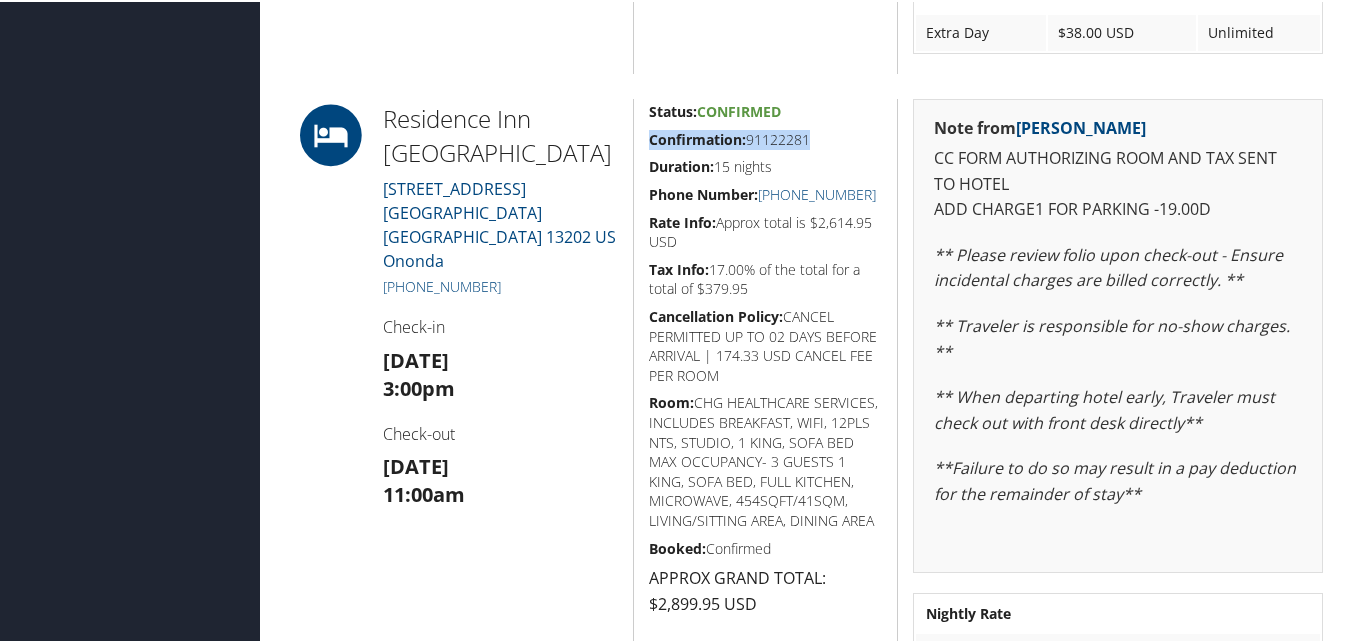 click on "Confirmation:" at bounding box center [697, 137] 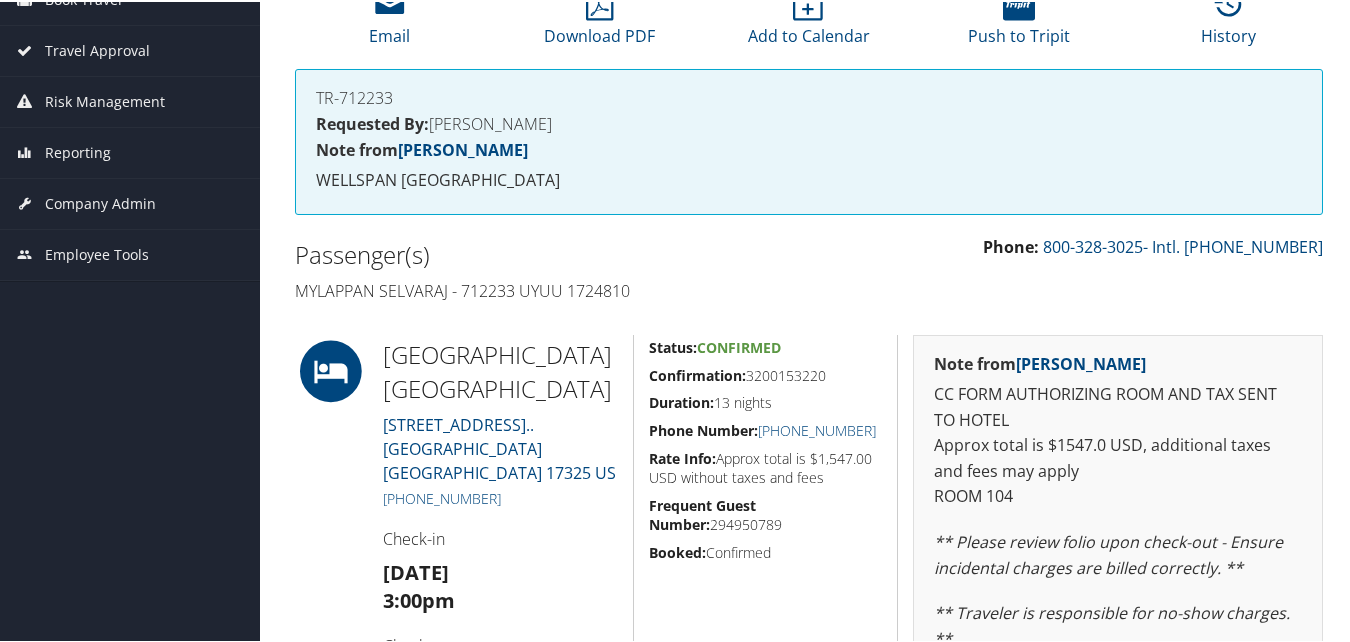 scroll, scrollTop: 300, scrollLeft: 0, axis: vertical 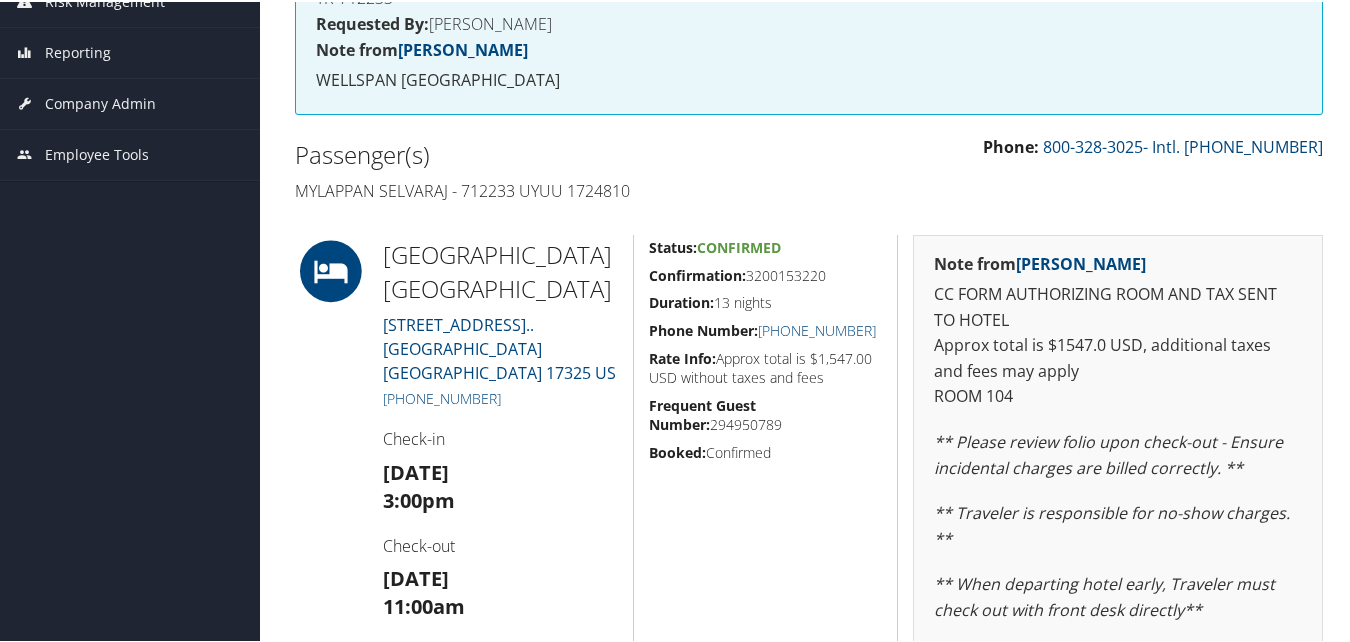 click on "Confirmation:  3200153220" at bounding box center [766, 274] 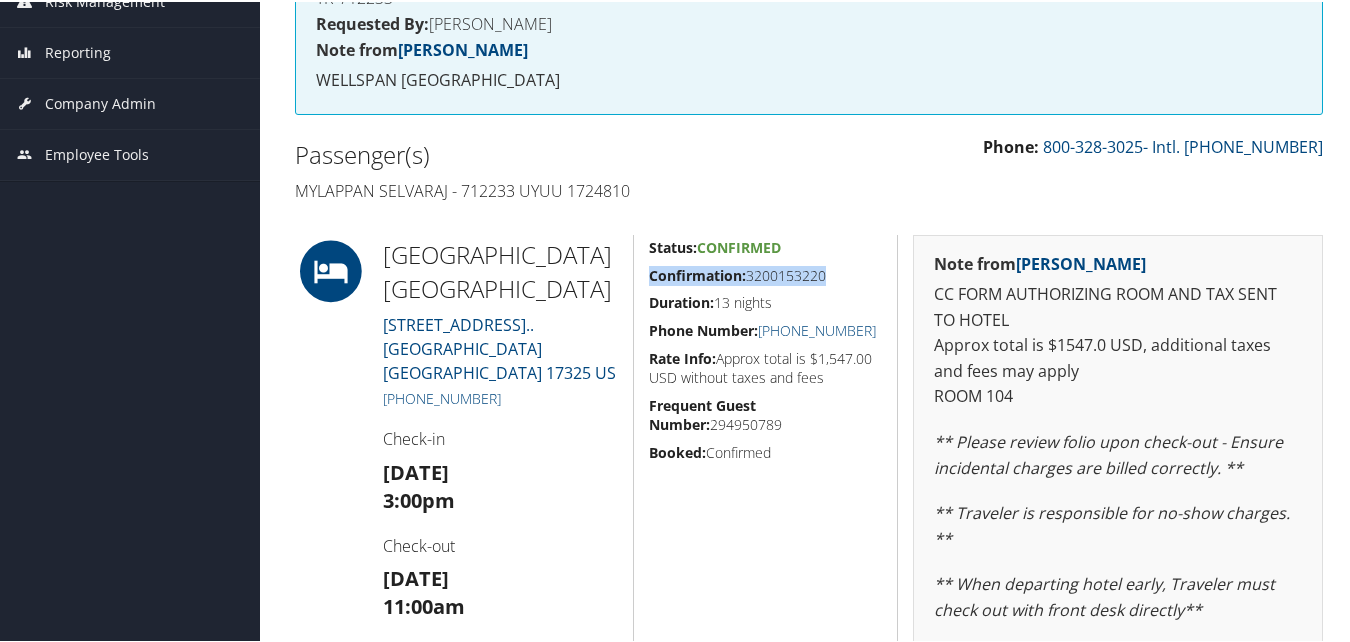 click on "Confirmation:  3200153220" at bounding box center [766, 274] 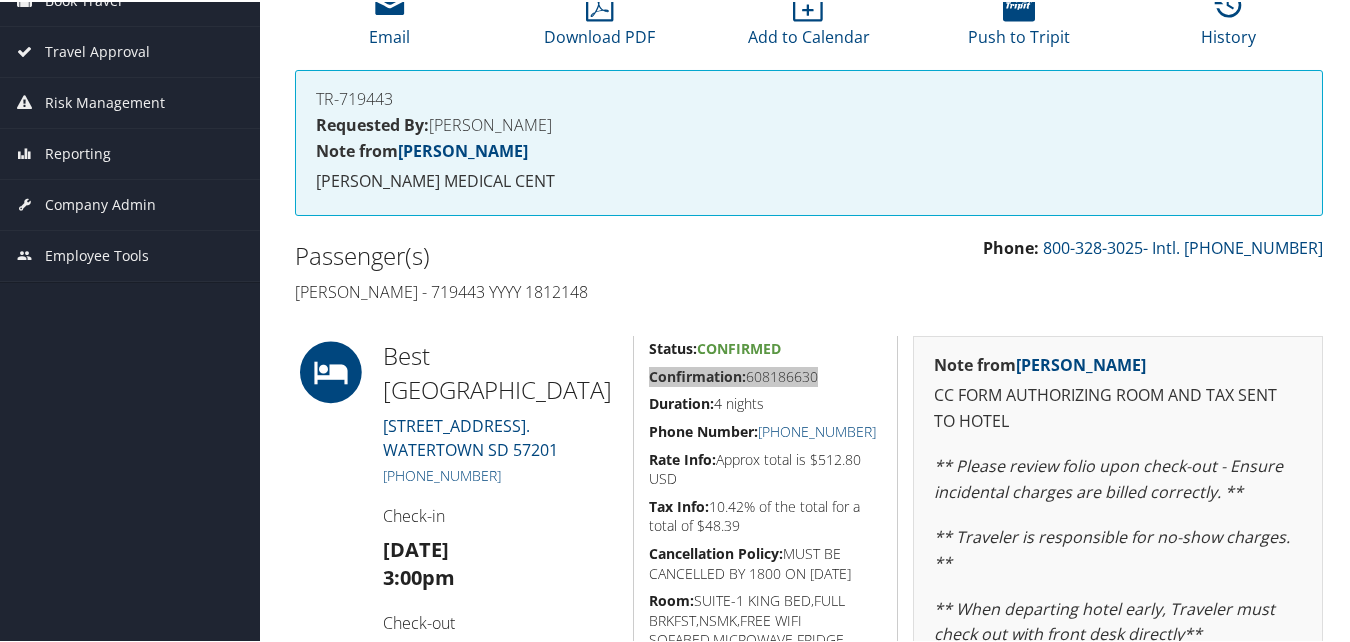 scroll, scrollTop: 0, scrollLeft: 0, axis: both 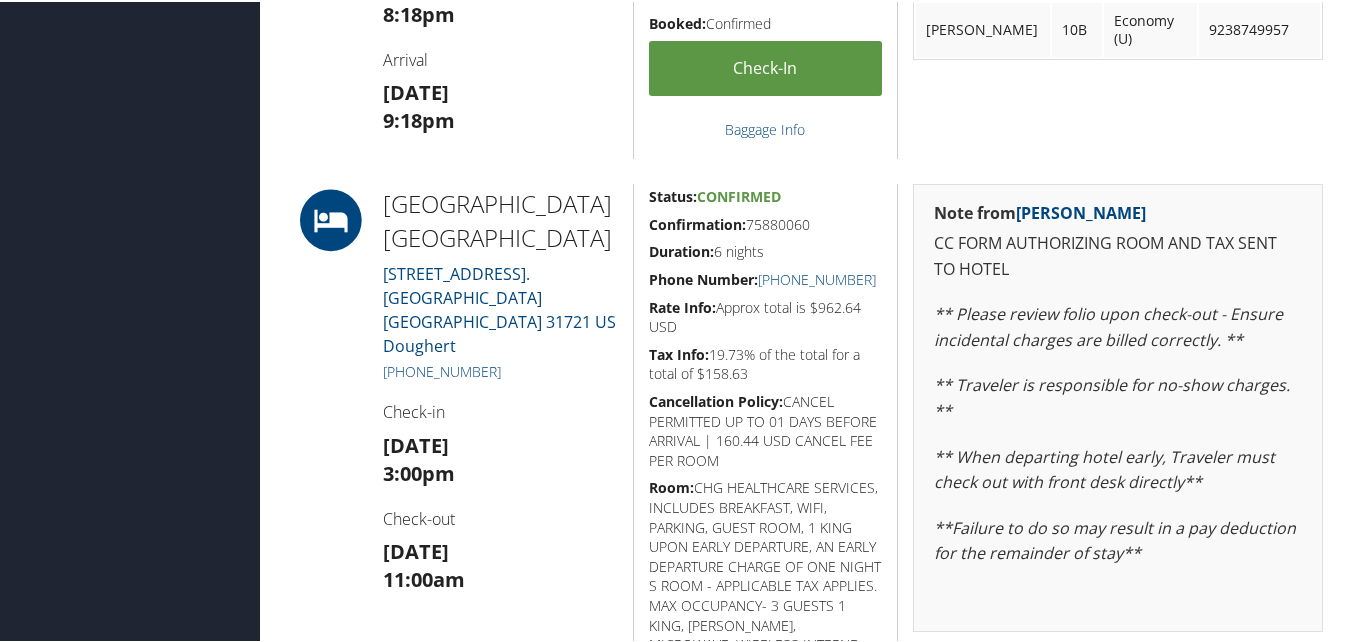click on "Confirmation:" at bounding box center [697, 222] 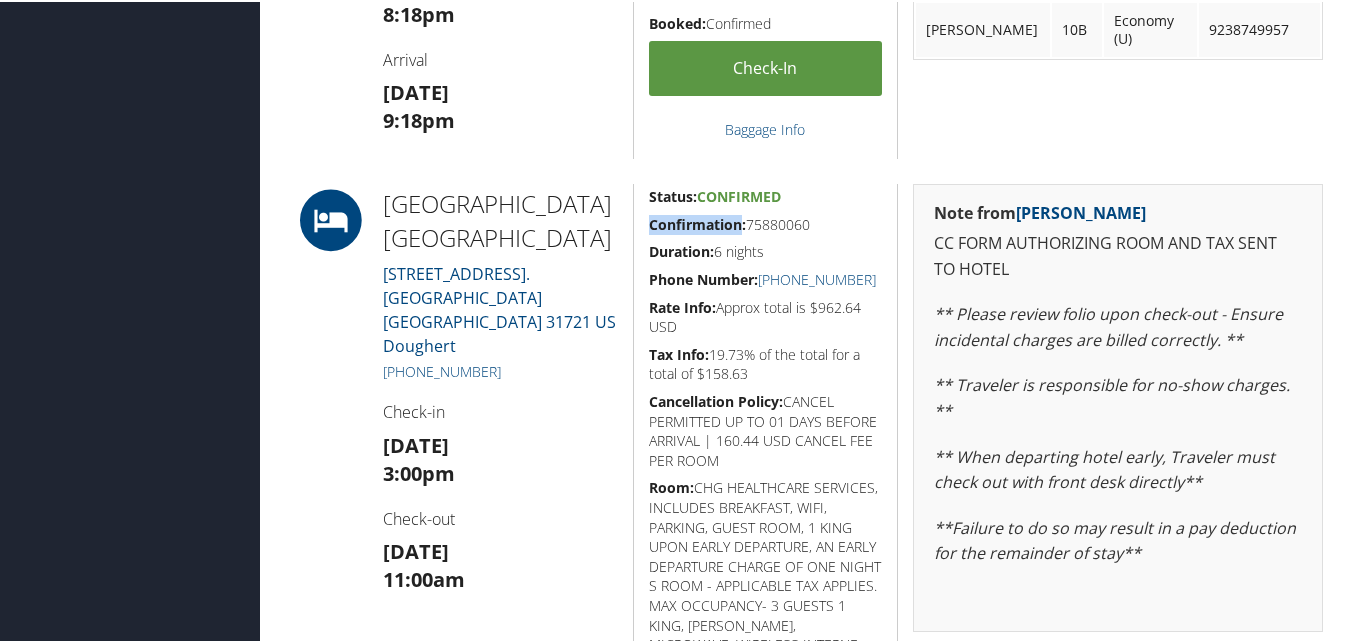 click on "Confirmation:" at bounding box center (697, 222) 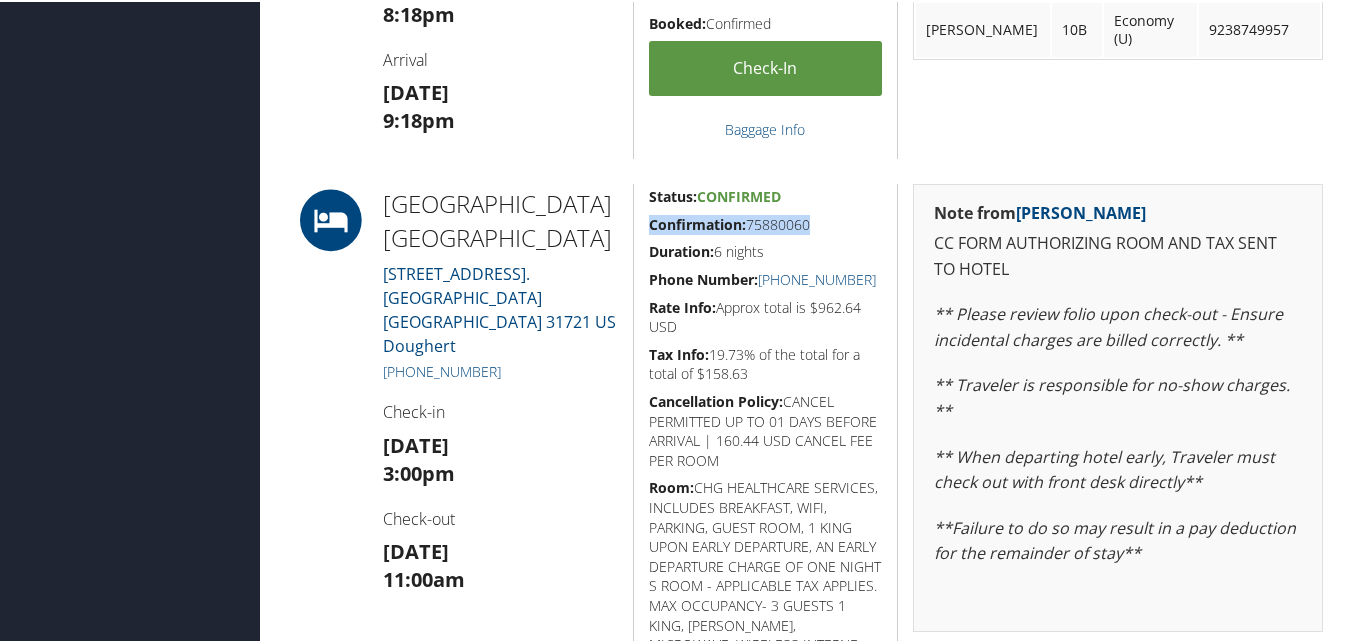 click on "Confirmation:" at bounding box center (697, 222) 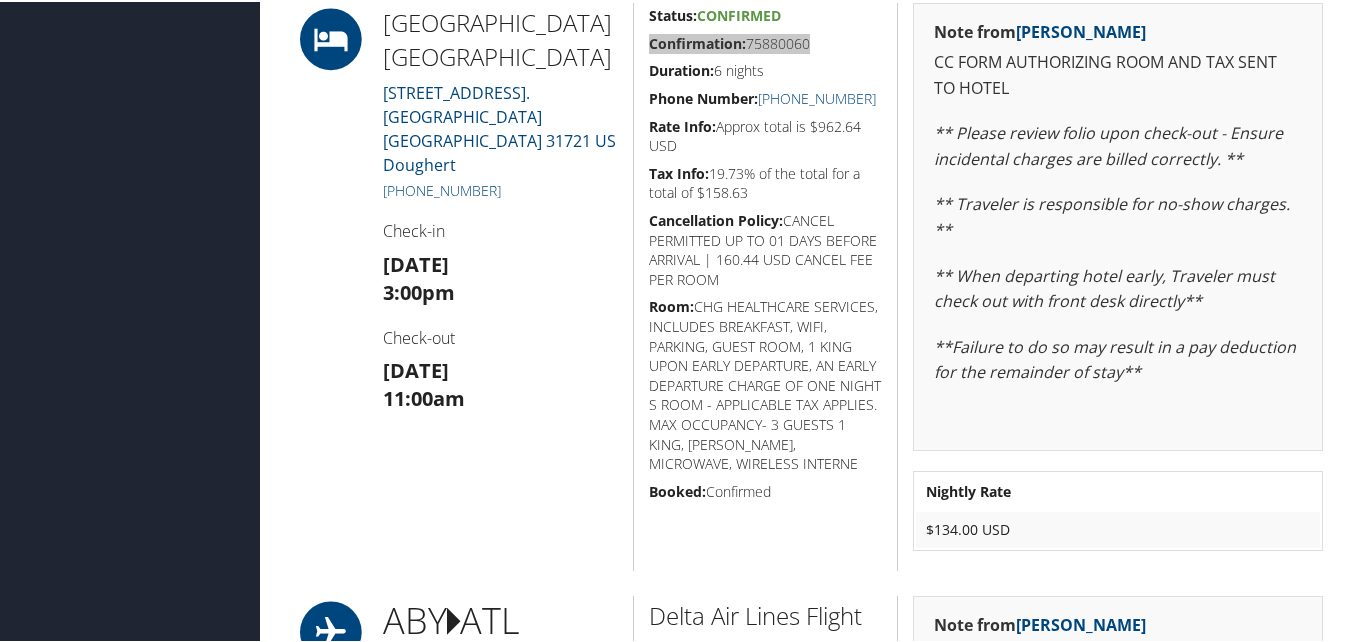 scroll, scrollTop: 1423, scrollLeft: 0, axis: vertical 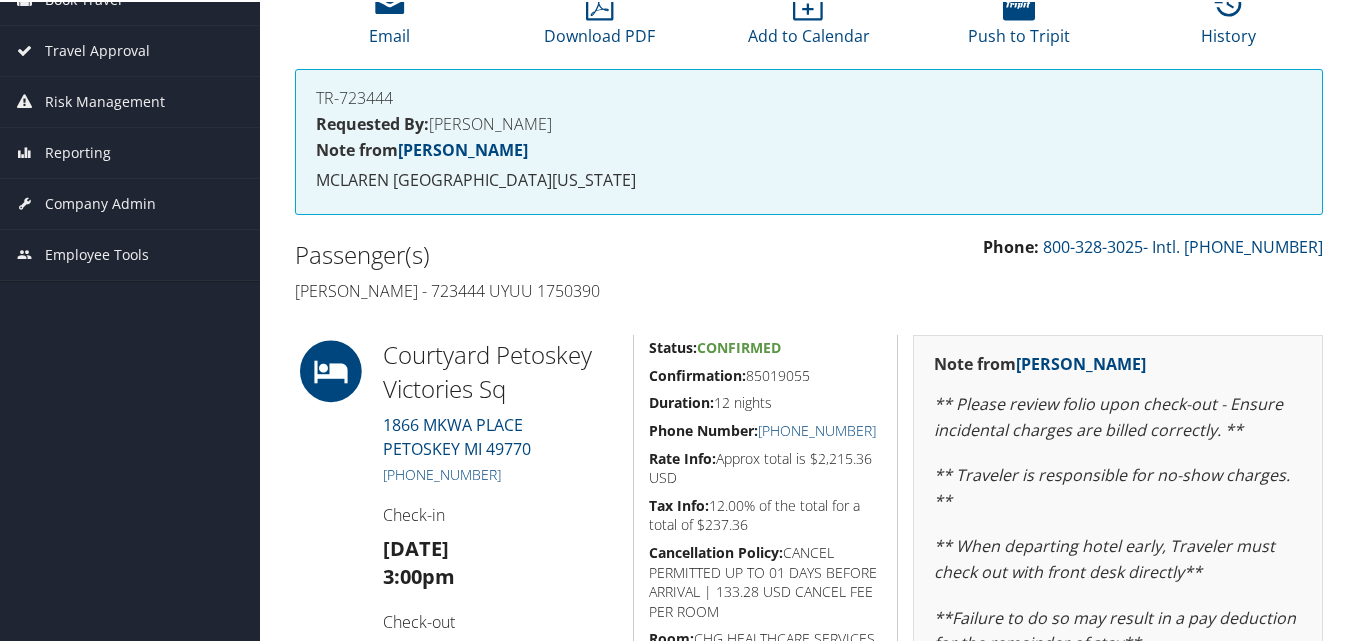 click on "Confirmation:" at bounding box center (697, 373) 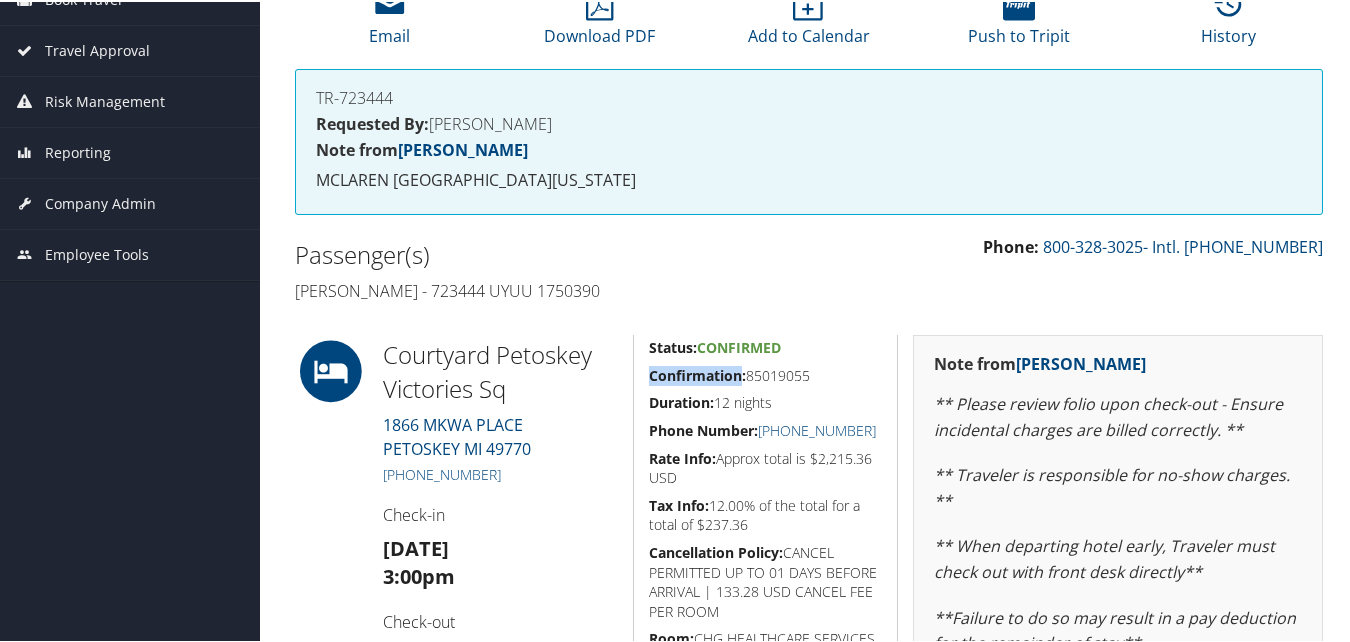 click on "Confirmation:" at bounding box center (697, 373) 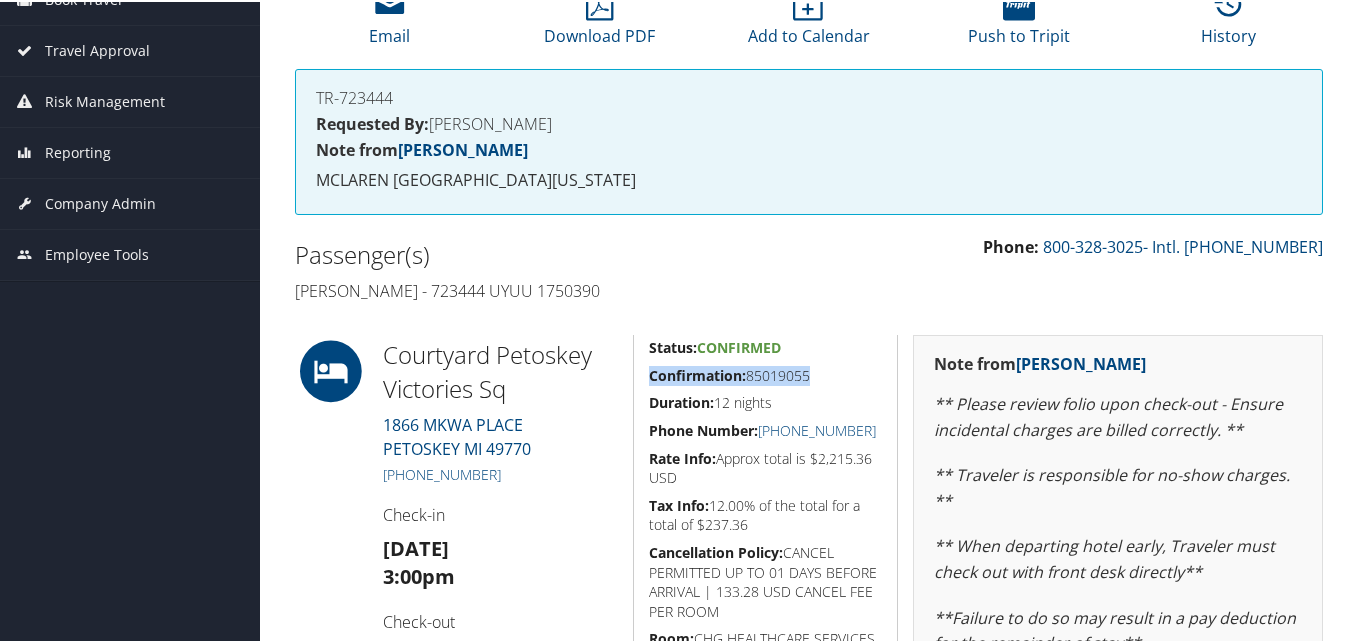 click on "Confirmation:" at bounding box center [697, 373] 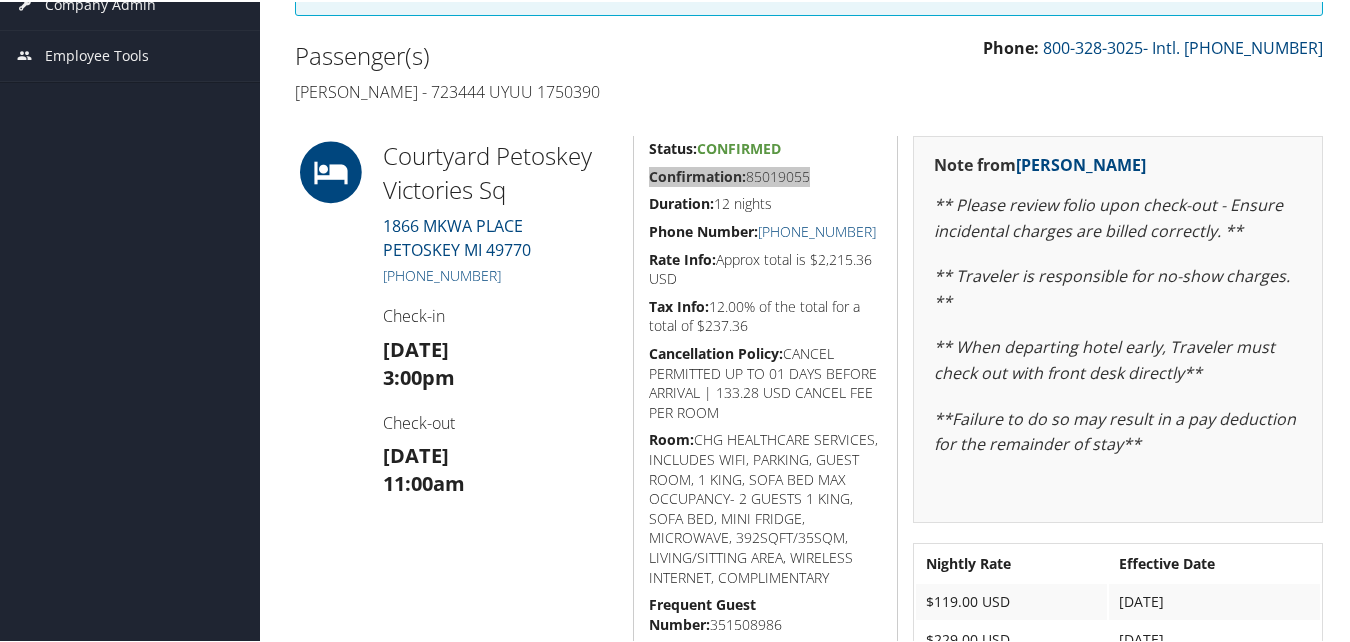 scroll, scrollTop: 400, scrollLeft: 0, axis: vertical 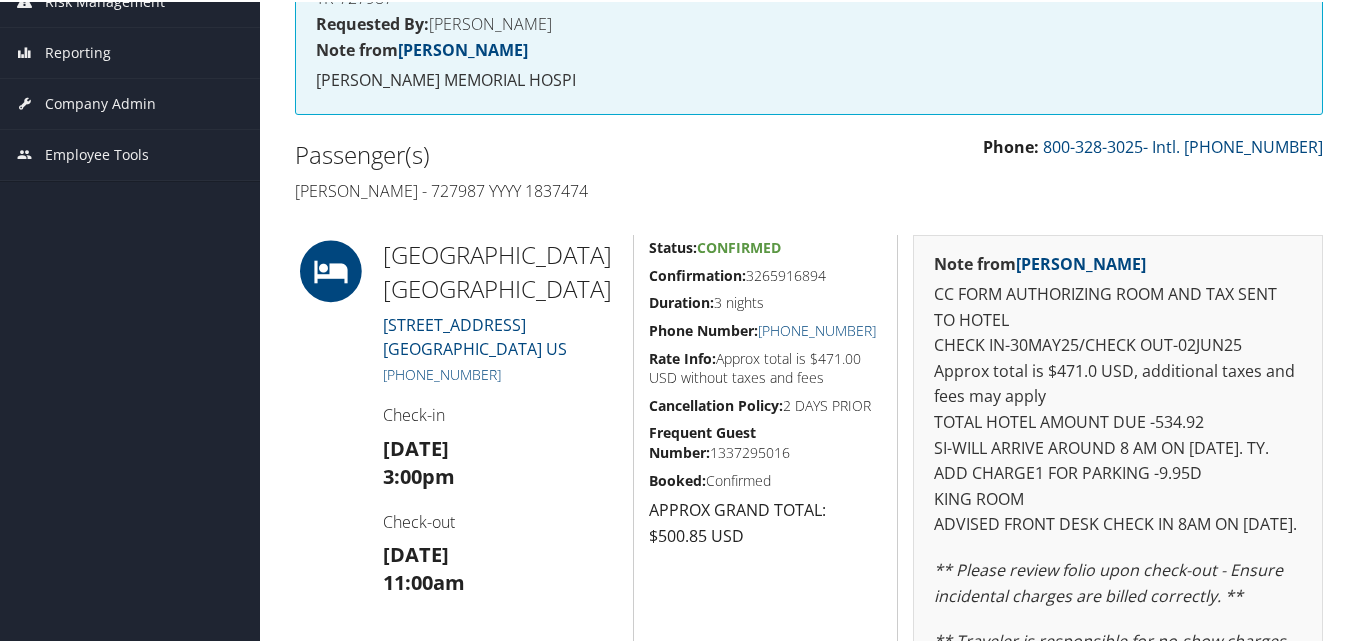 click on "Status:  Confirmed          Confirmation:  3265916894          Duration:  3 nights          Phone Number:  [PHONE_NUMBER]          Rate Info:  Approx total is $471.00 USD without taxes and fees                   Cancellation Policy:  2 DAYS PRIOR                          Frequent Guest Number:  1337295016                          Booked:  Confirmed                                      APPROX GRAND TOTAL: $500.85 USD" at bounding box center (765, 679) 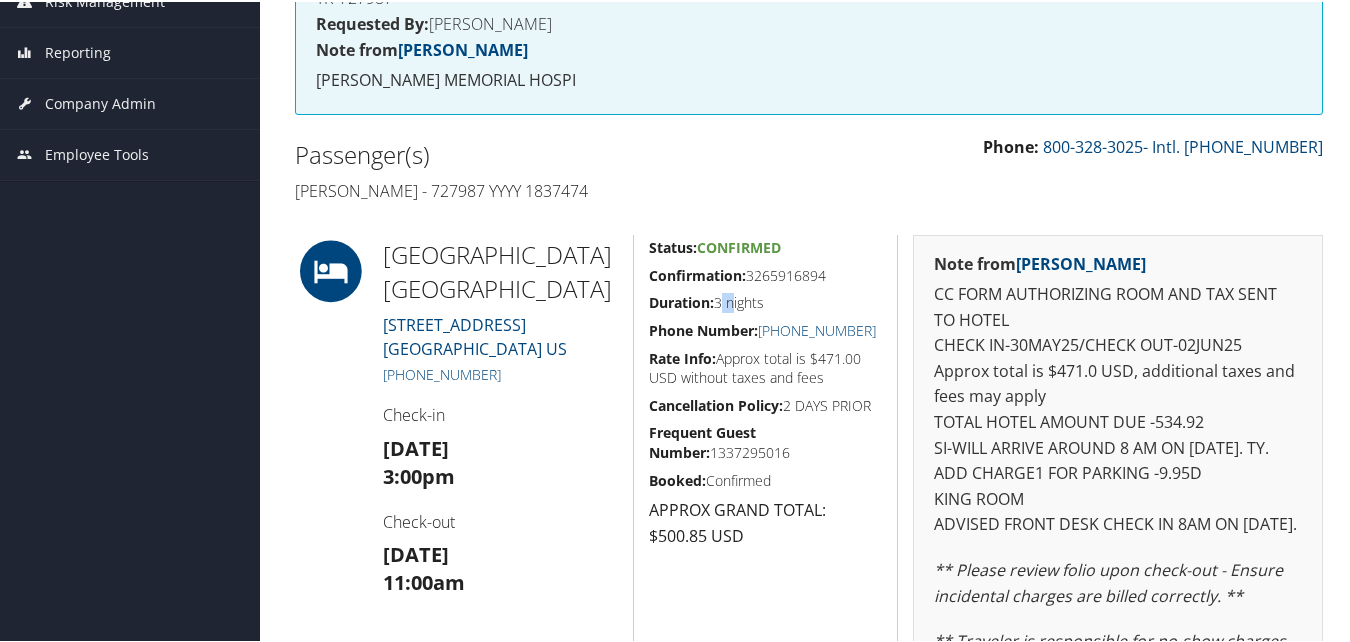 click on "Status:  Confirmed          Confirmation:  3265916894          Duration:  3 nights          Phone Number:  [PHONE_NUMBER]          Rate Info:  Approx total is $471.00 USD without taxes and fees                   Cancellation Policy:  2 DAYS PRIOR                          Frequent Guest Number:  1337295016                          Booked:  Confirmed                                      APPROX GRAND TOTAL: $500.85 USD" at bounding box center [765, 679] 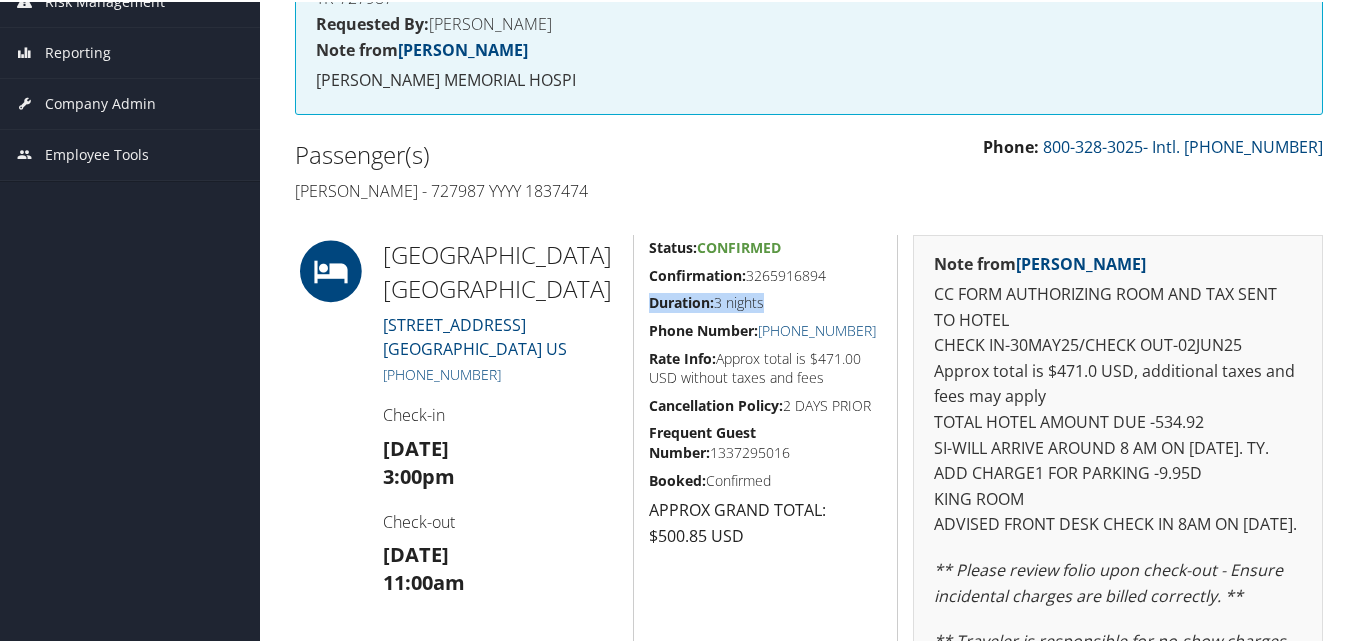 click on "Status:  Confirmed          Confirmation:  3265916894          Duration:  3 nights          Phone Number:  +1 (229) 888-1590          Rate Info:  Approx total is $471.00 USD without taxes and fees                   Cancellation Policy:  2 DAYS PRIOR                          Frequent Guest Number:  1337295016                          Booked:  Confirmed                                      APPROX GRAND TOTAL: $500.85 USD" at bounding box center [765, 679] 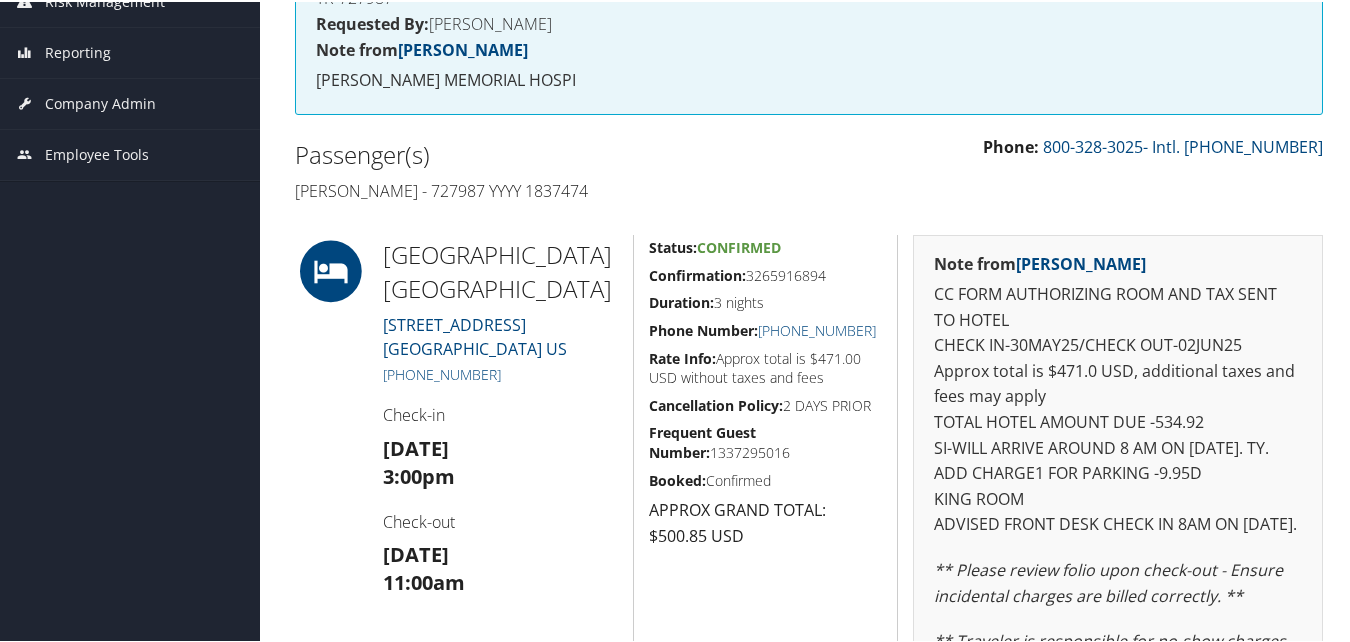 drag, startPoint x: 720, startPoint y: 307, endPoint x: 706, endPoint y: 294, distance: 19.104973 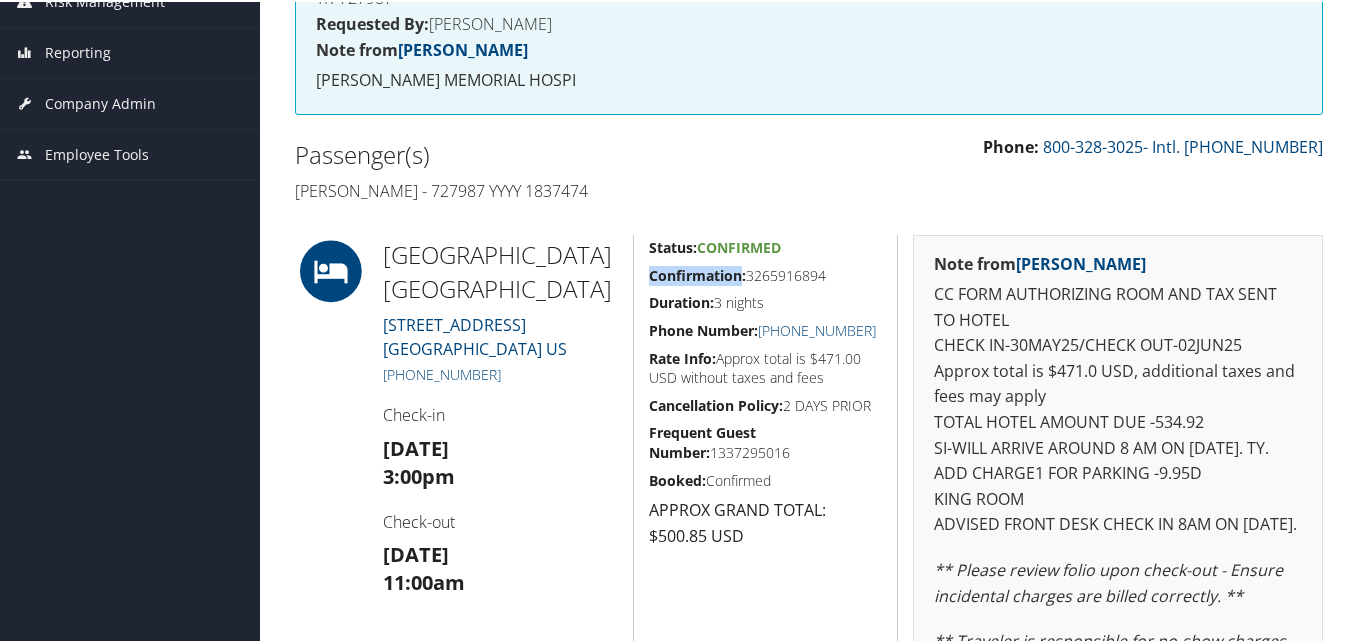 click on "Confirmation:" at bounding box center (697, 273) 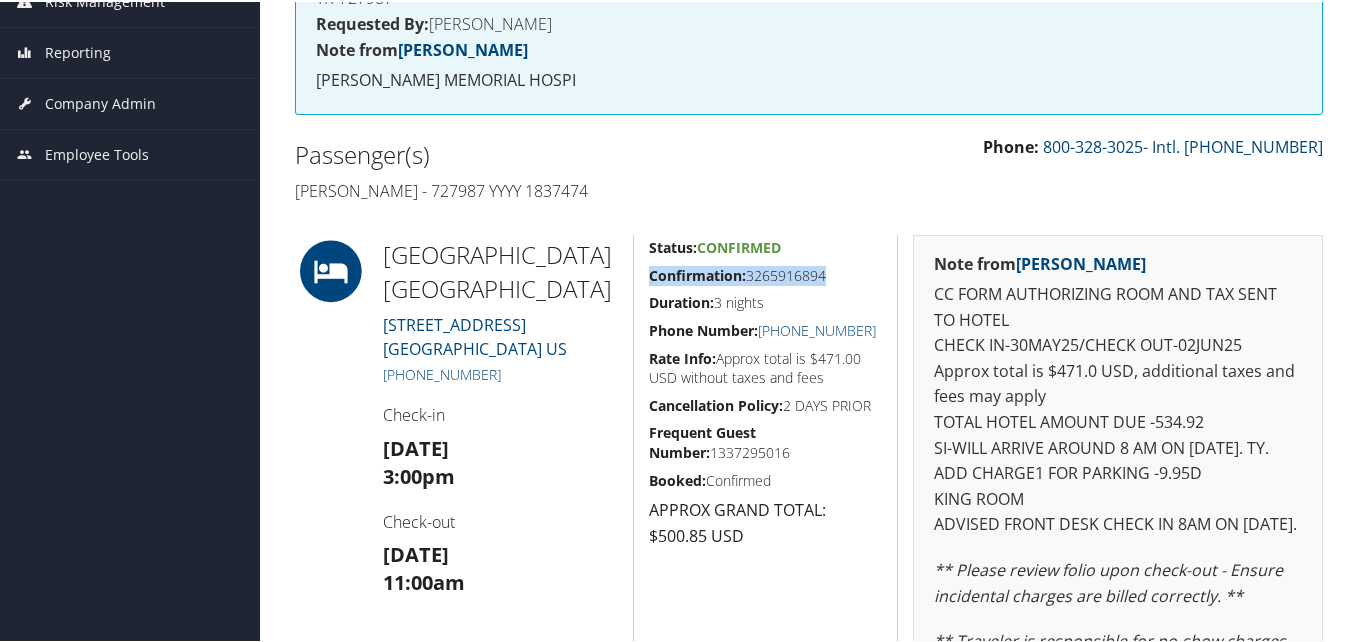 click on "Confirmation:" at bounding box center (697, 273) 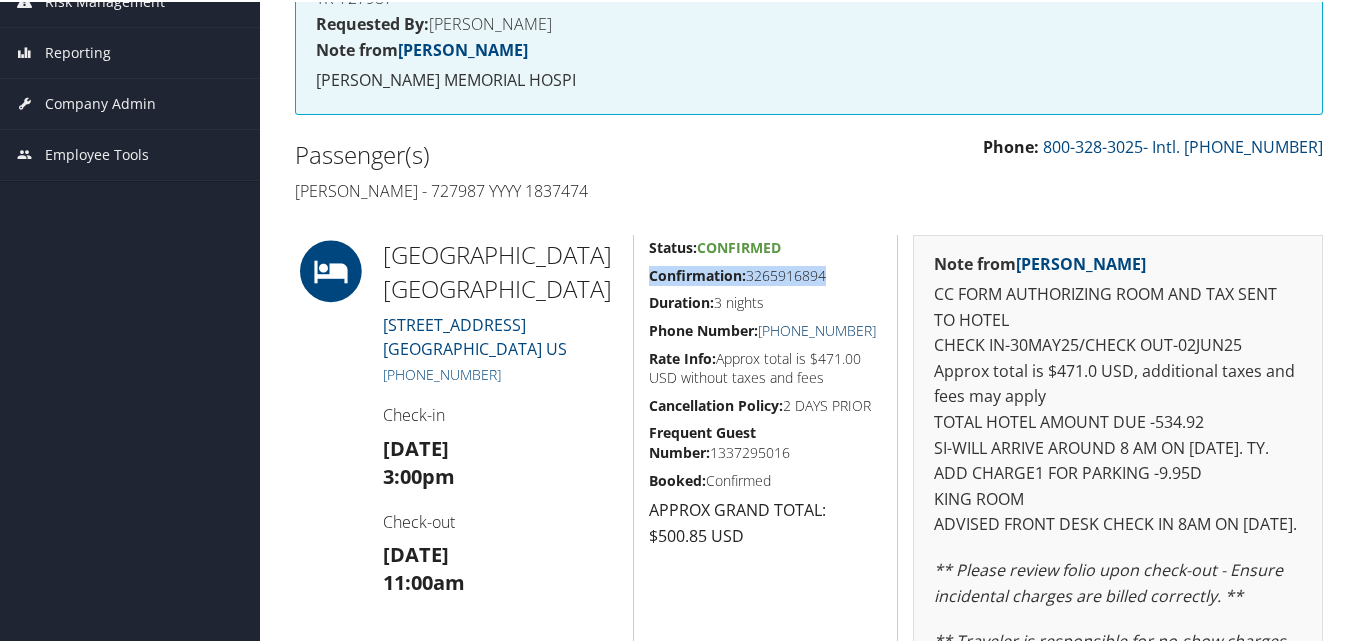 drag, startPoint x: 888, startPoint y: 357, endPoint x: 780, endPoint y: 356, distance: 108.00463 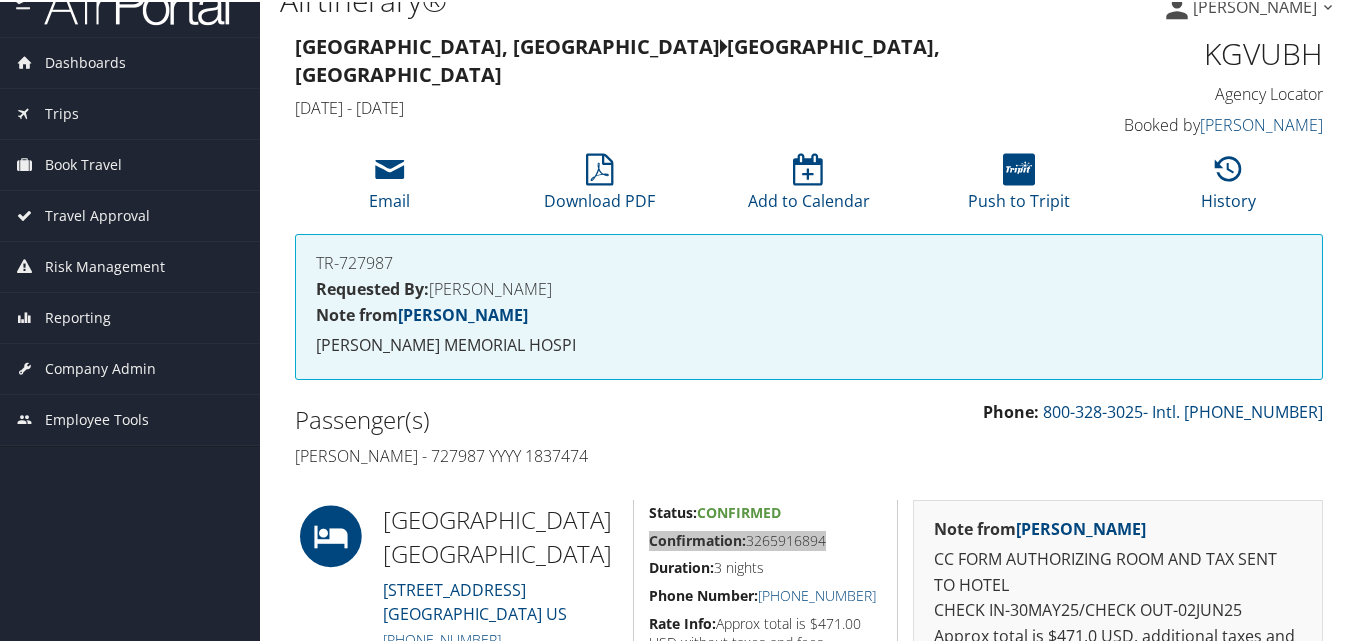 scroll, scrollTop: 0, scrollLeft: 0, axis: both 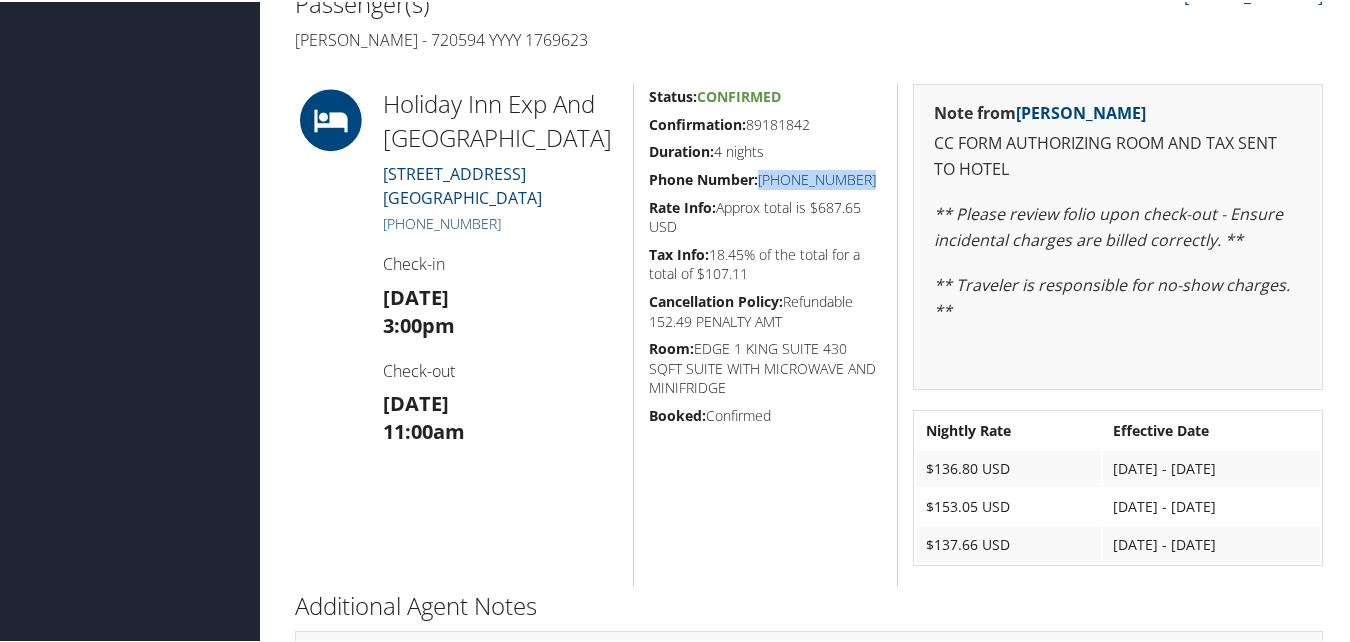 drag, startPoint x: 861, startPoint y: 185, endPoint x: 759, endPoint y: 183, distance: 102.01961 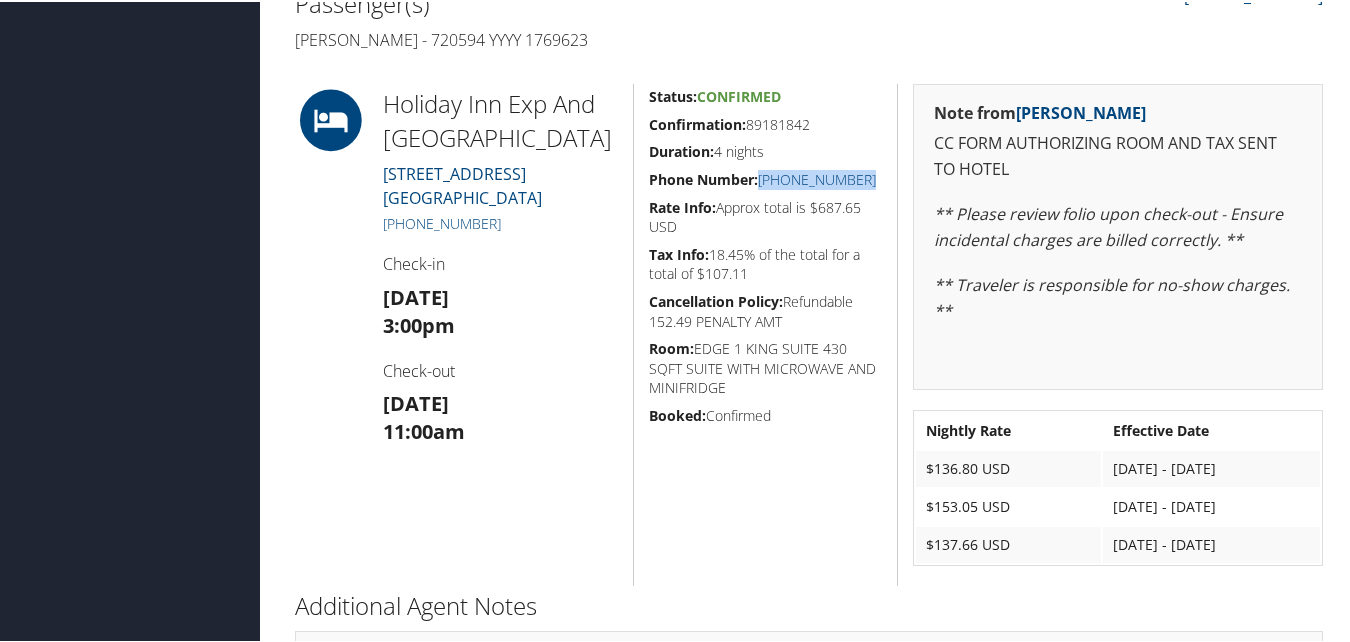copy on "(229) 405-2613" 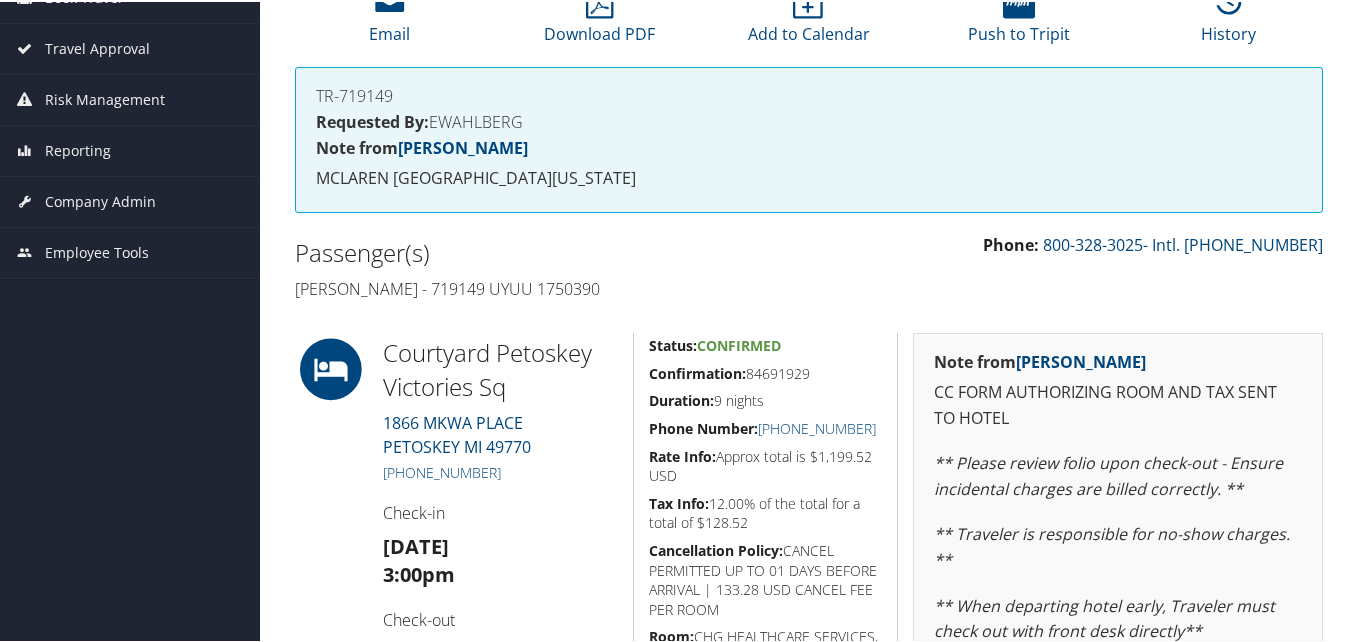 scroll, scrollTop: 200, scrollLeft: 0, axis: vertical 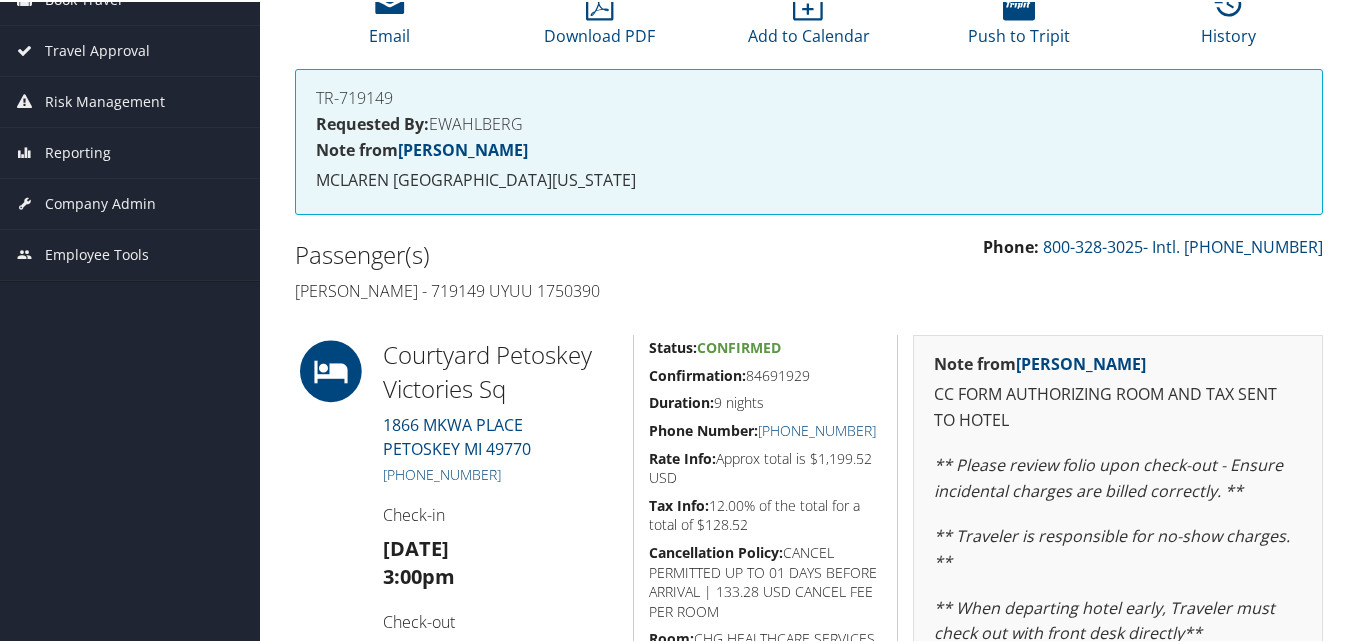 click on "Confirmation:" at bounding box center (697, 373) 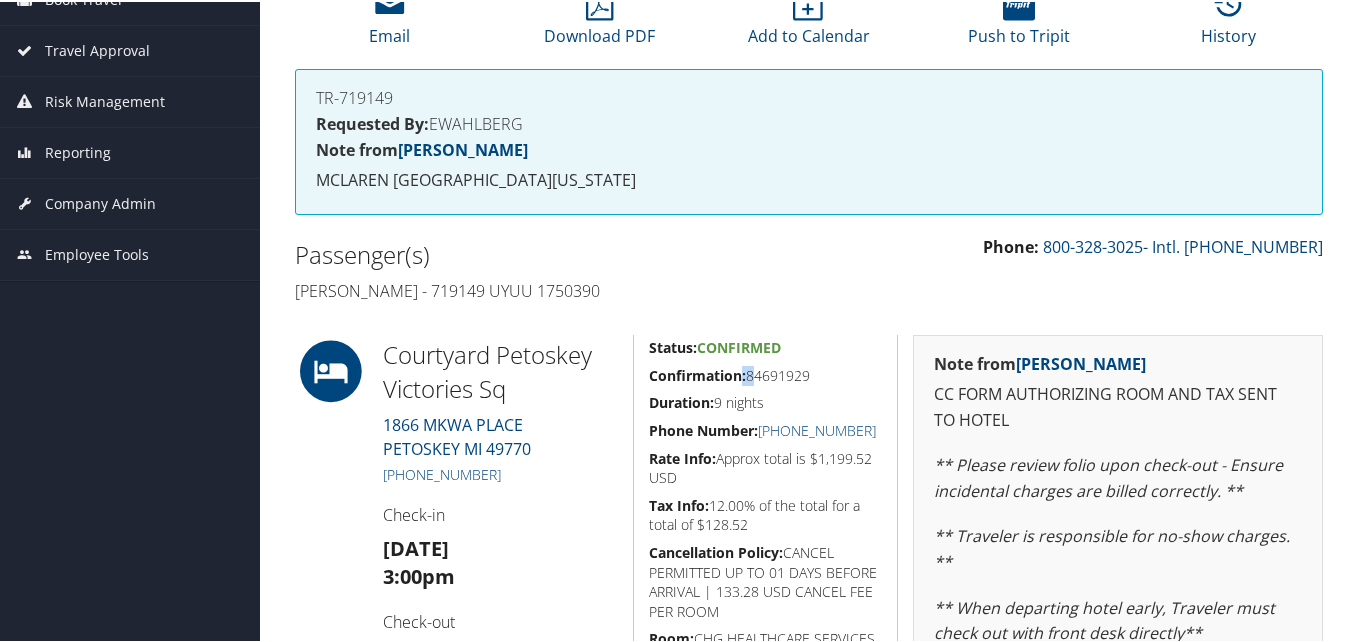 click on "Confirmation:" at bounding box center (697, 373) 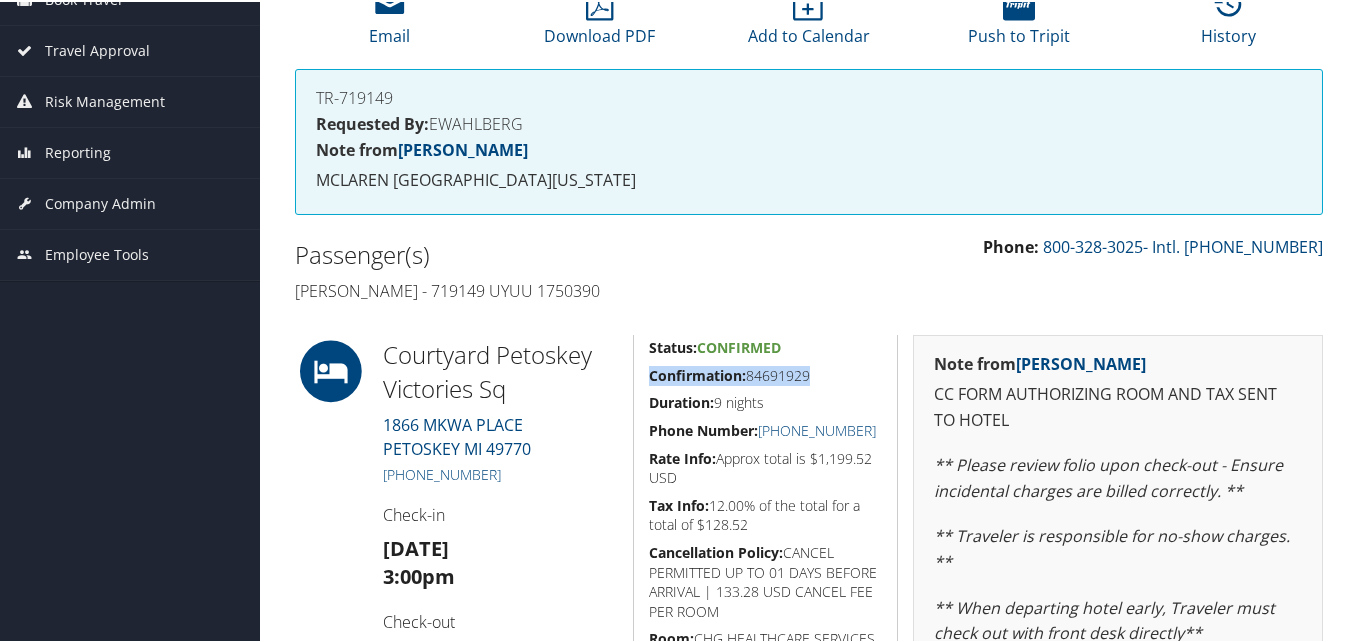 click on "Confirmation:" at bounding box center [697, 373] 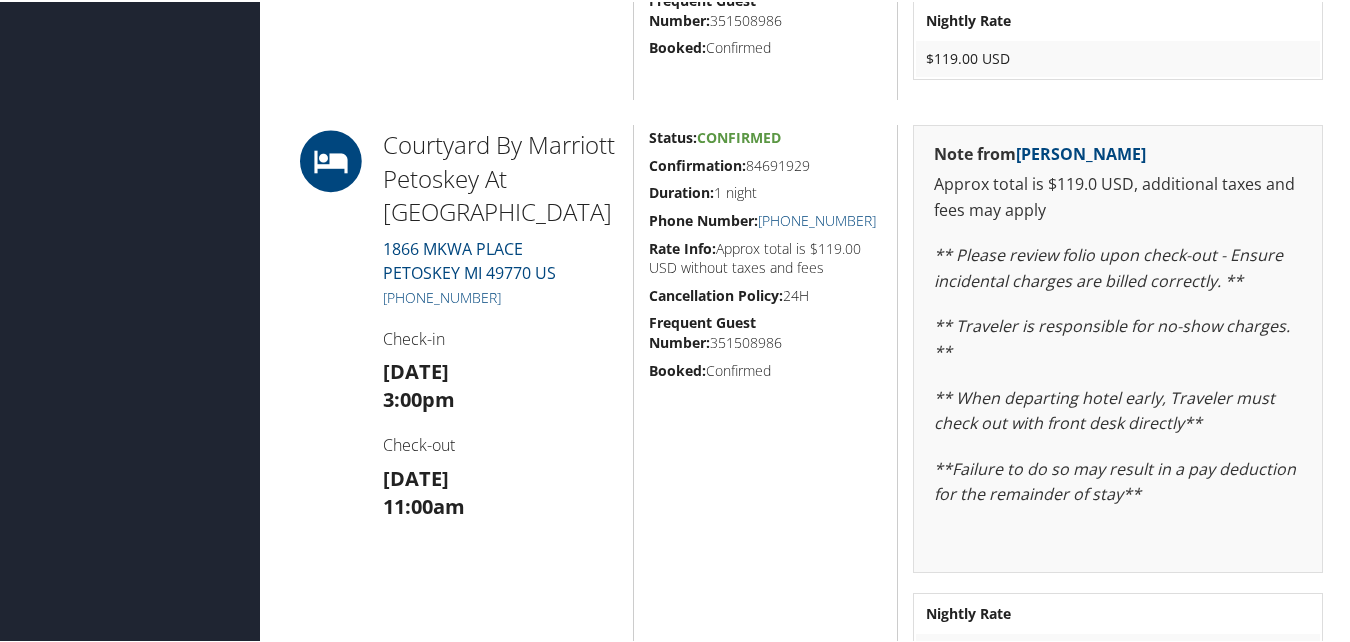scroll, scrollTop: 1100, scrollLeft: 0, axis: vertical 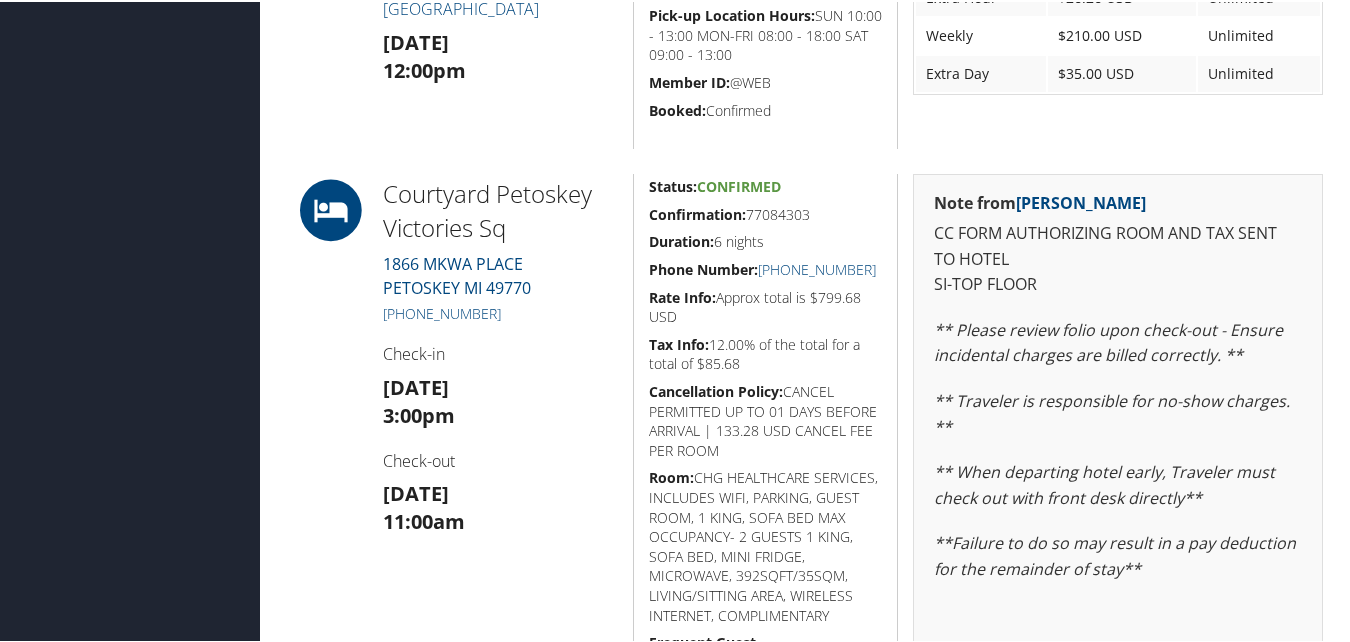 click on "Confirmation:  77084303" at bounding box center [766, 213] 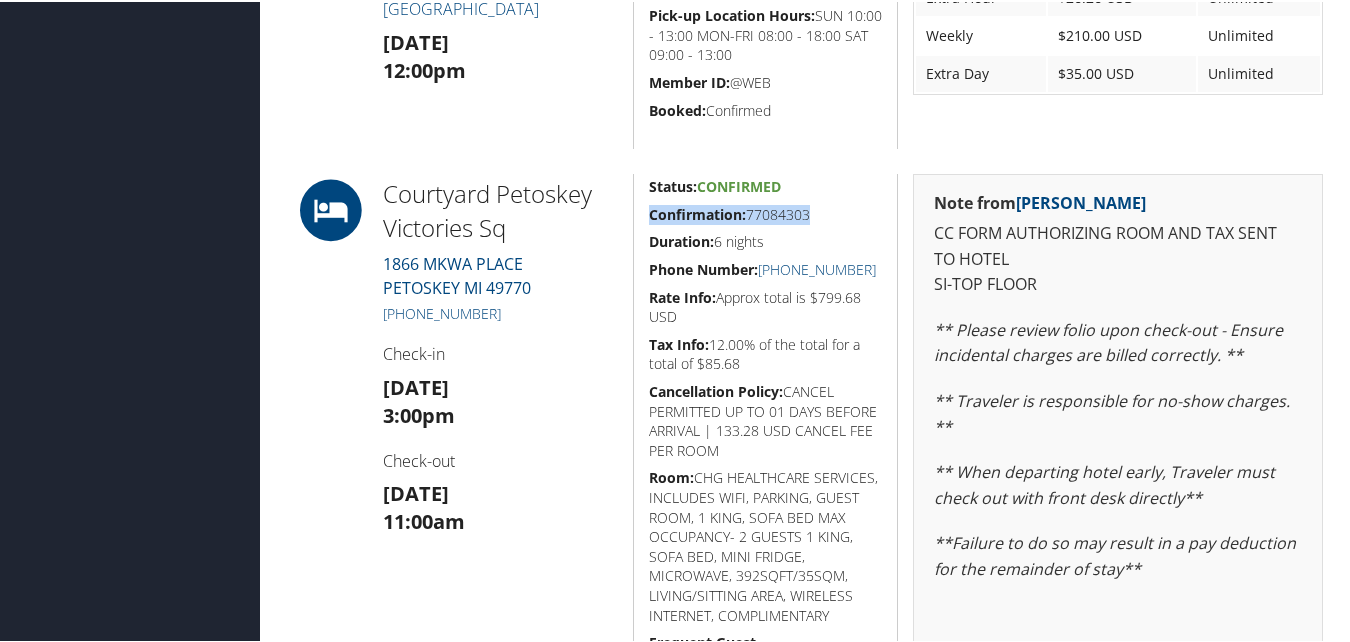 click on "Confirmation:  77084303" at bounding box center [766, 213] 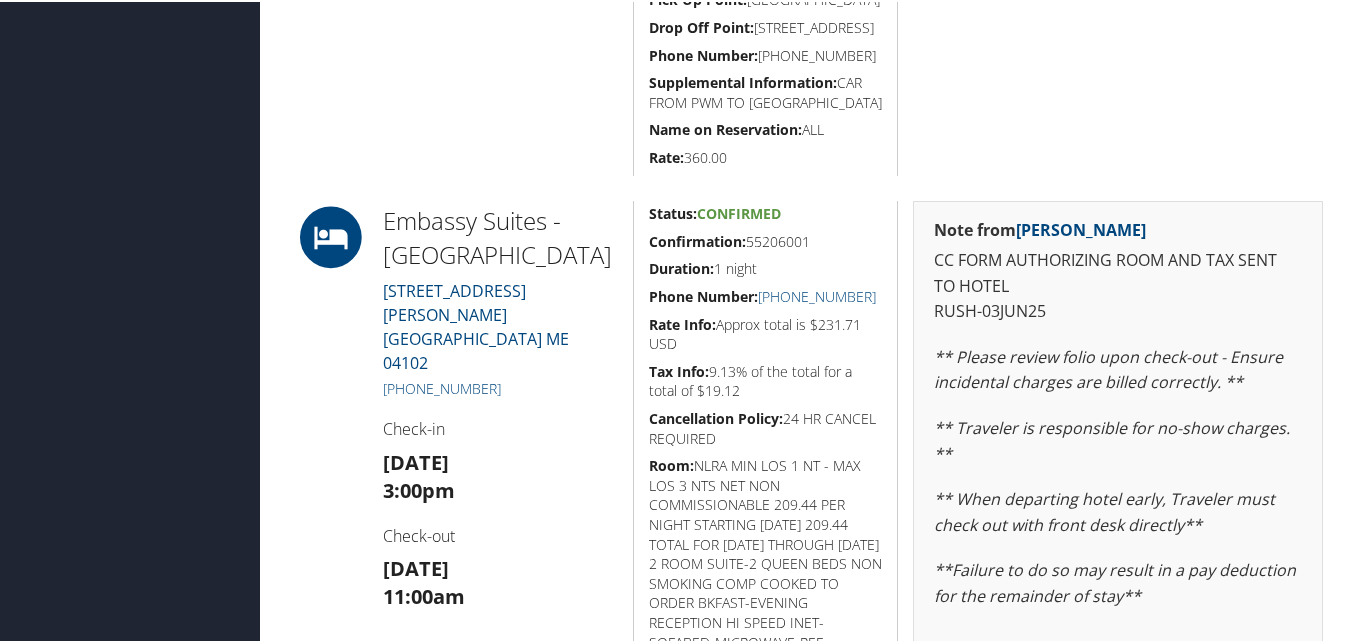 scroll, scrollTop: 1100, scrollLeft: 0, axis: vertical 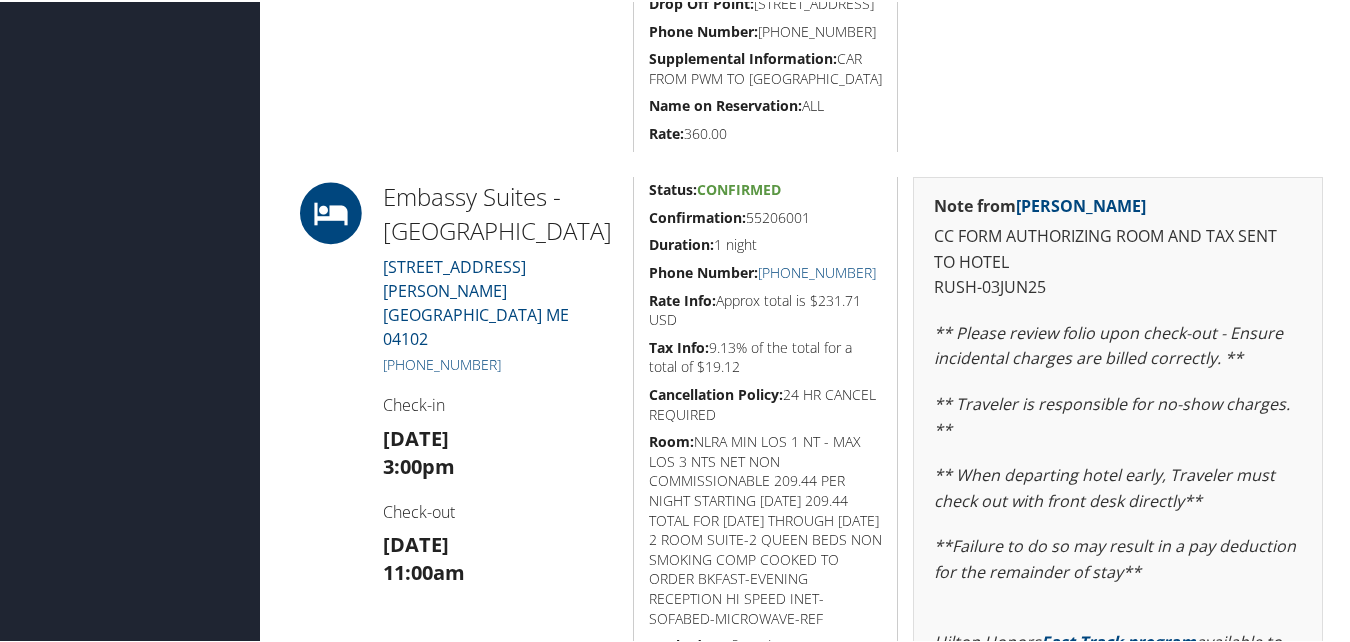 click on "Confirmation:" at bounding box center [697, 215] 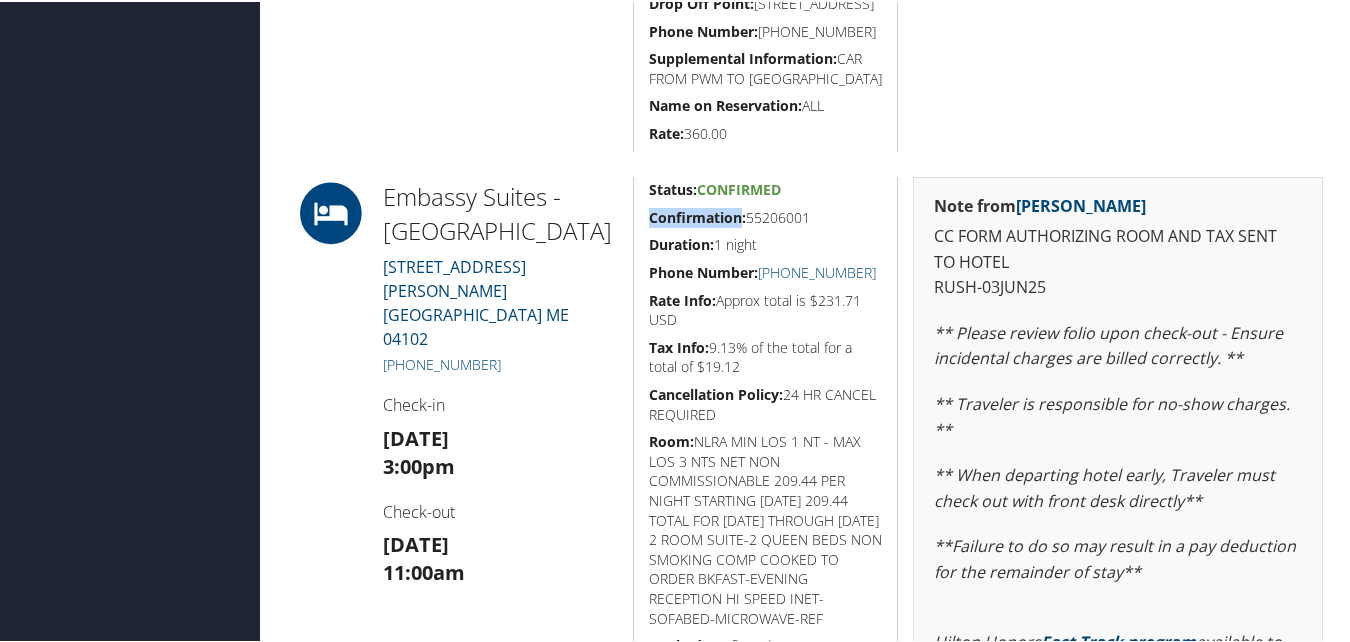 click on "Confirmation:" at bounding box center (697, 215) 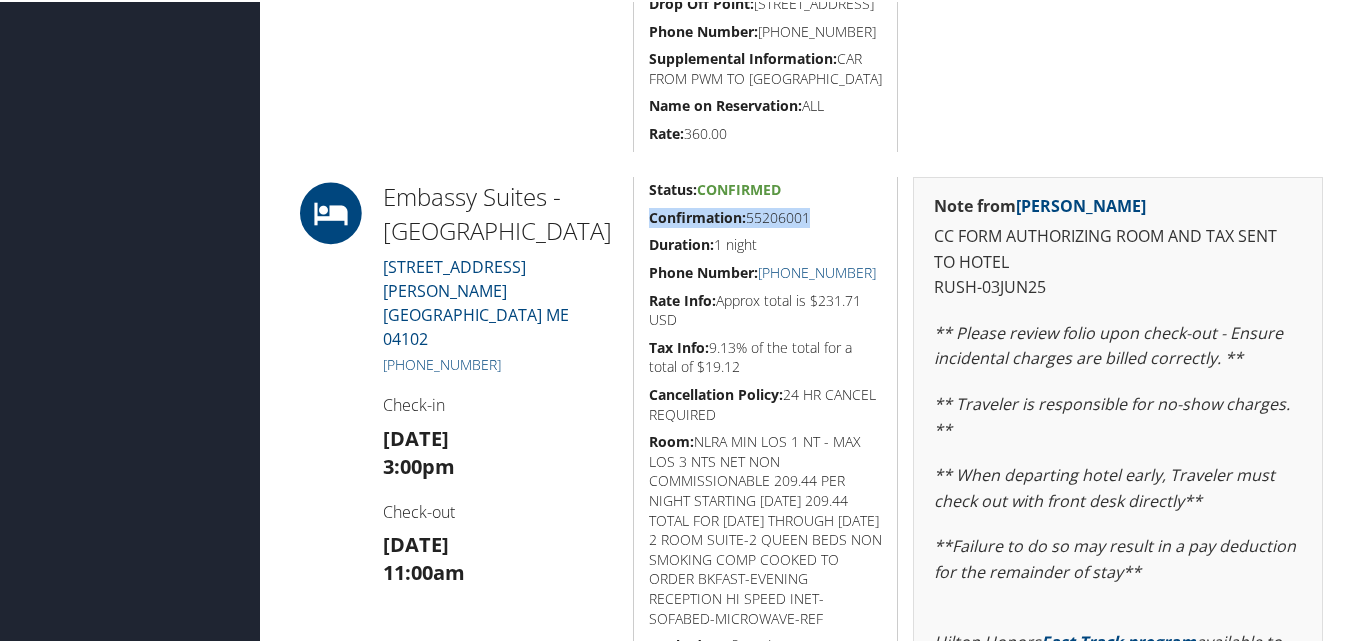 click on "Confirmation:" at bounding box center [697, 215] 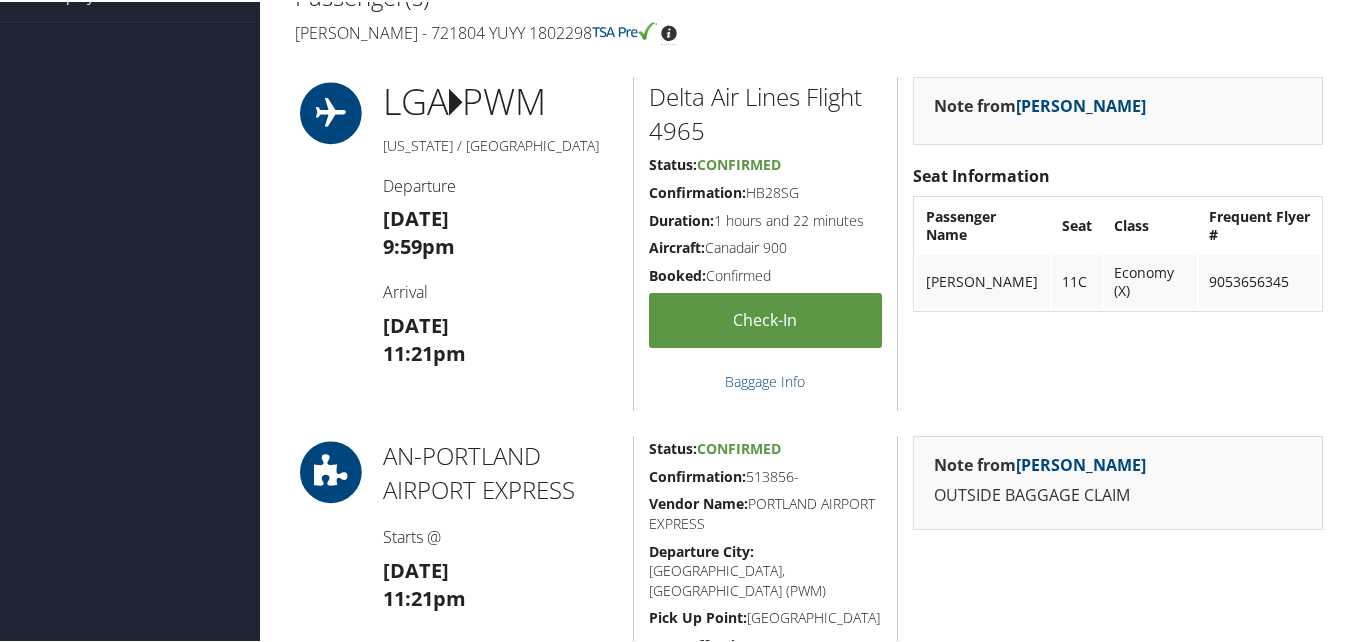 scroll, scrollTop: 100, scrollLeft: 0, axis: vertical 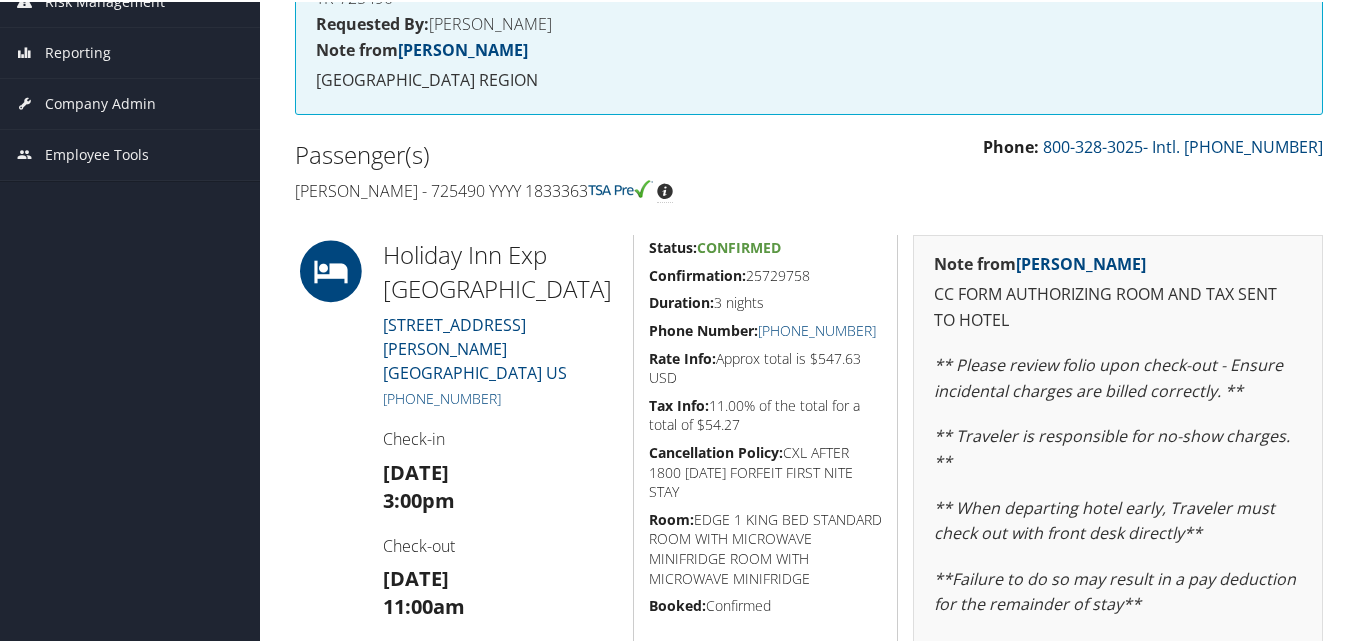 click on "Confirmation:" at bounding box center (697, 273) 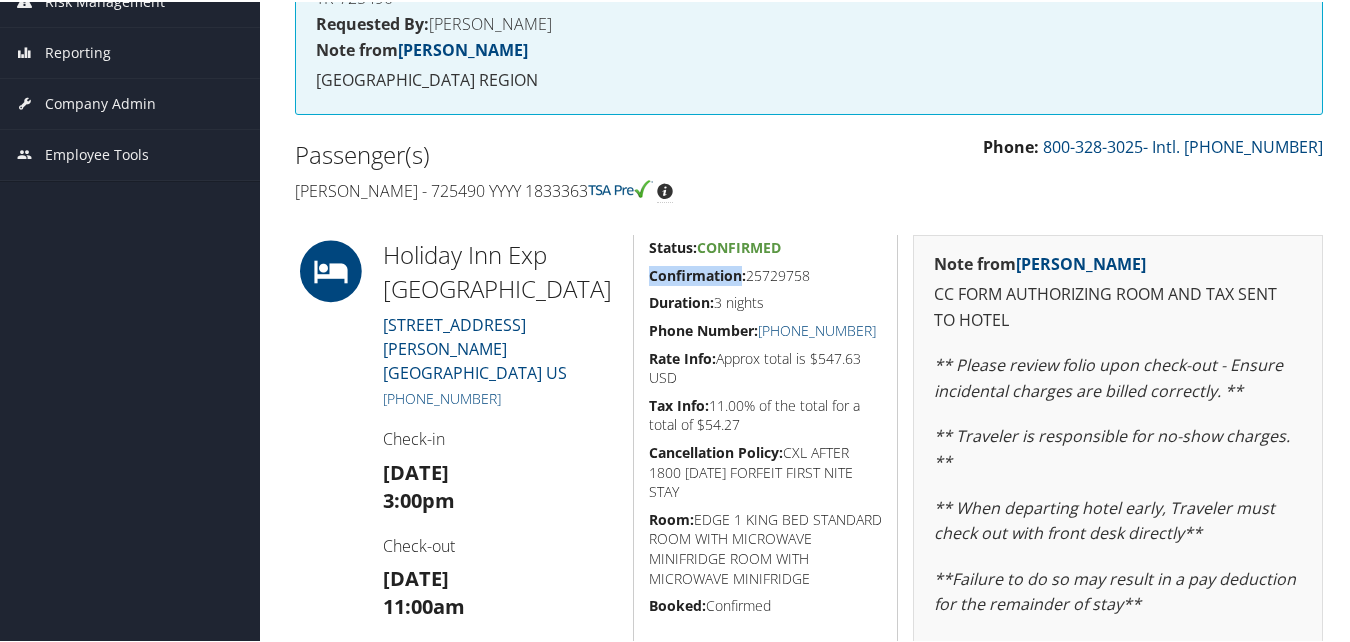 click on "Confirmation:" at bounding box center (697, 273) 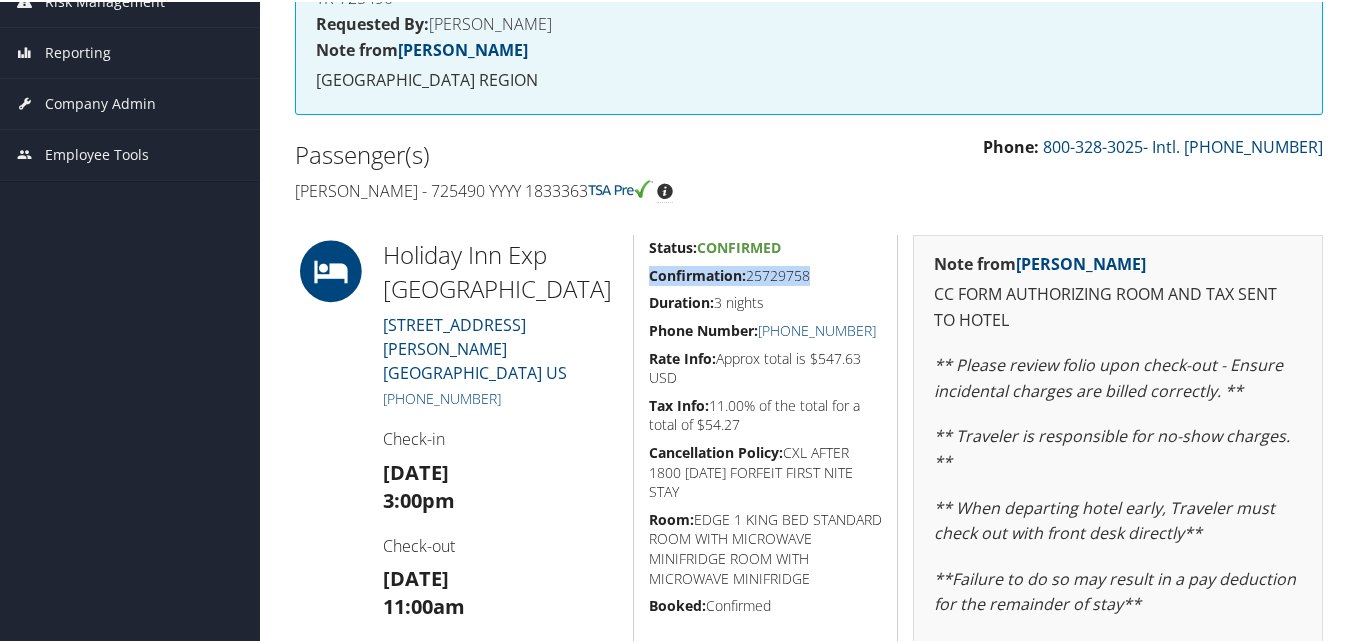 click on "Confirmation:" at bounding box center (697, 273) 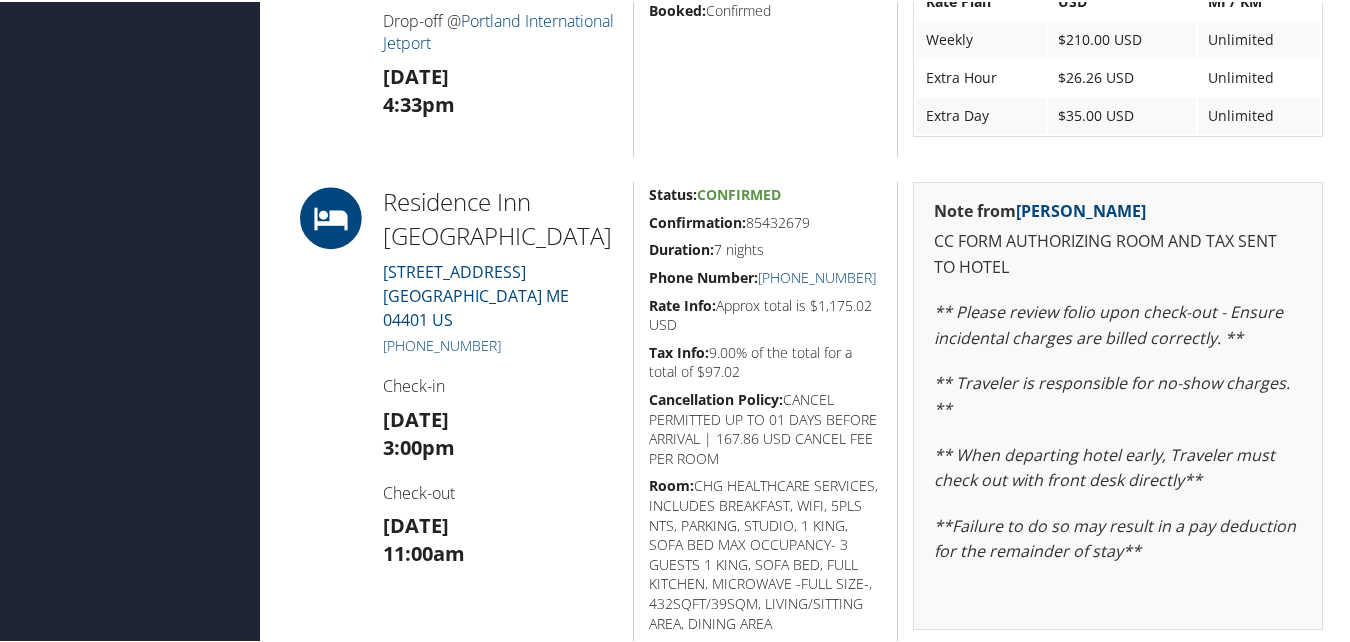 scroll, scrollTop: 1200, scrollLeft: 0, axis: vertical 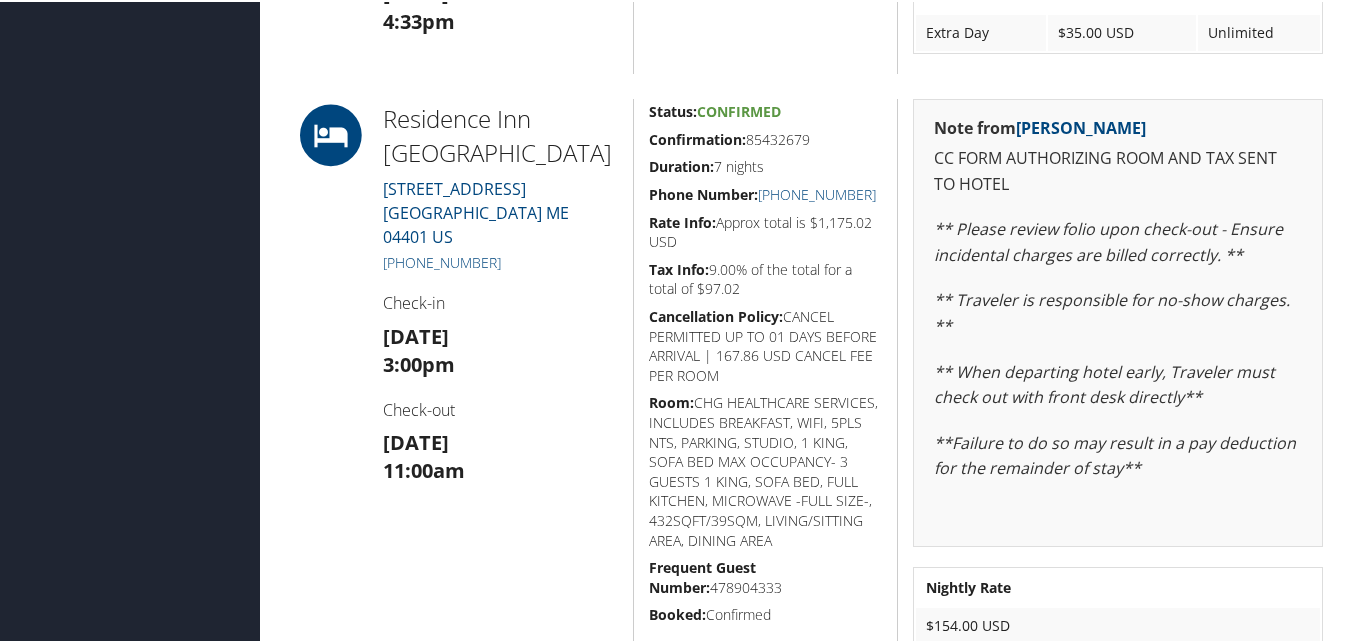 click on "Confirmation:" at bounding box center [697, 137] 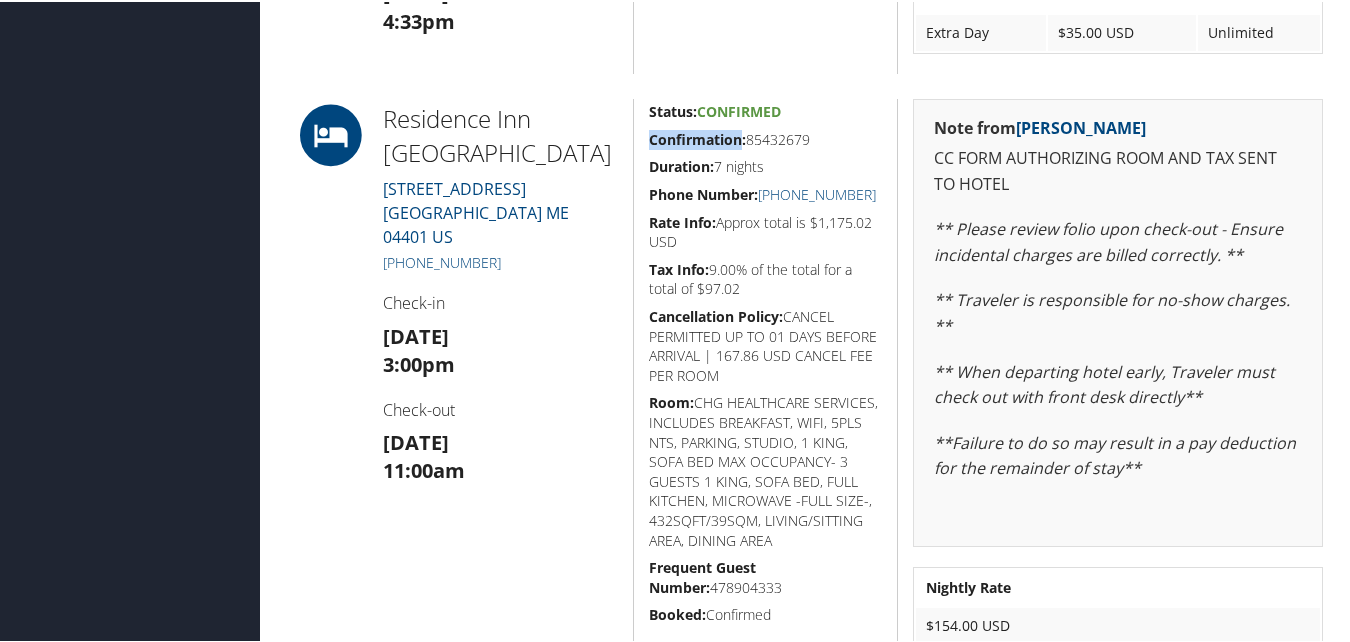 click on "Confirmation:" at bounding box center [697, 137] 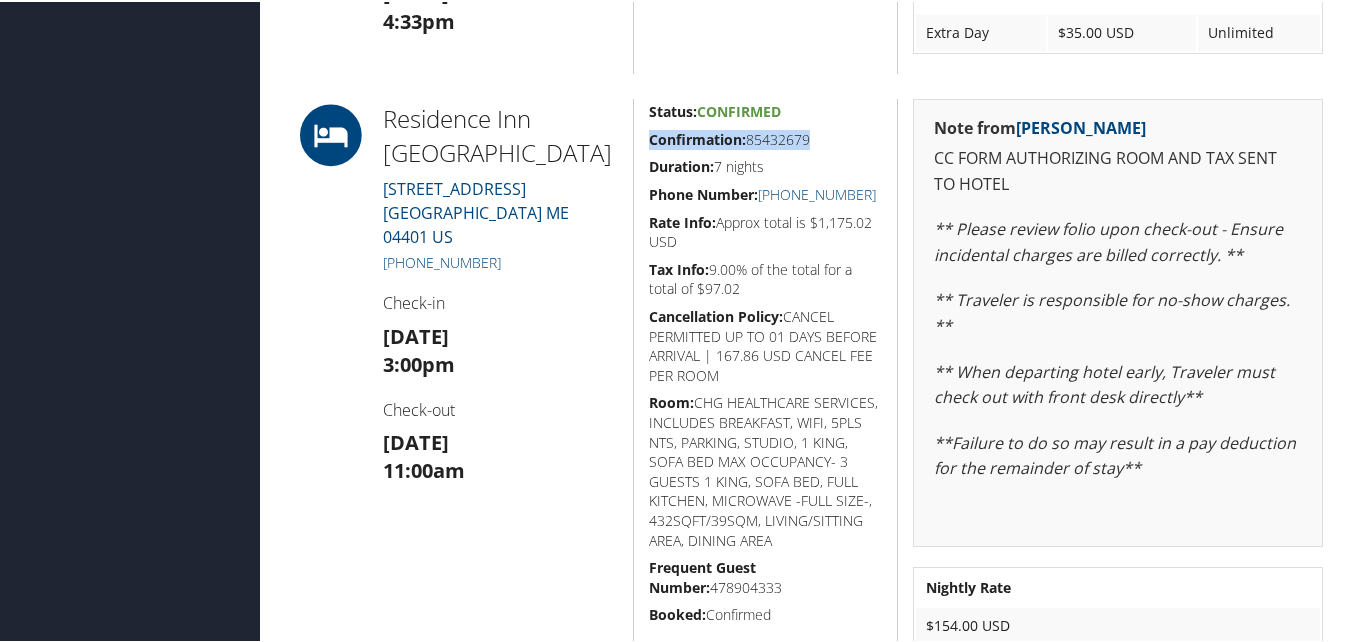 click on "Confirmation:" at bounding box center (697, 137) 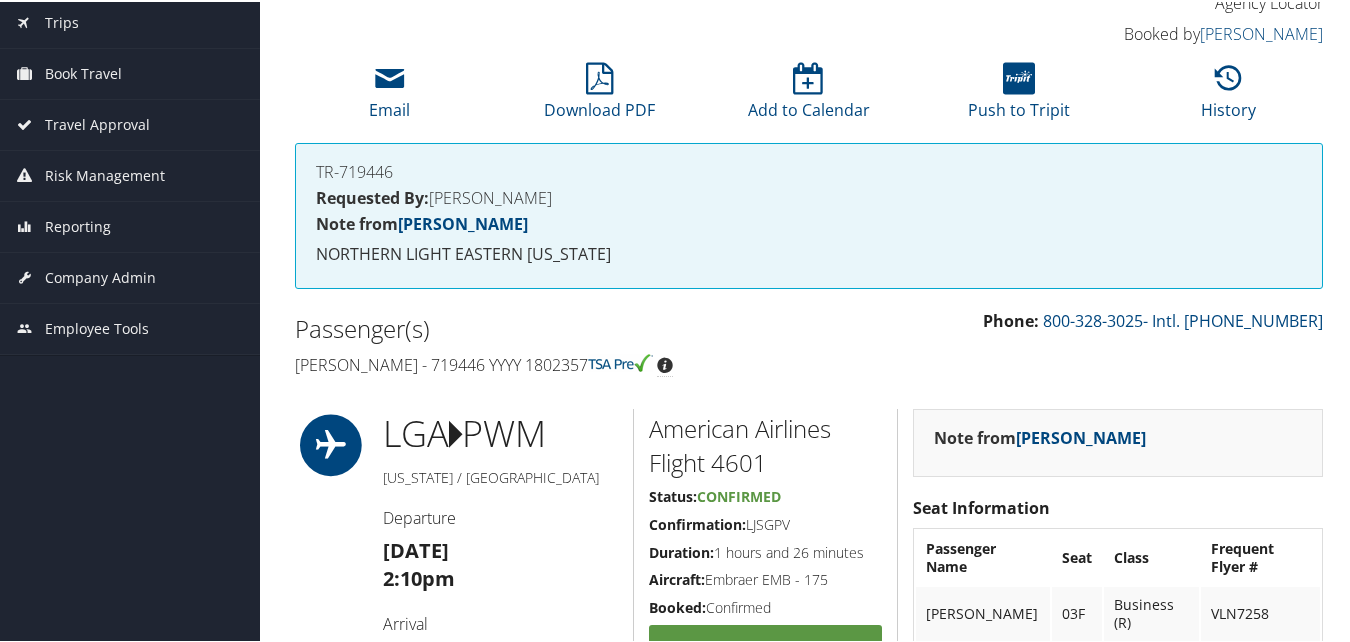 scroll, scrollTop: 0, scrollLeft: 0, axis: both 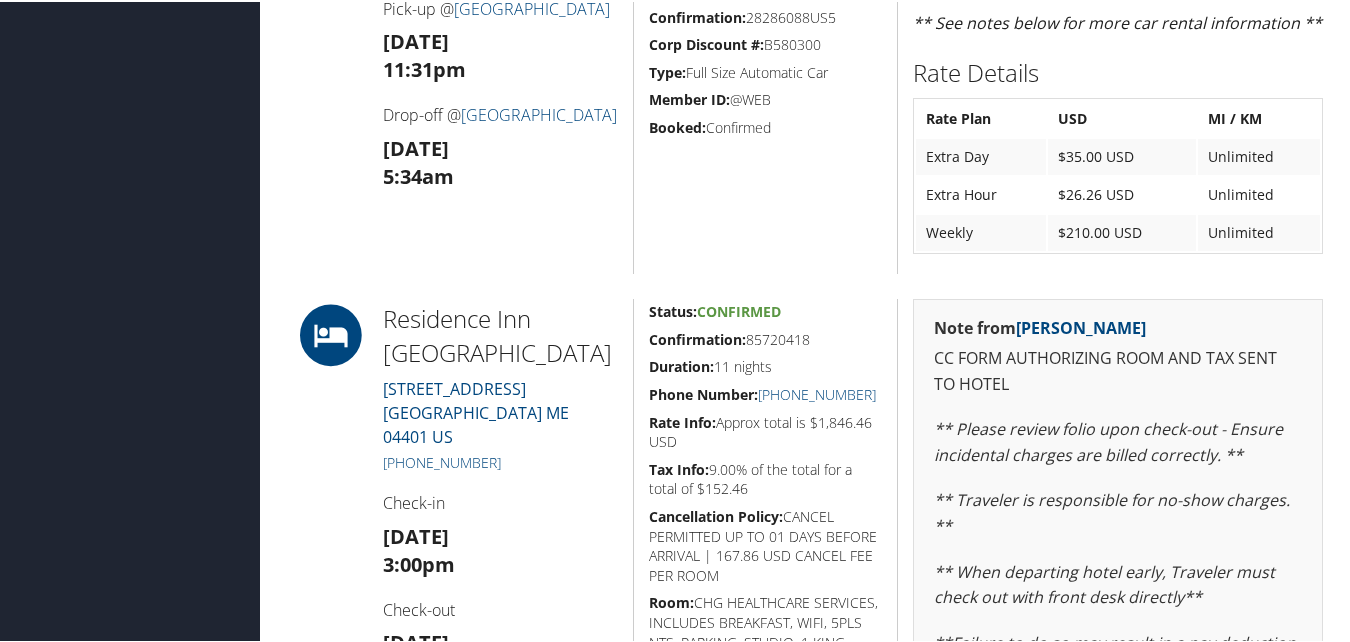click on "Confirmation:" at bounding box center [697, 337] 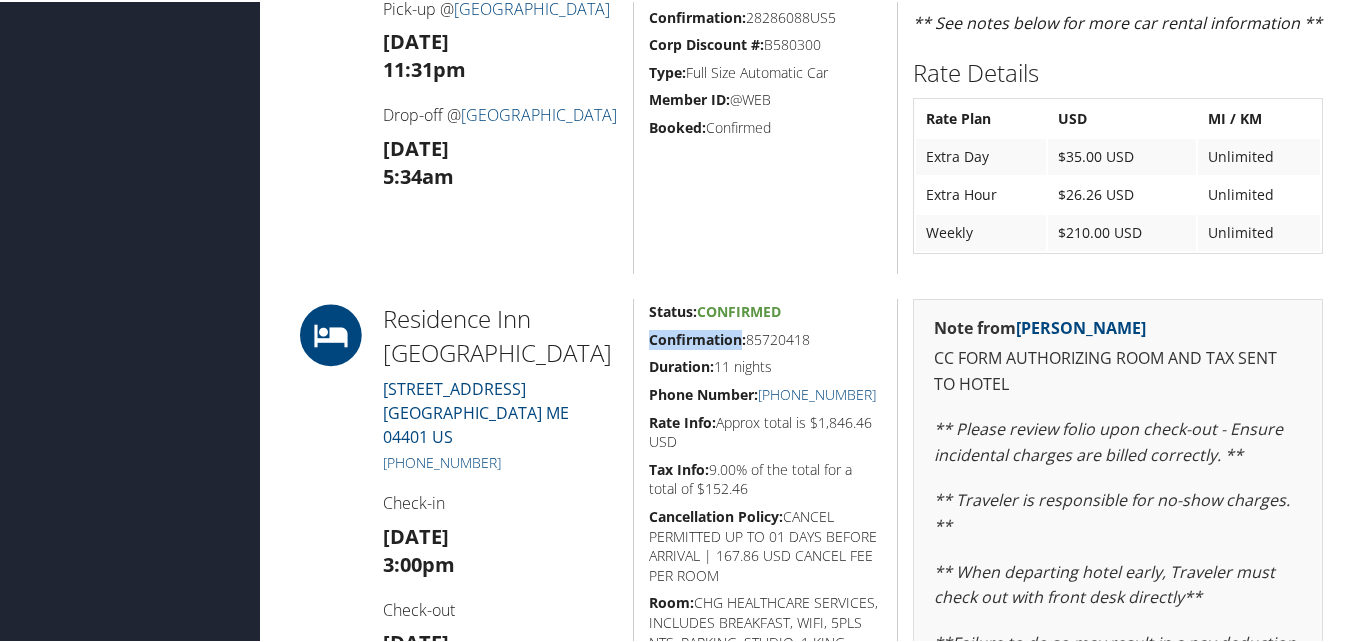 click on "Confirmation:" at bounding box center (697, 337) 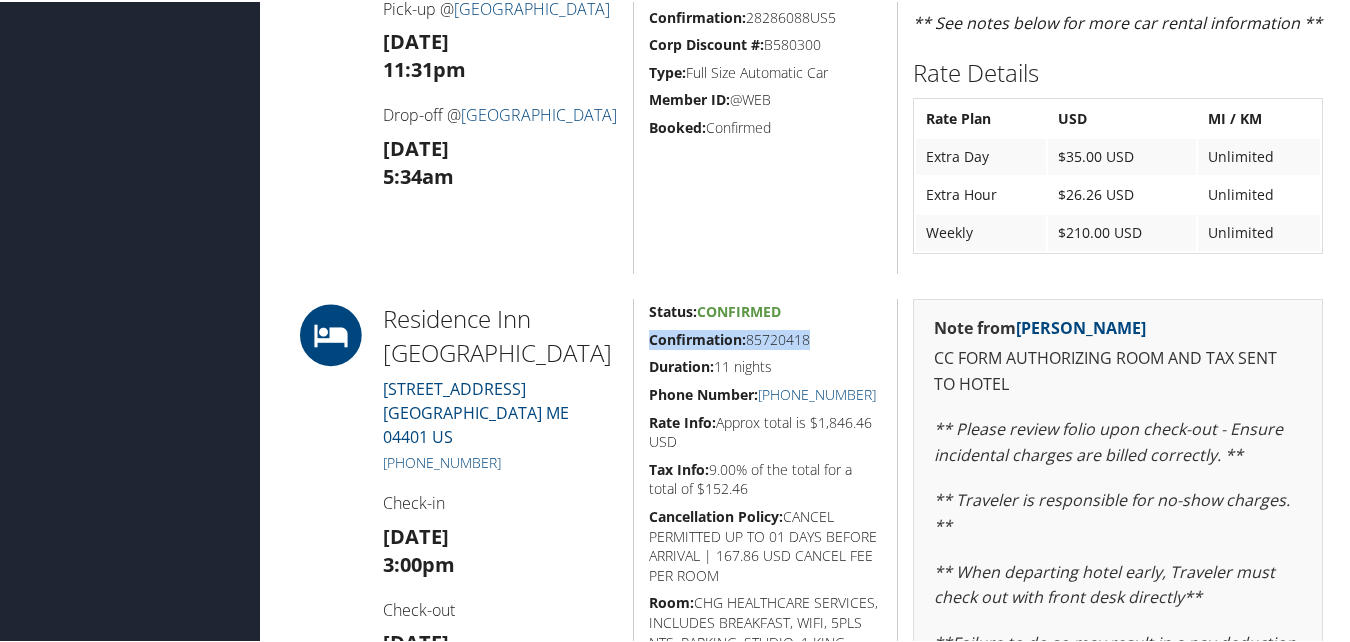 click on "Confirmation:" at bounding box center [697, 337] 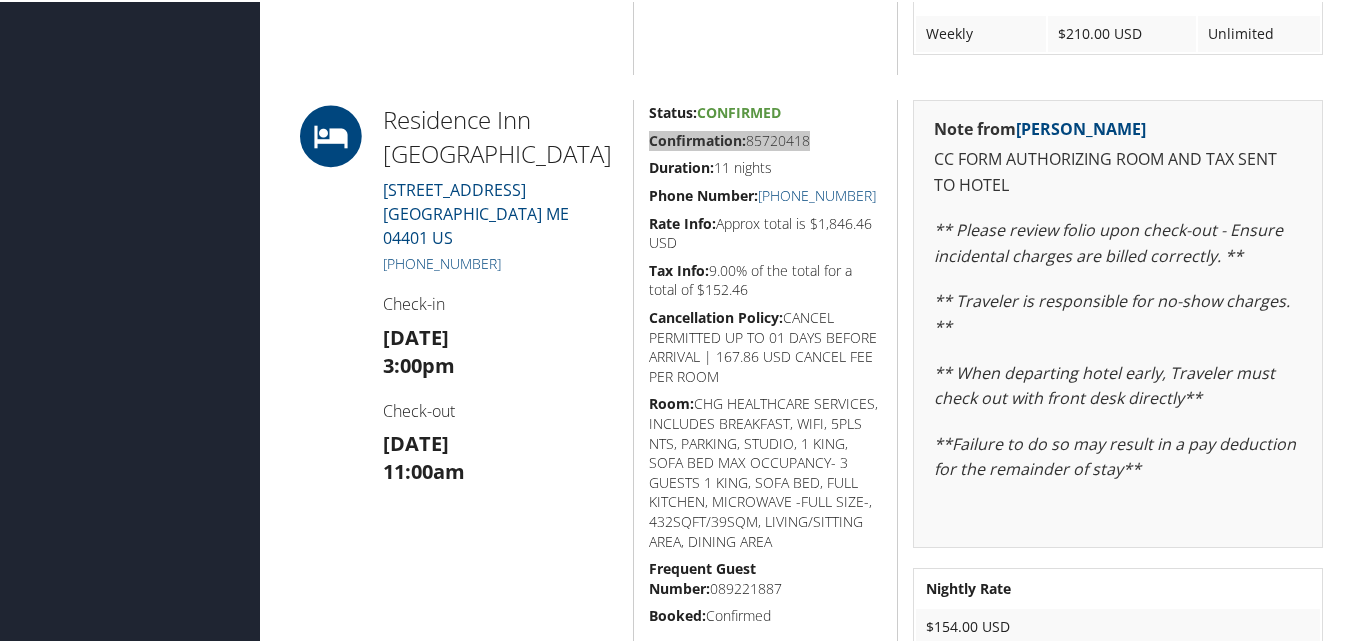 scroll, scrollTop: 1200, scrollLeft: 0, axis: vertical 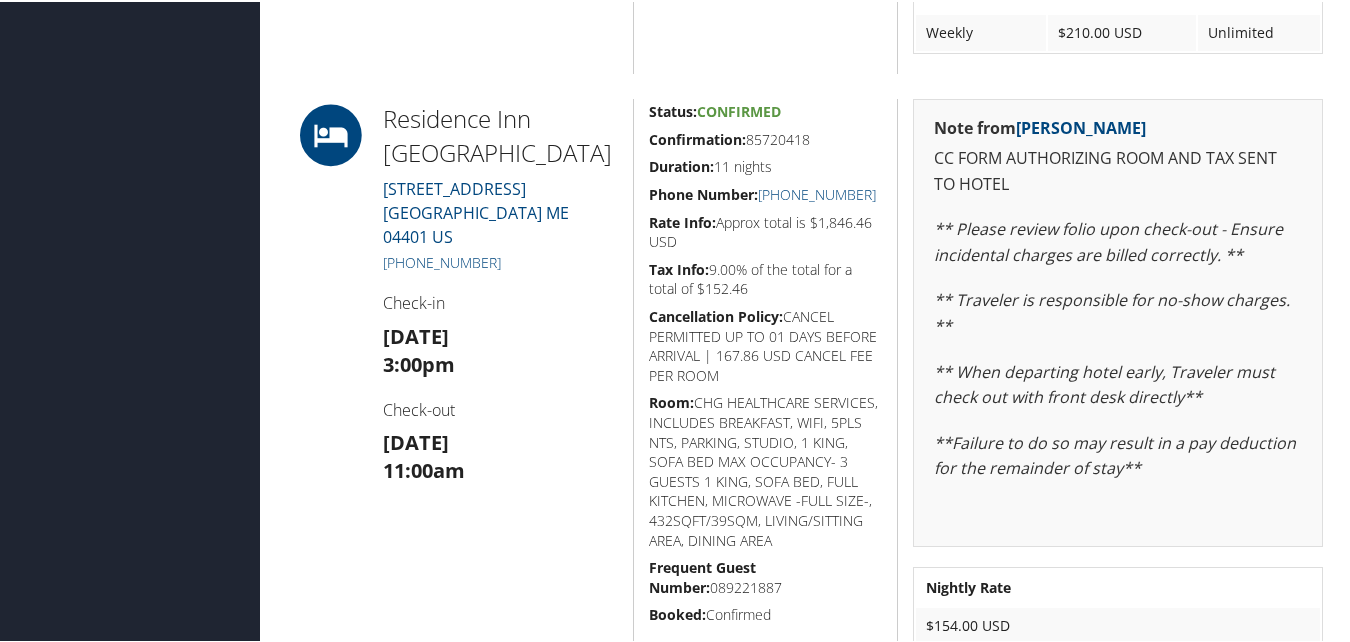 click on "Residence Inn Bangor Marriott
22 BASS PARK BLVD. BANGOR ME 04401 US
+1 (207) 433-0800
Check-in
Thu 29 May
3:00pm
Check-out
Mon 09 Jun
11:00am" at bounding box center [500, 381] 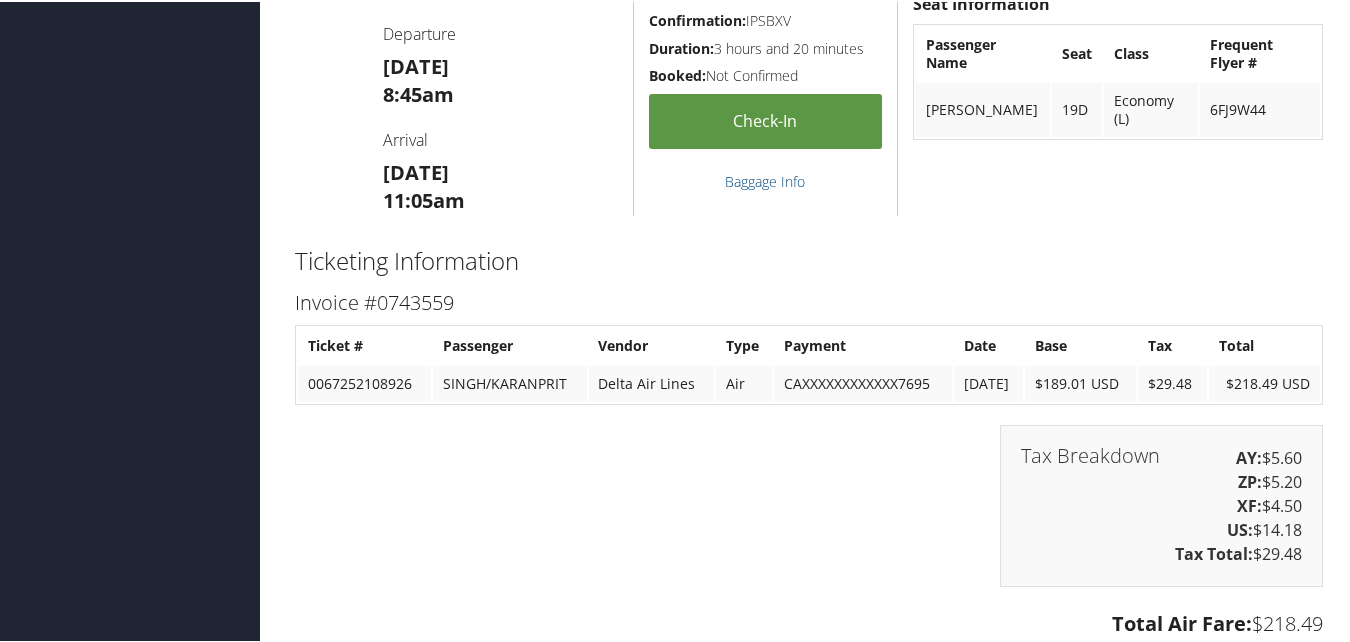 scroll, scrollTop: 3000, scrollLeft: 0, axis: vertical 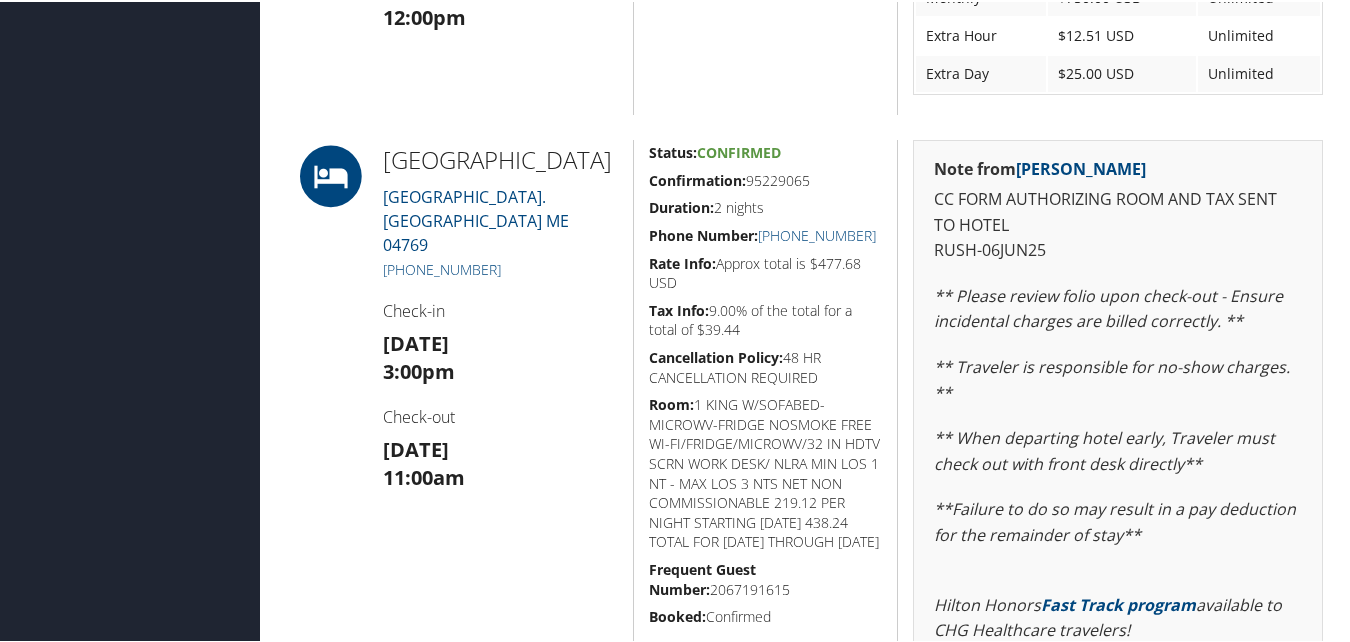 click on "Confirmation:" at bounding box center (697, 178) 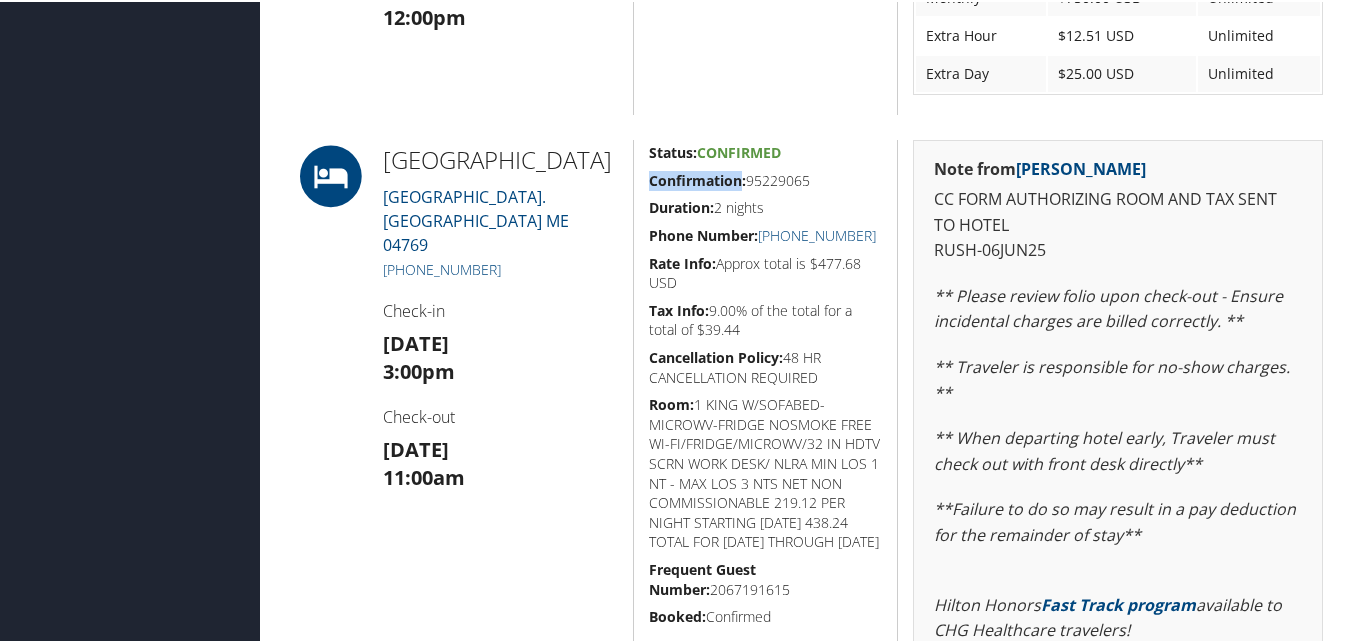 click on "Confirmation:" at bounding box center [697, 178] 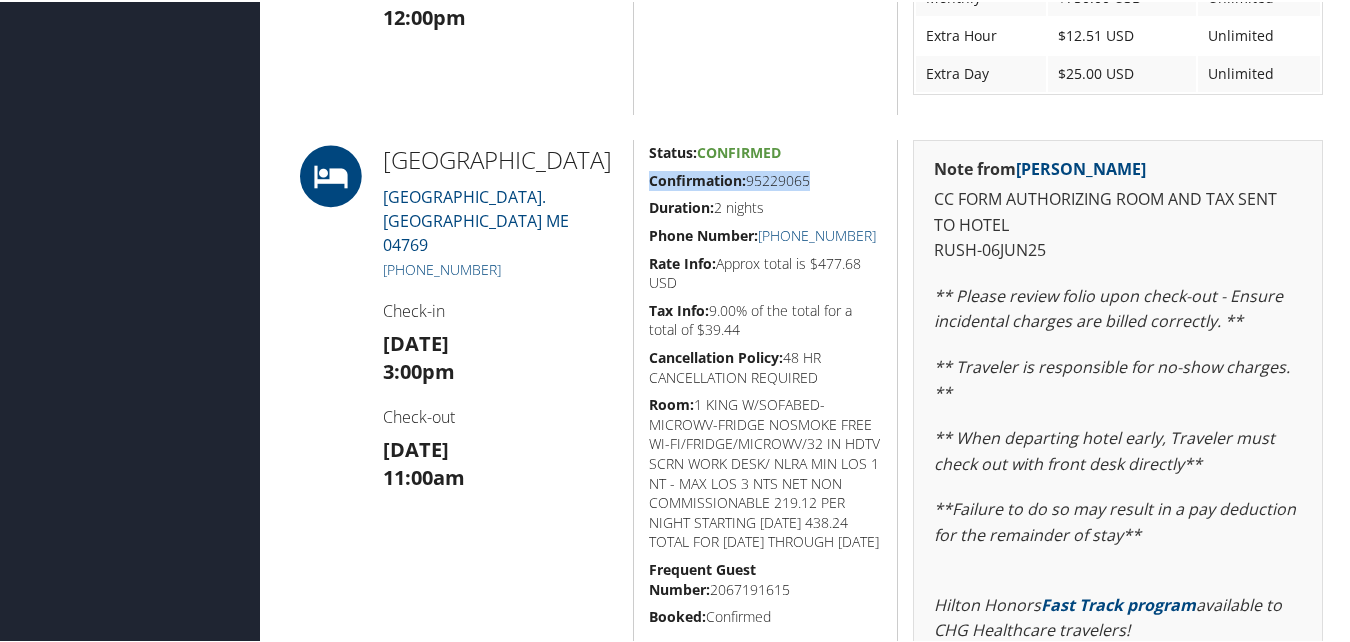 click on "Confirmation:" at bounding box center [697, 178] 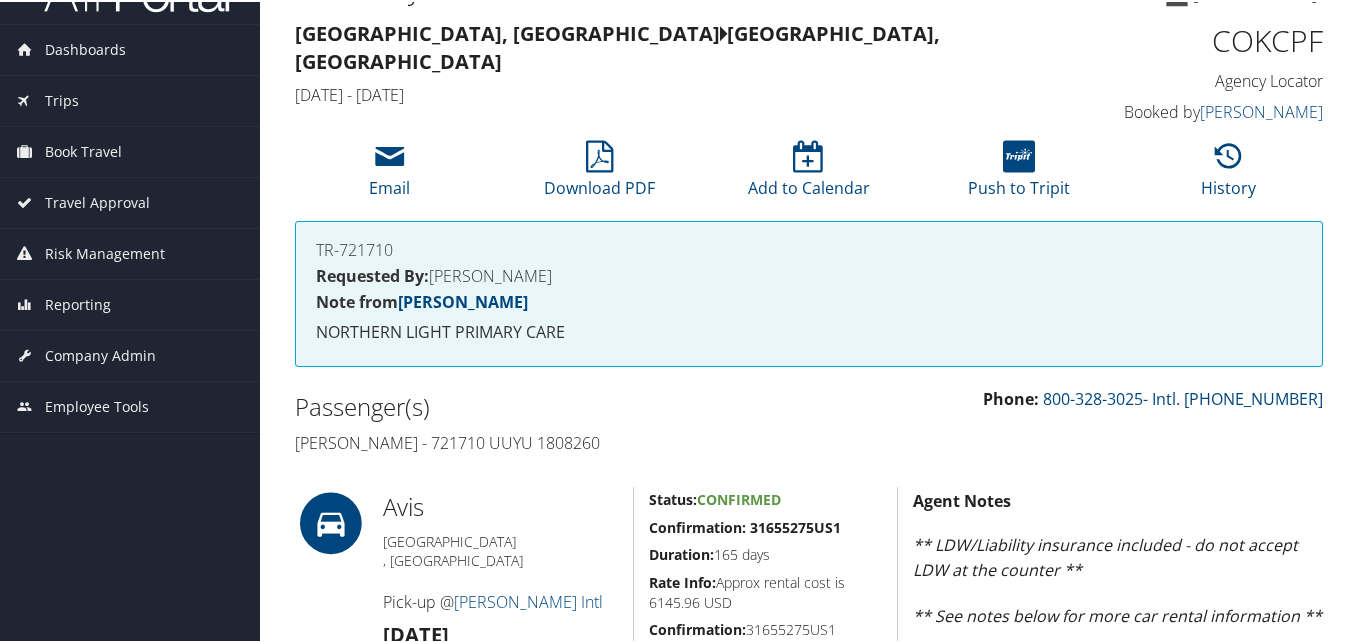scroll, scrollTop: 0, scrollLeft: 0, axis: both 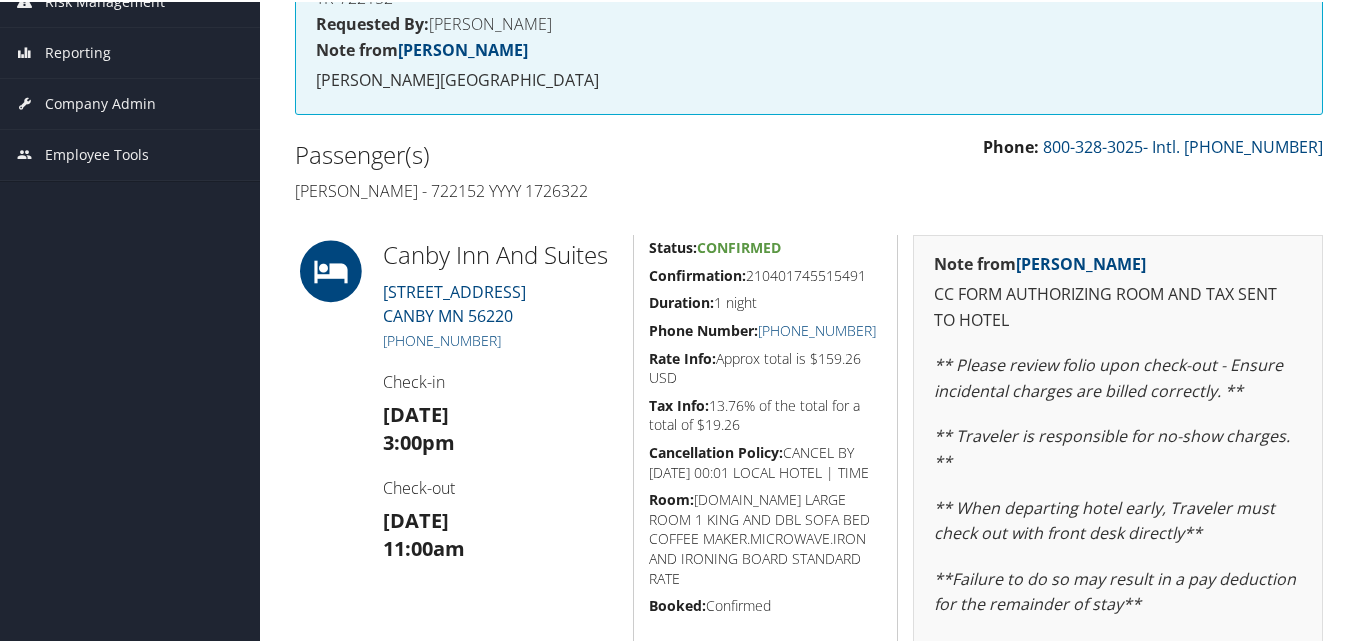 click on "Confirmation:  210401745515491" at bounding box center [766, 274] 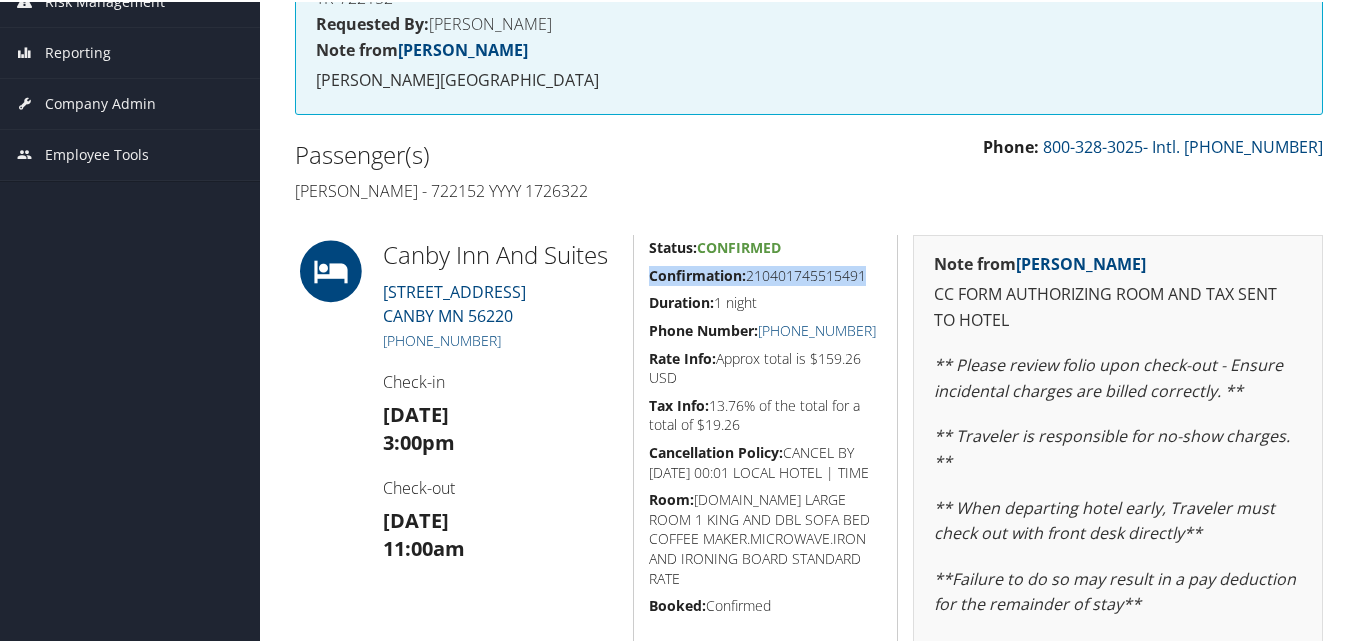 click on "Confirmation:  210401745515491" at bounding box center (766, 274) 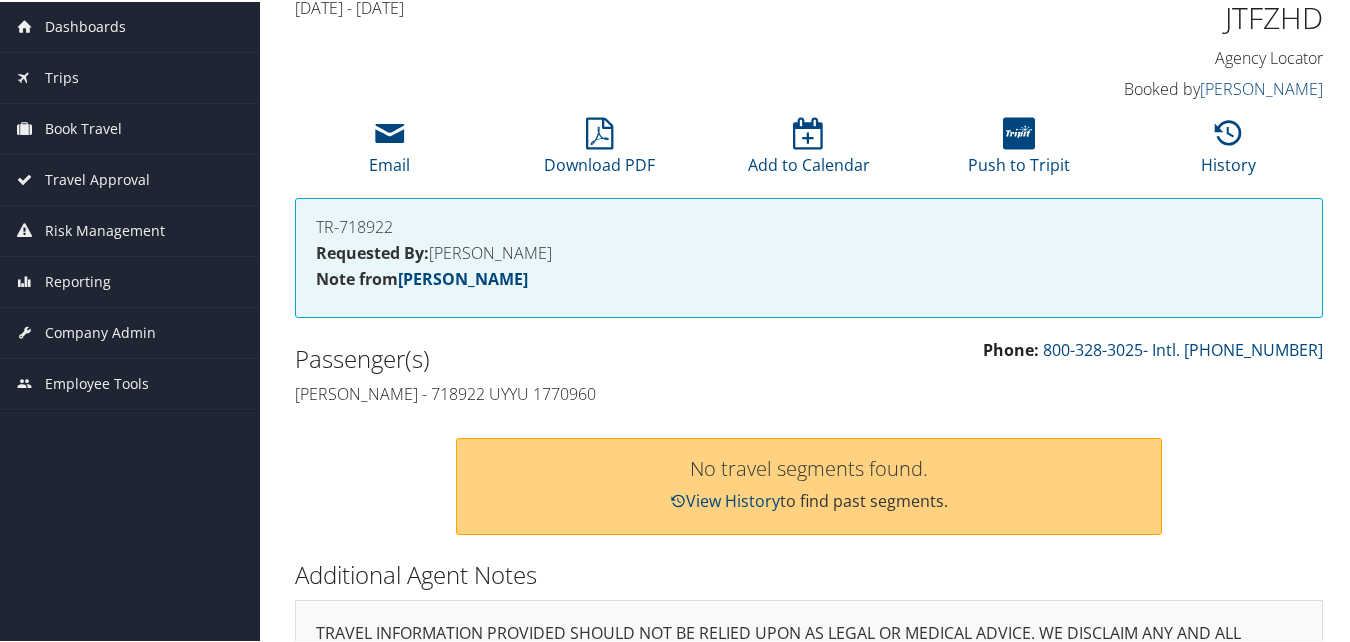scroll, scrollTop: 0, scrollLeft: 0, axis: both 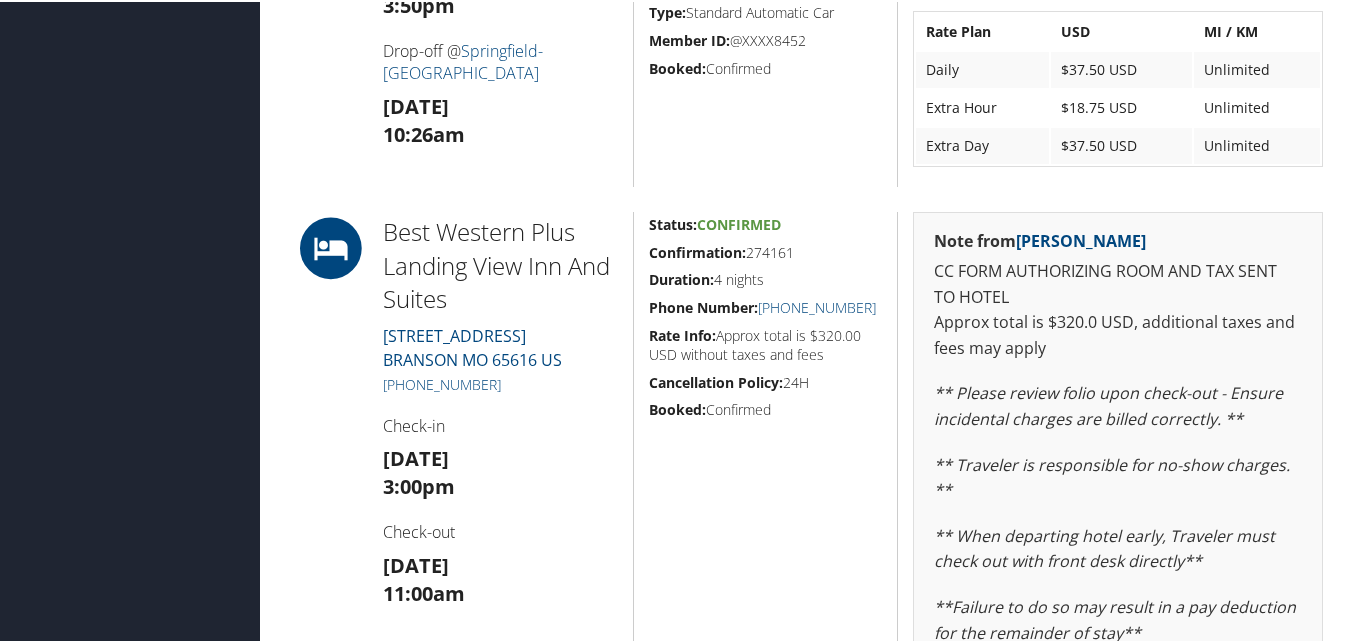 click on "Confirmation:" at bounding box center [697, 250] 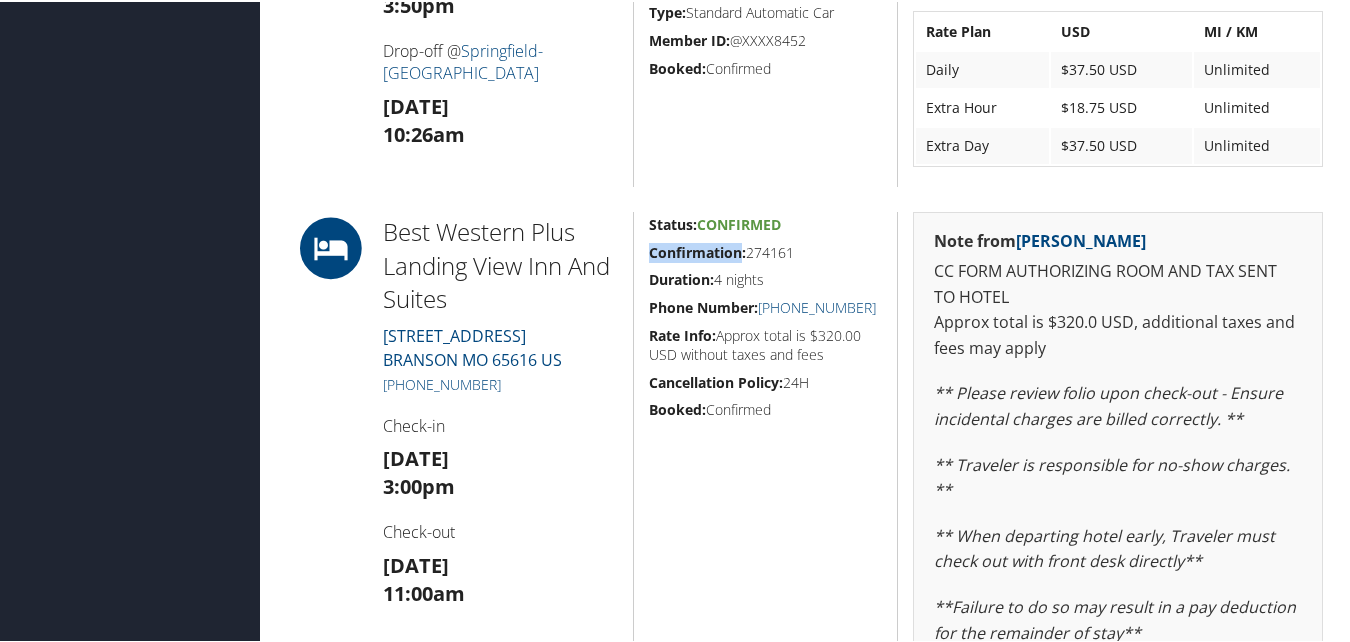 click on "Confirmation:" at bounding box center (697, 250) 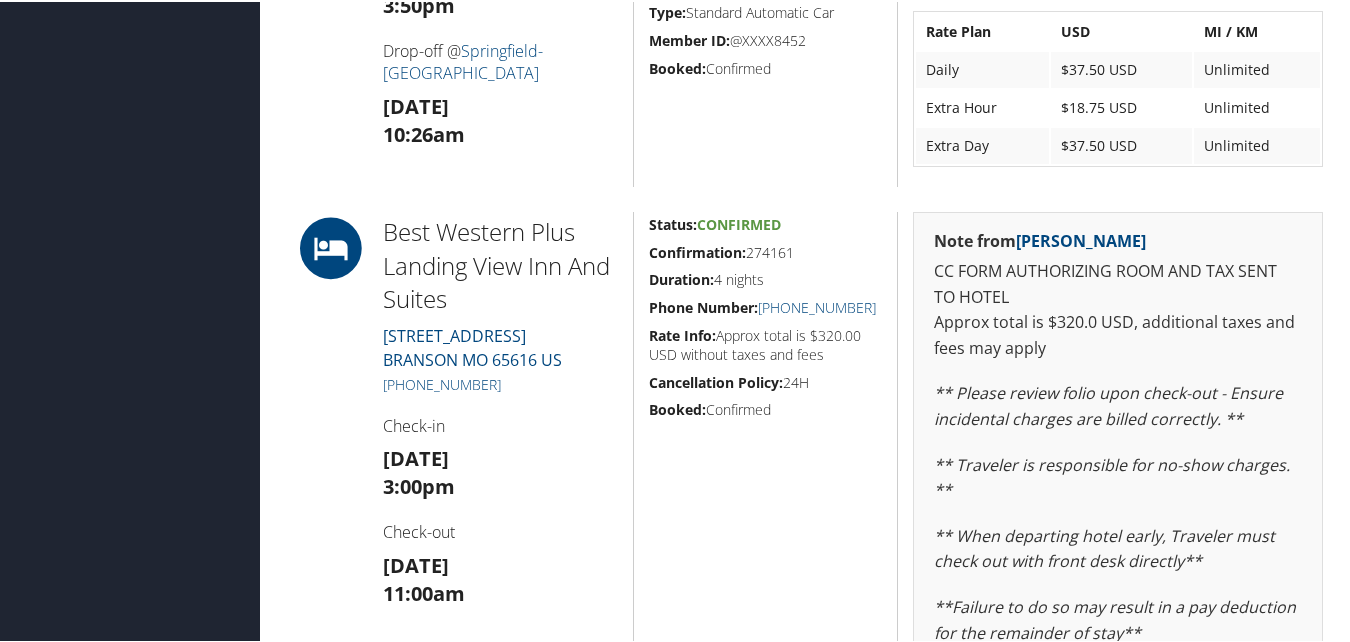 click on "Confirmation:" at bounding box center [697, 250] 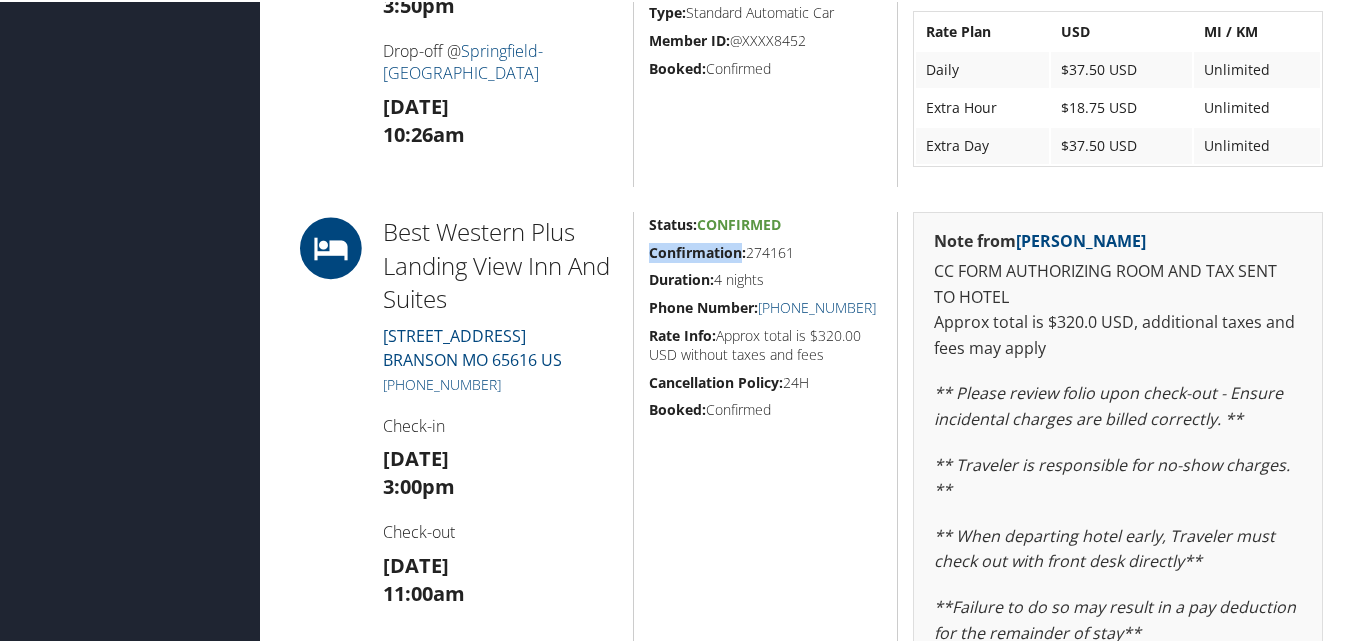 click on "Confirmation:" at bounding box center (697, 250) 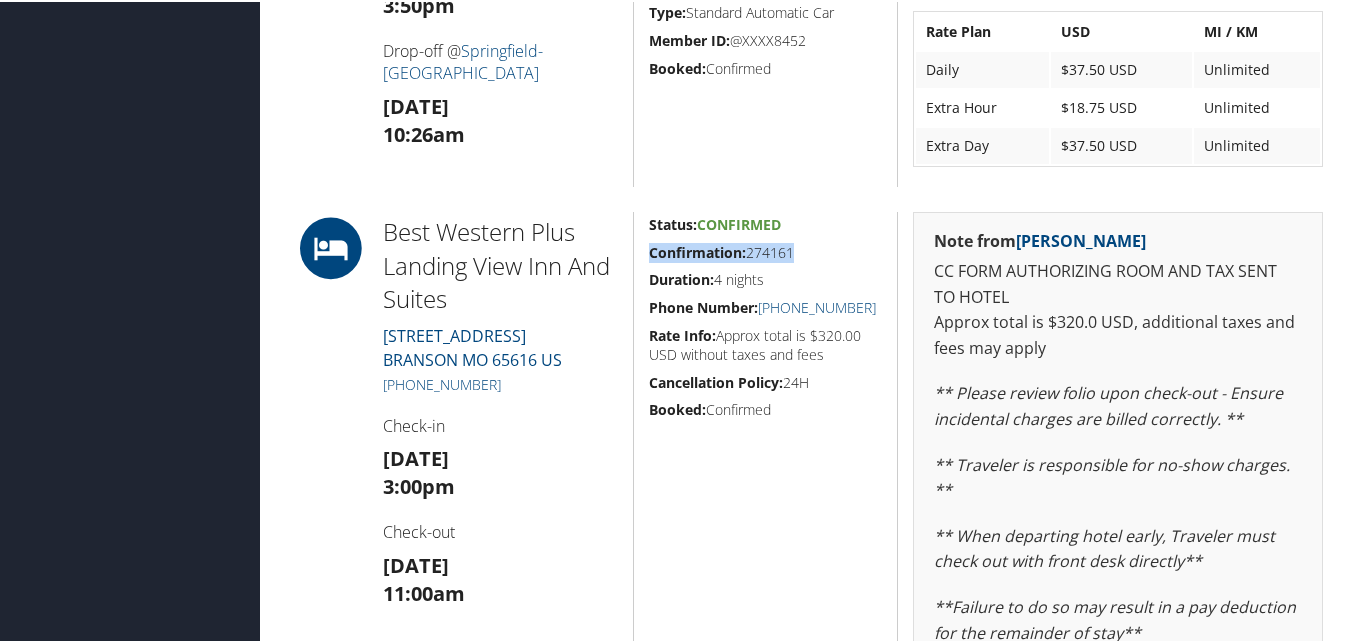 click on "Confirmation:" at bounding box center (697, 250) 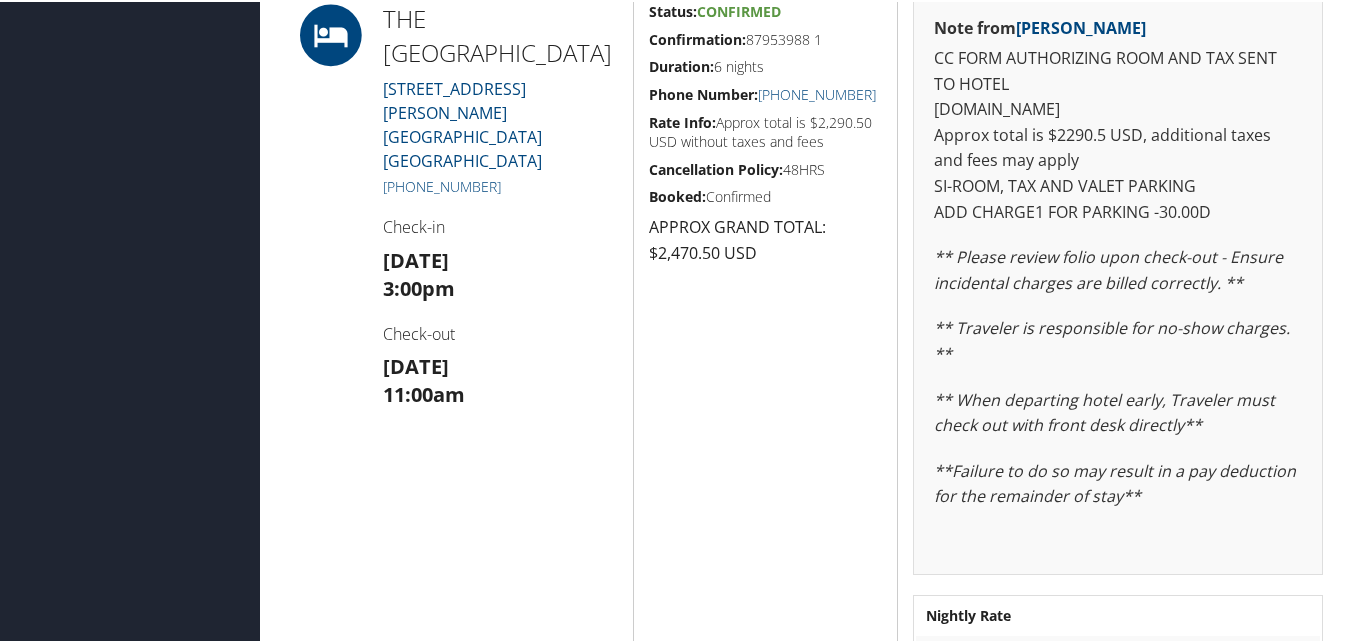 scroll, scrollTop: 1200, scrollLeft: 0, axis: vertical 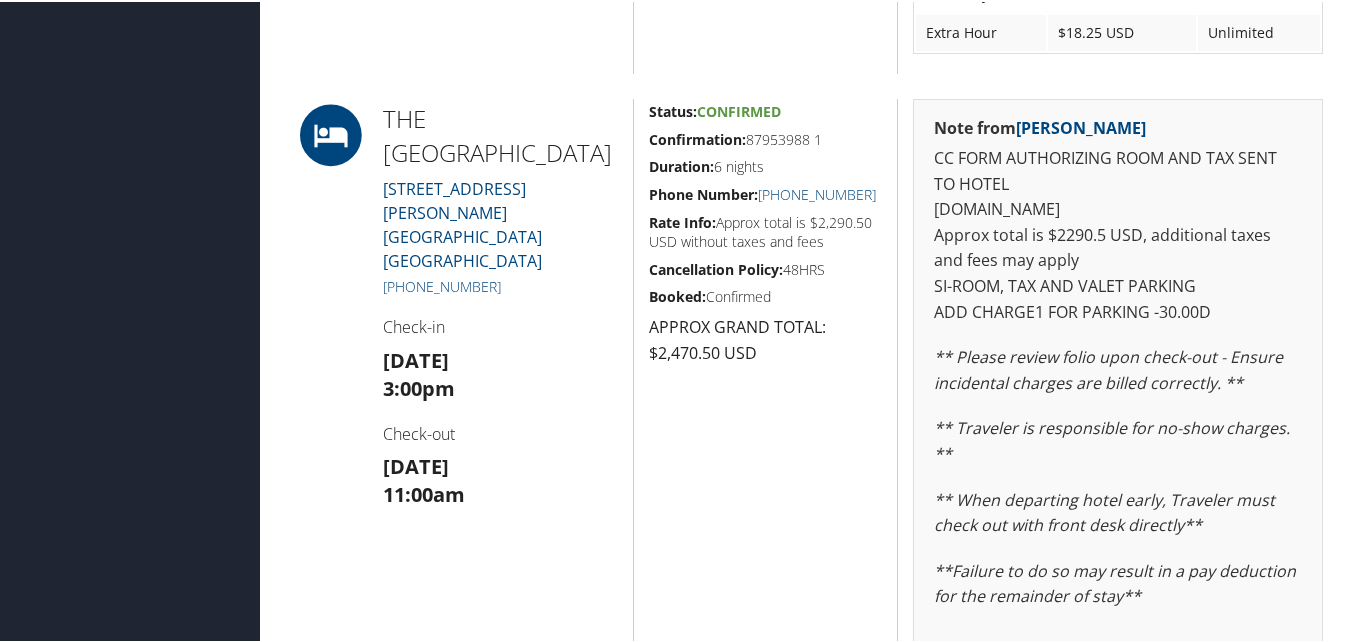 click on "Confirmation:" at bounding box center (697, 137) 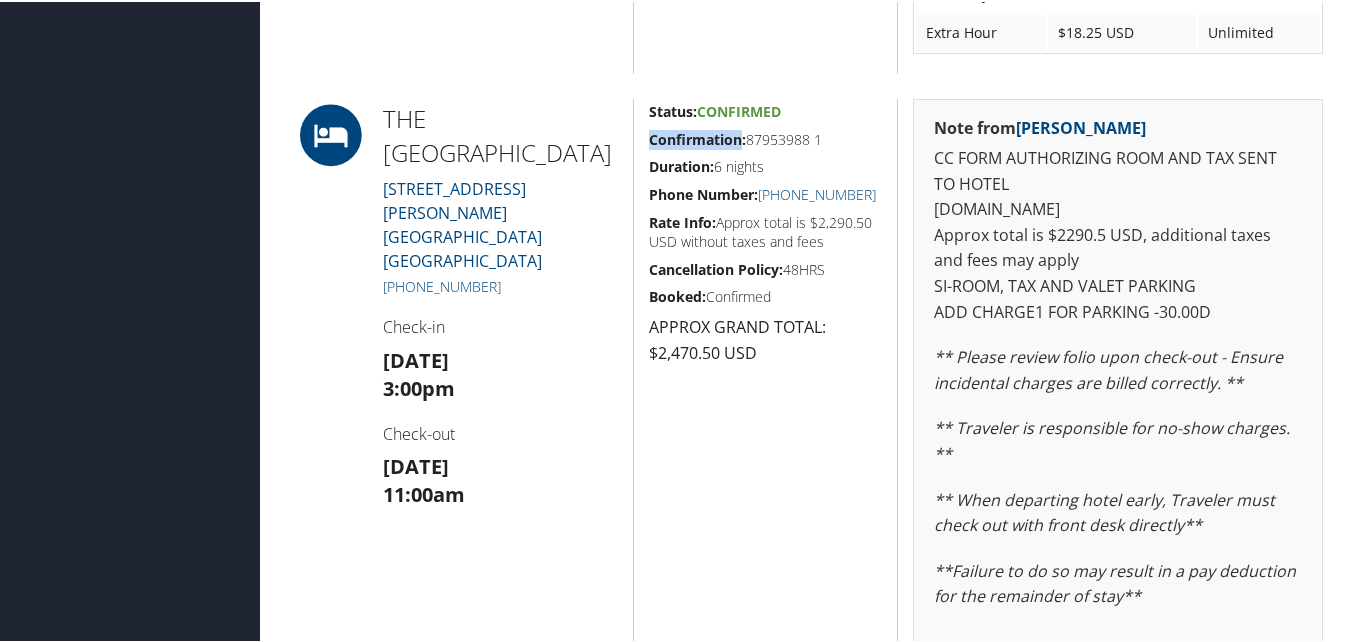 click on "Confirmation:" at bounding box center [697, 137] 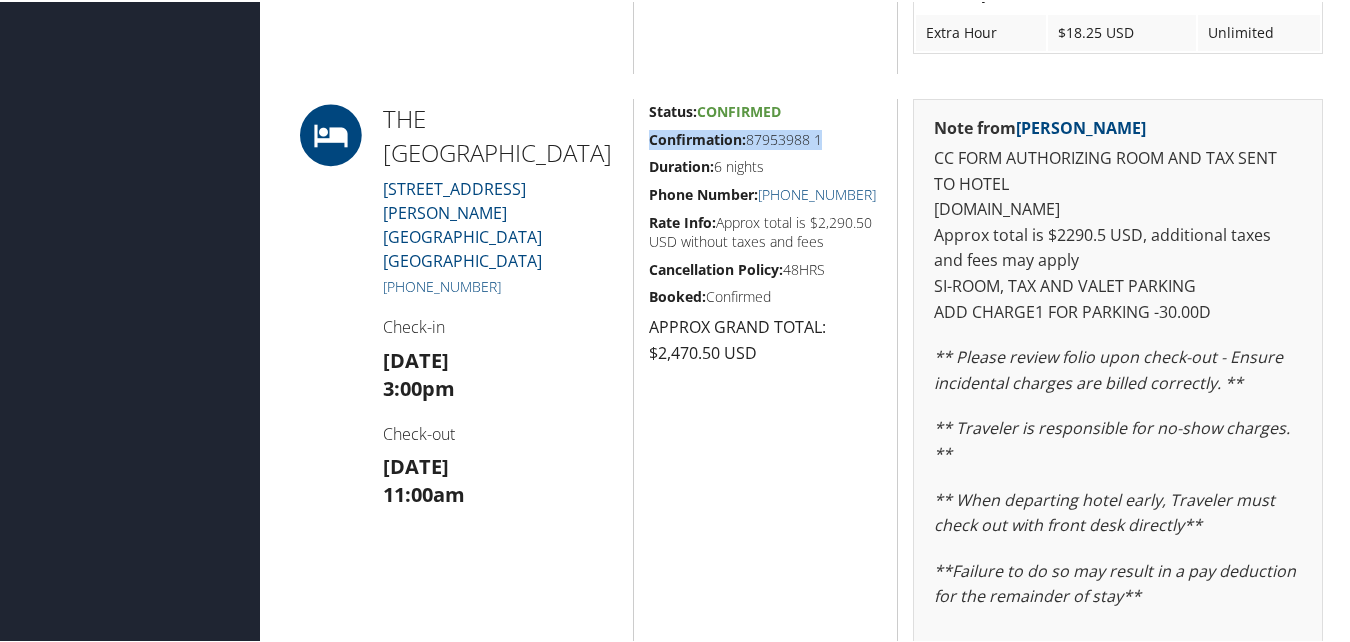click on "Confirmation:" at bounding box center (697, 137) 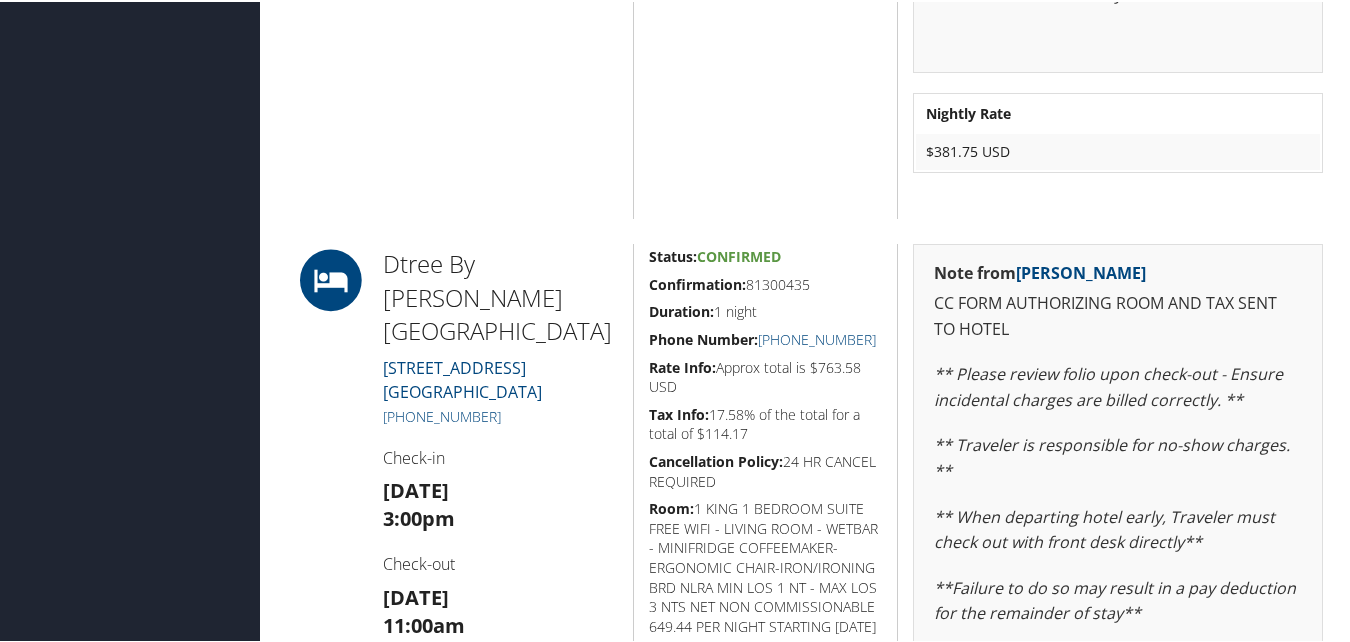 scroll, scrollTop: 2000, scrollLeft: 0, axis: vertical 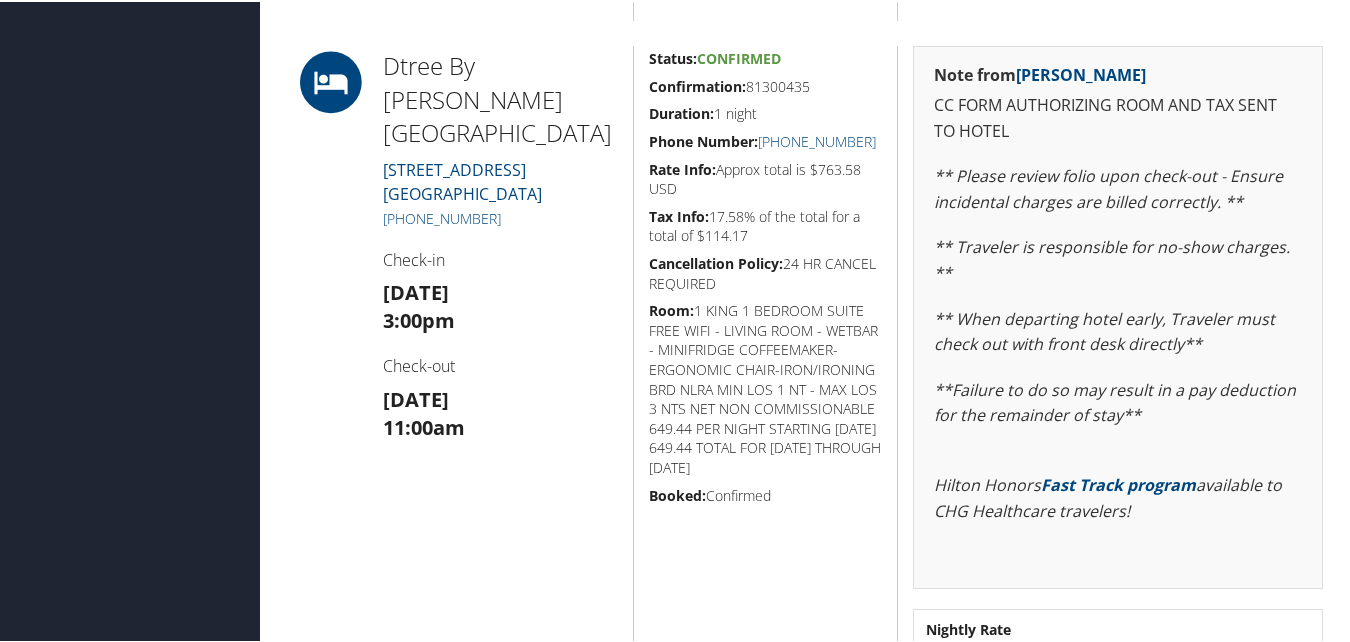 click on "Confirmation:" at bounding box center (697, 84) 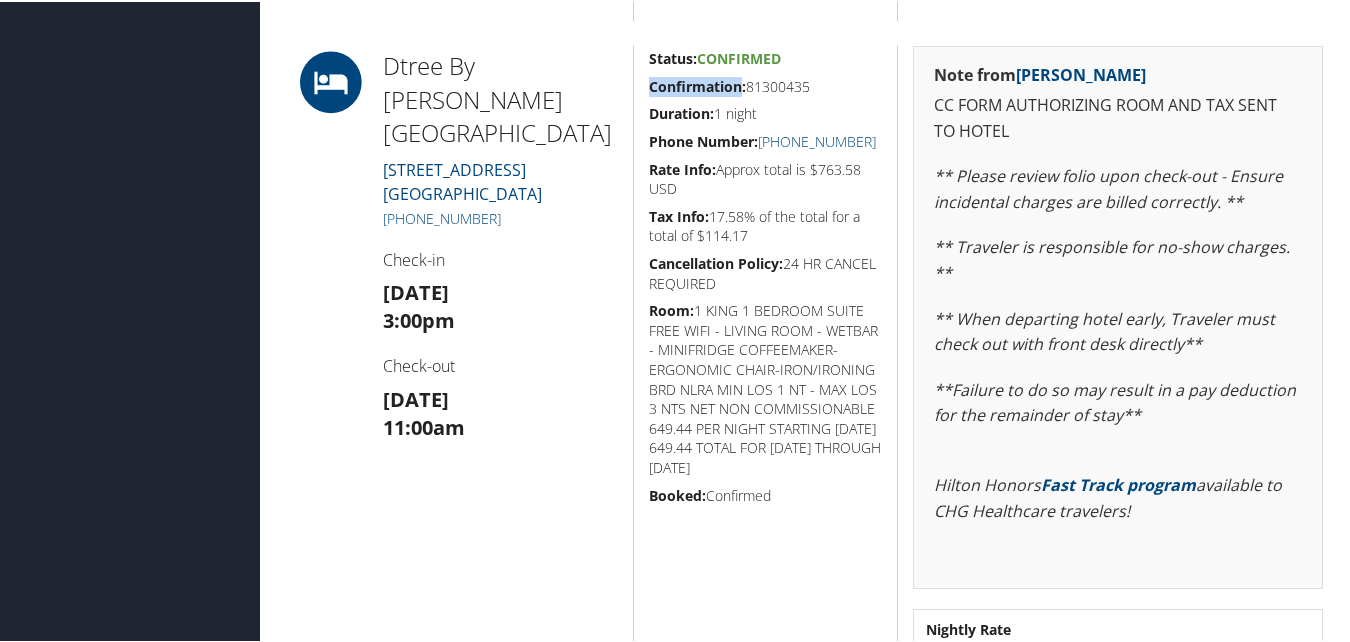 click on "Confirmation:" at bounding box center [697, 84] 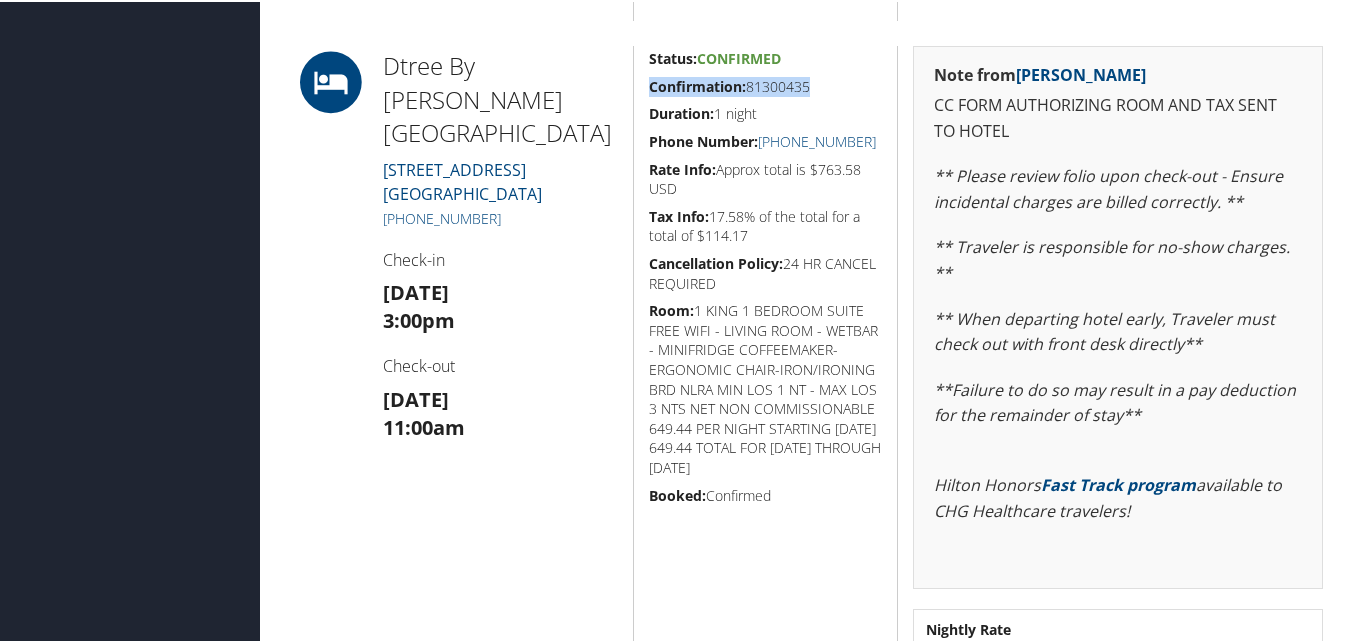 click on "Confirmation:" at bounding box center [697, 84] 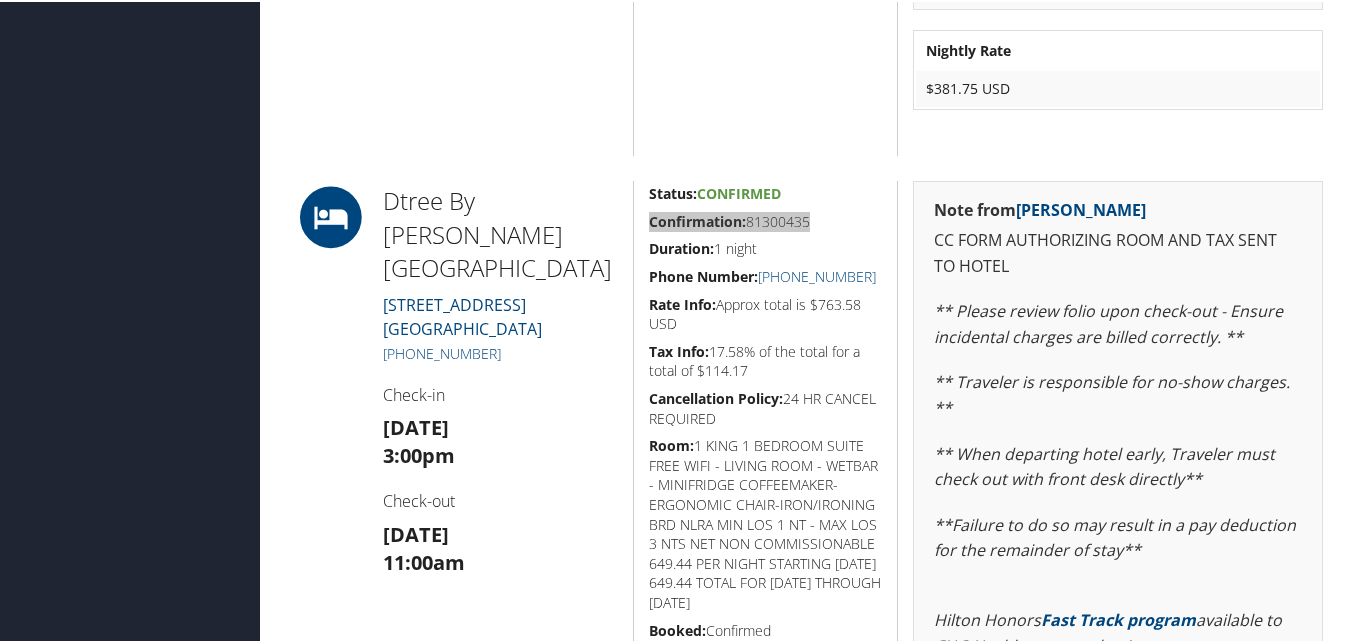 scroll, scrollTop: 1900, scrollLeft: 0, axis: vertical 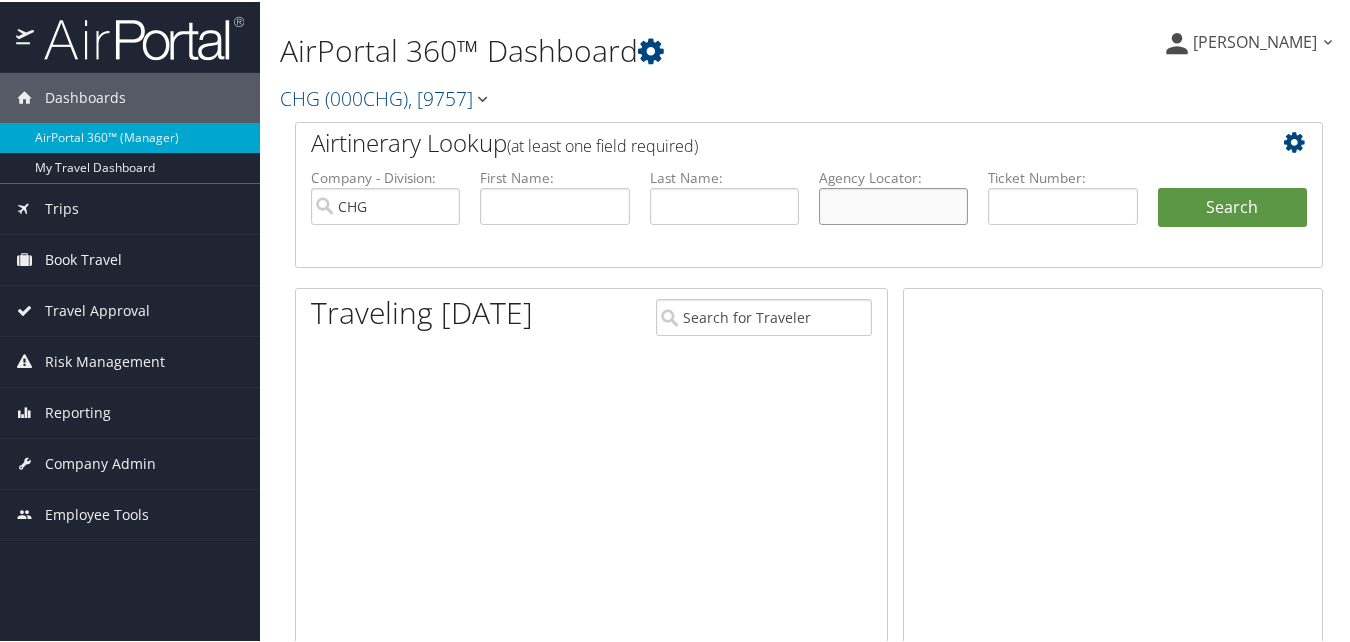 click at bounding box center [893, 204] 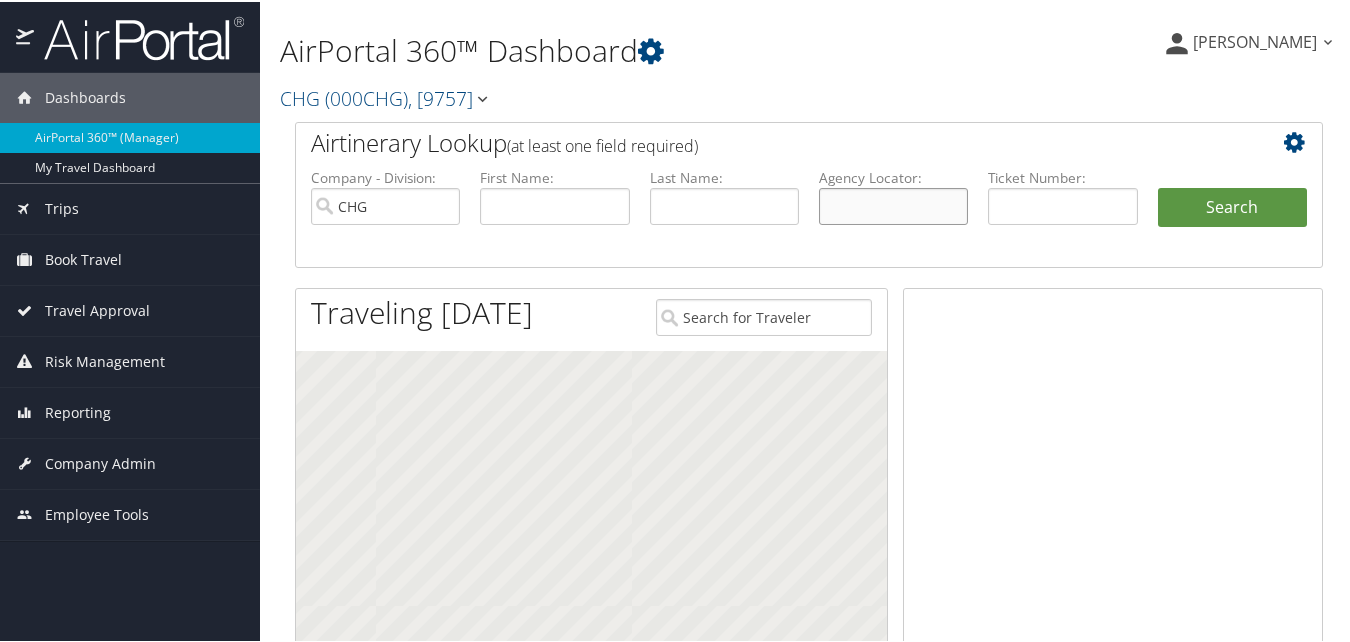 paste on "JIXYHU" 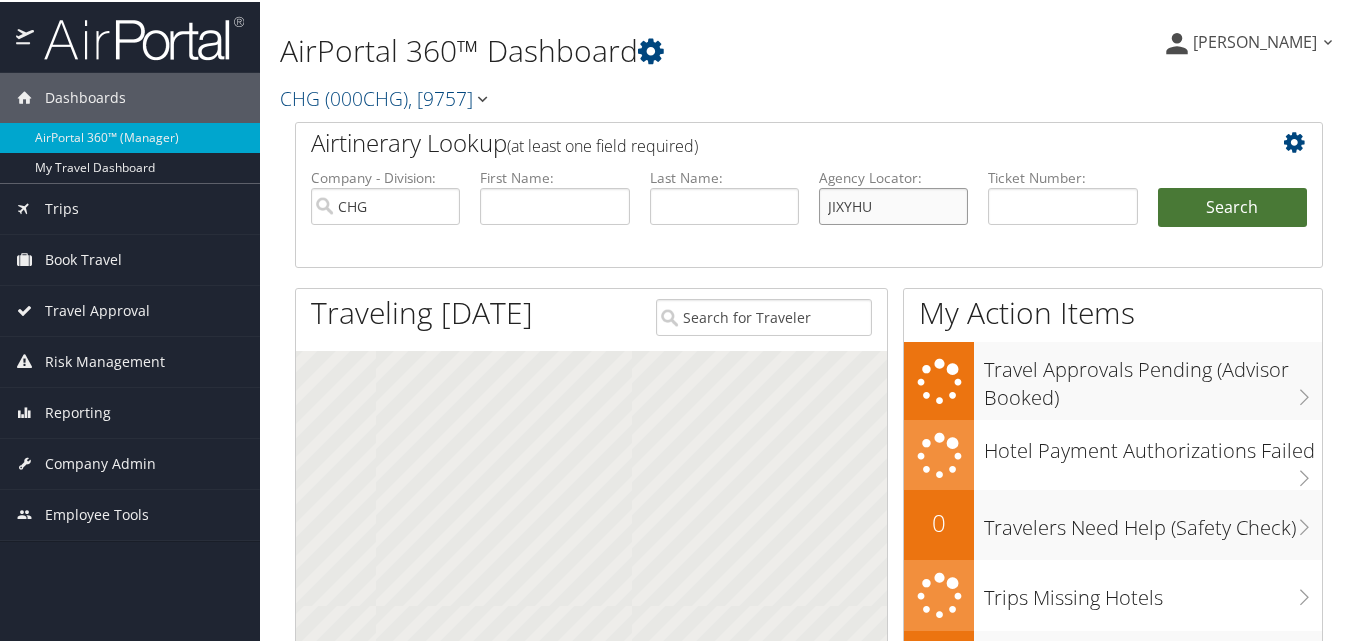 type on "JIXYHU" 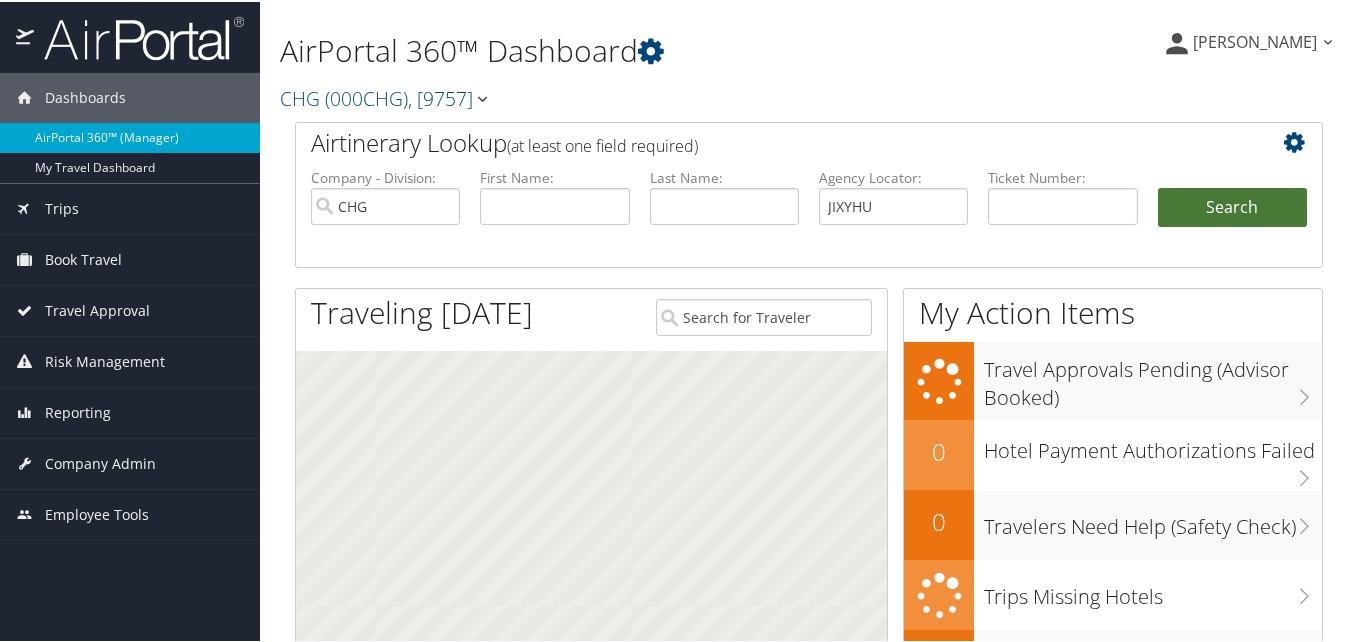 click on "Search" at bounding box center [1232, 206] 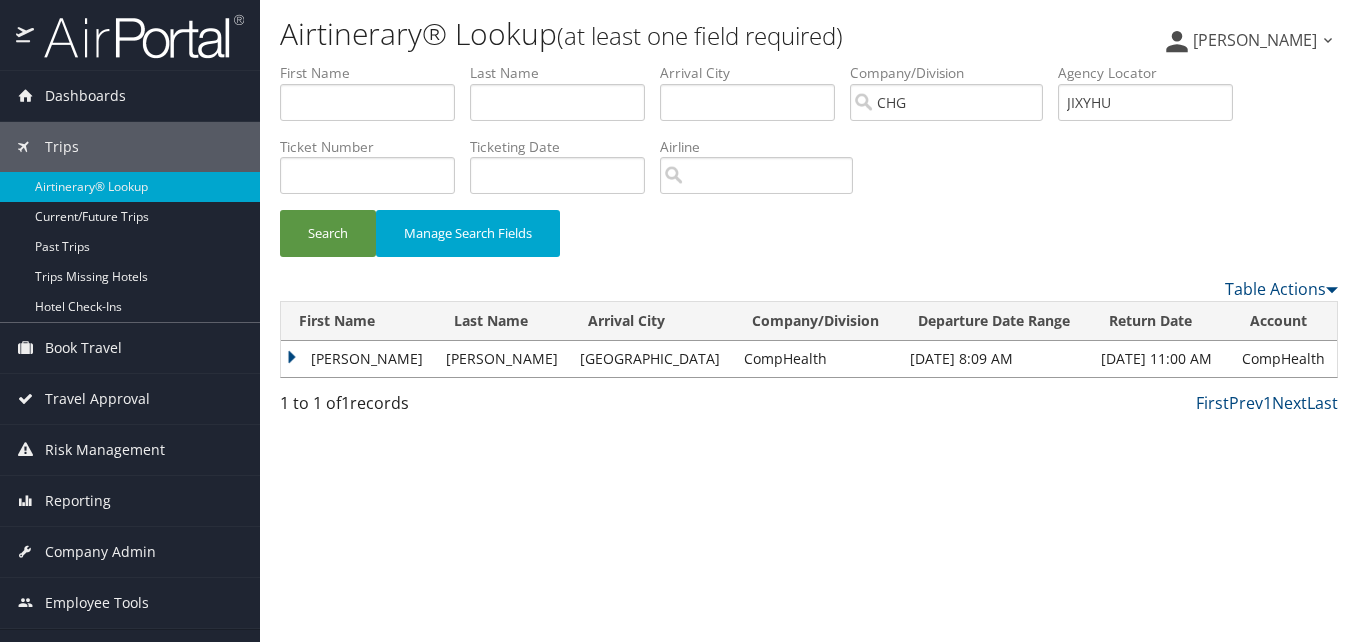scroll, scrollTop: 0, scrollLeft: 0, axis: both 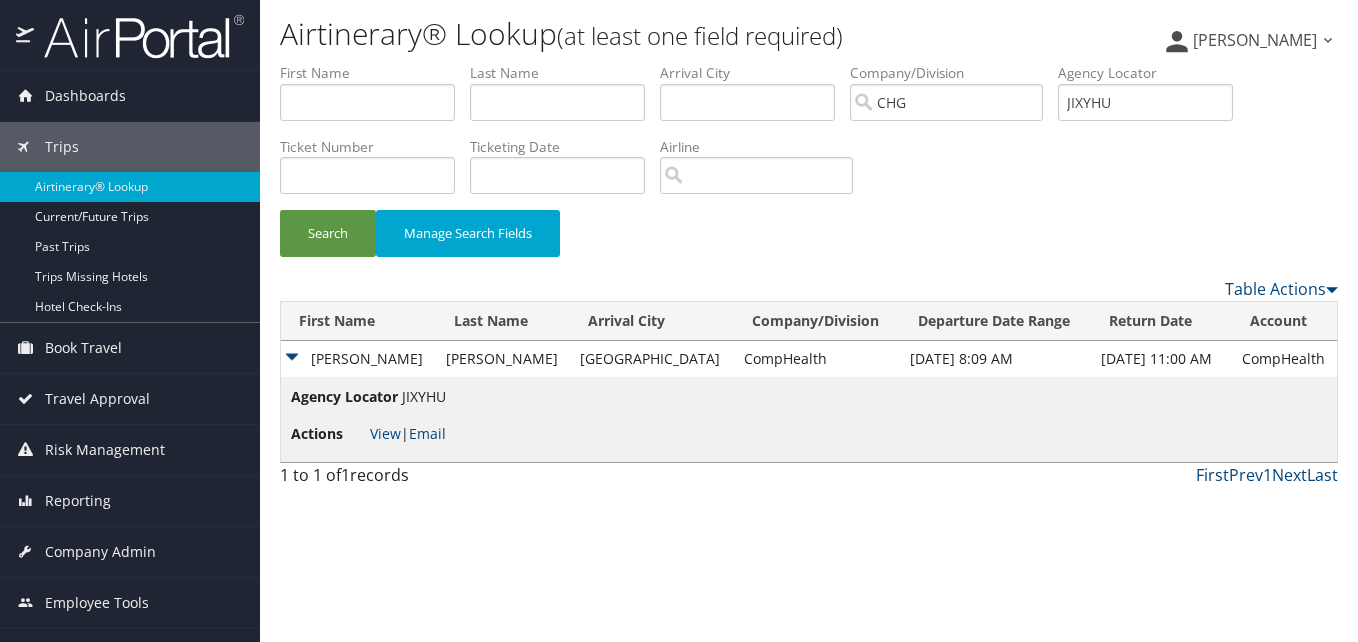 click on "Actions   View  |  Email" at bounding box center [368, 434] 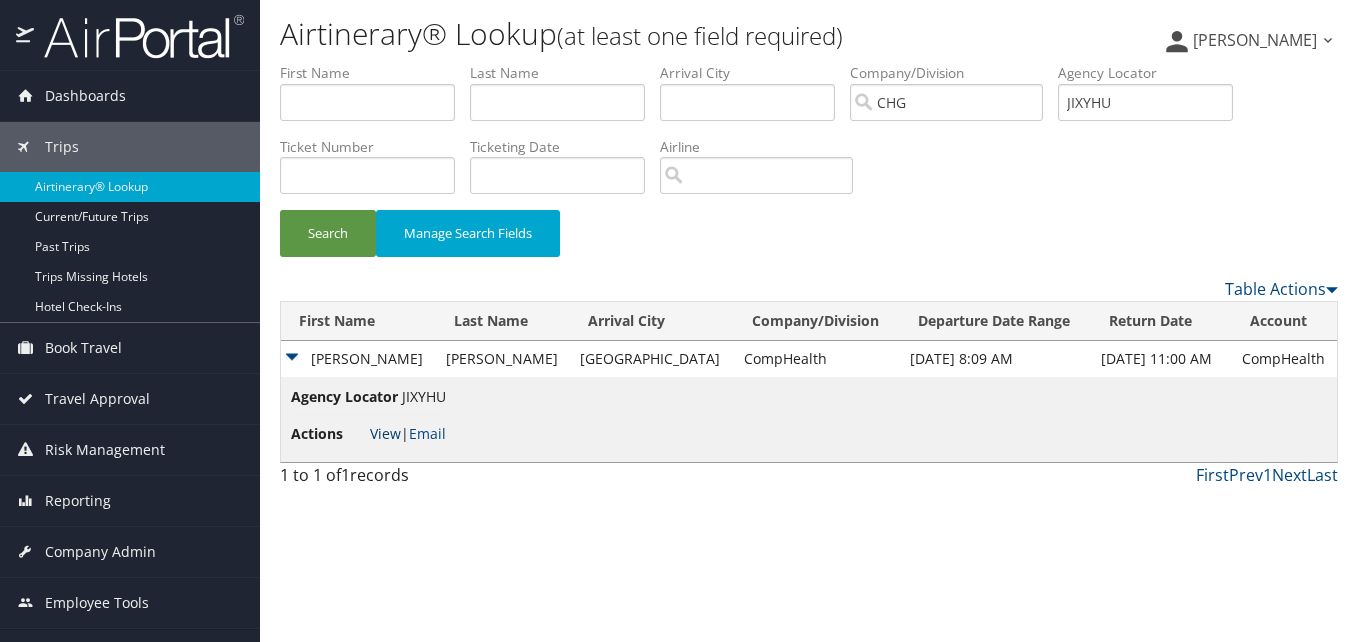 click on "View" at bounding box center (385, 433) 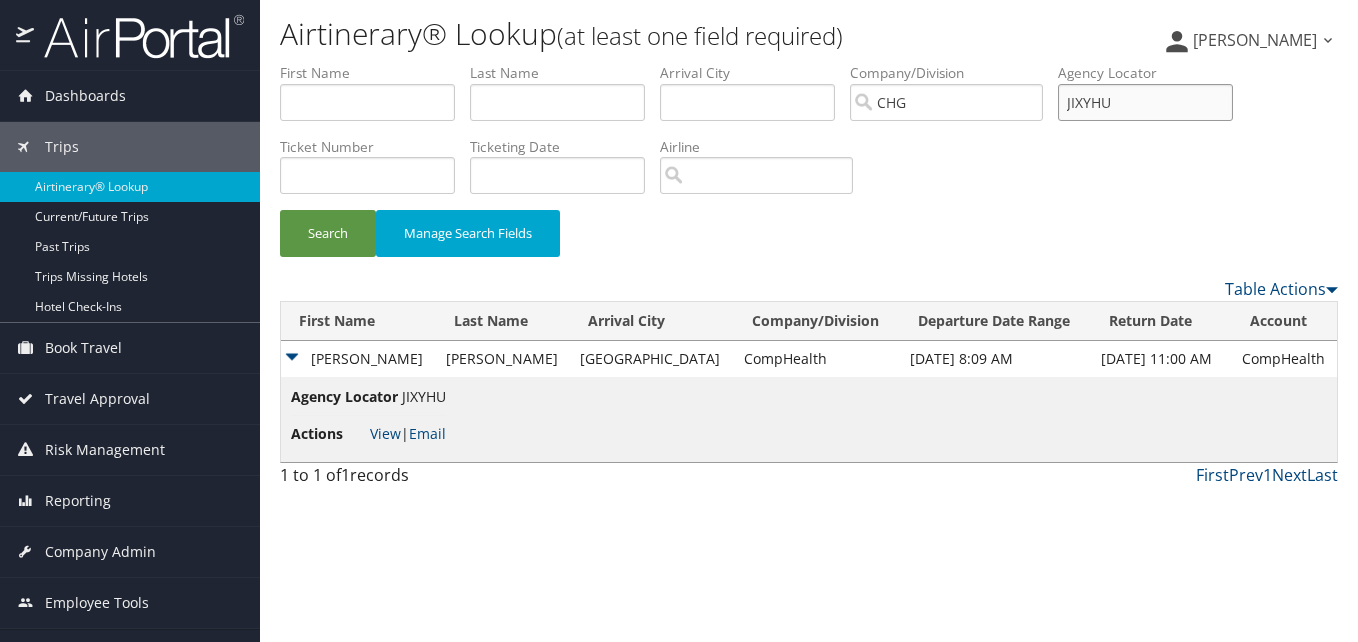 click on "JIXYHU" at bounding box center [1145, 102] 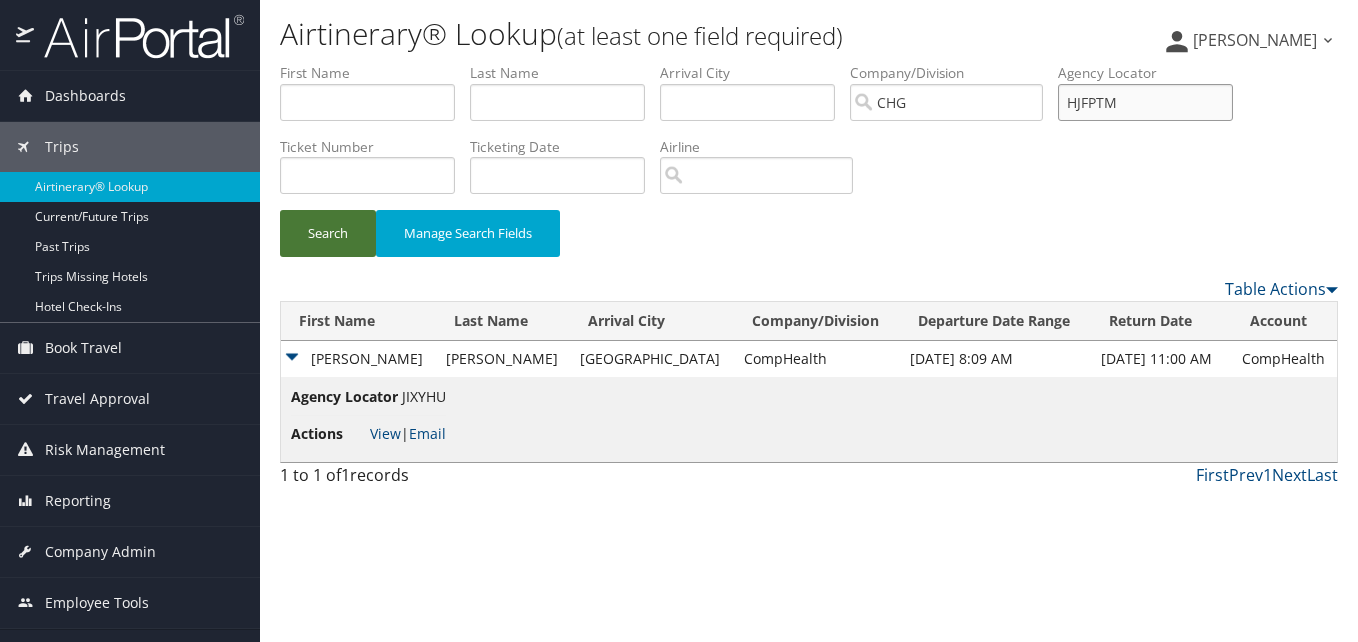 type on "HJFPTM" 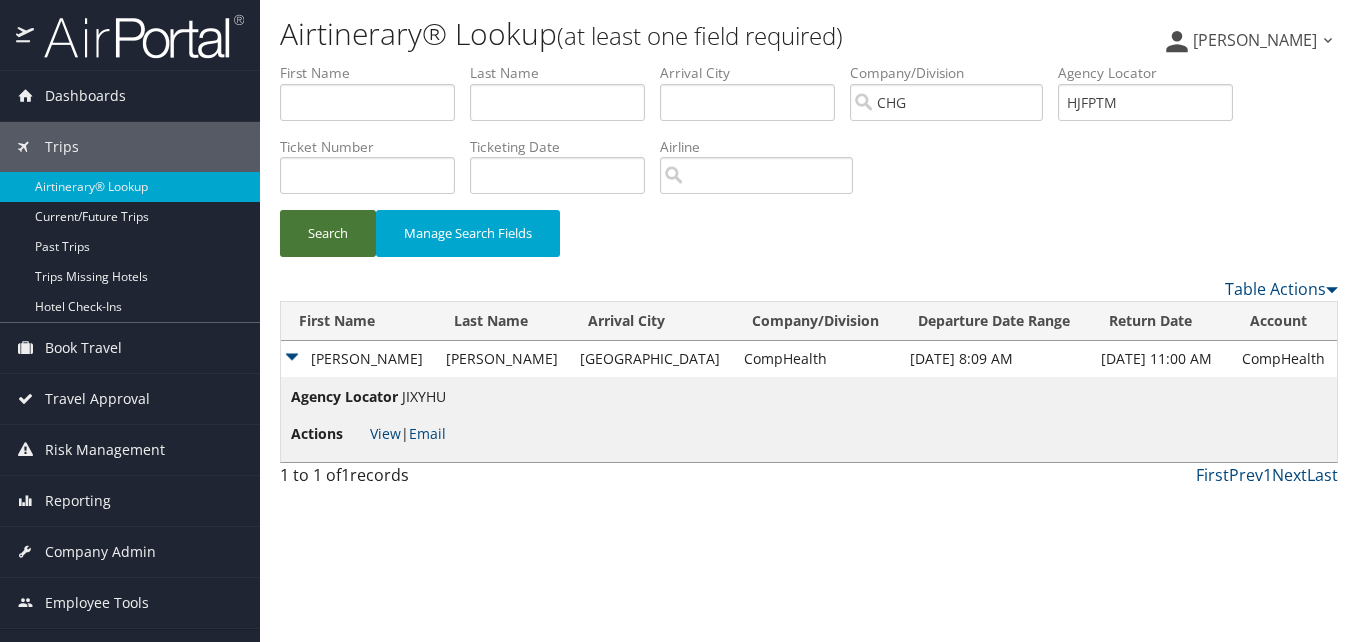 click on "Search" at bounding box center [328, 233] 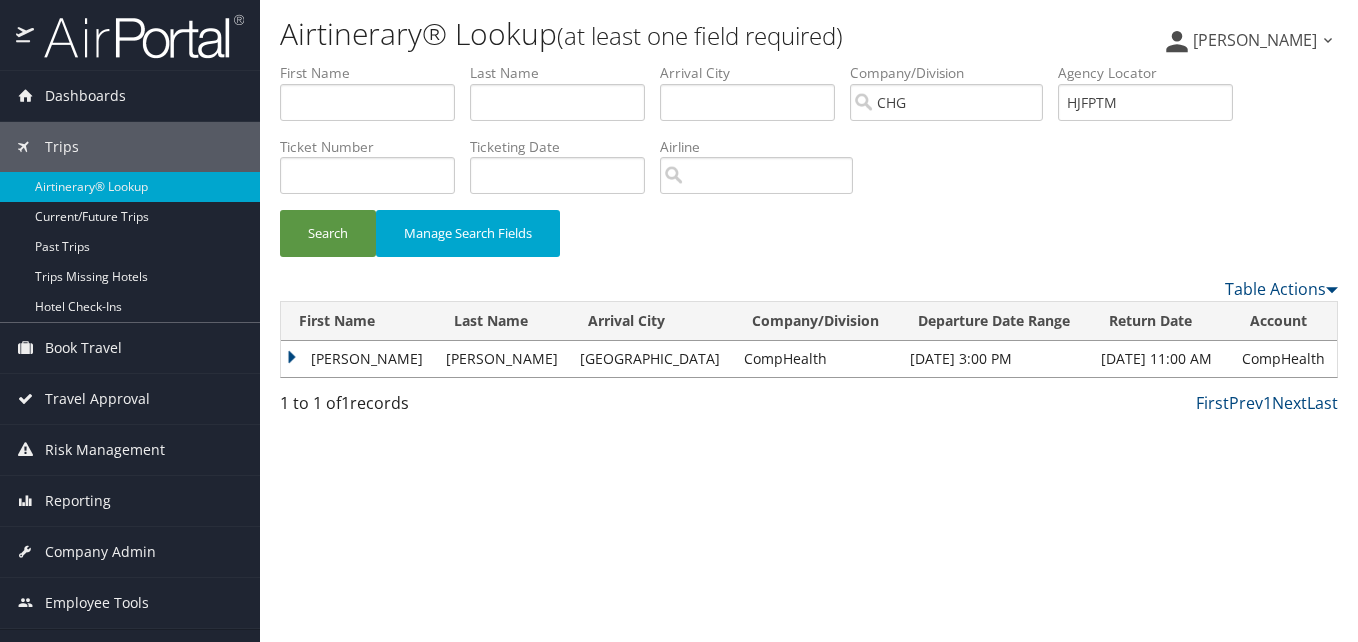 click on "Chadwick" at bounding box center (358, 359) 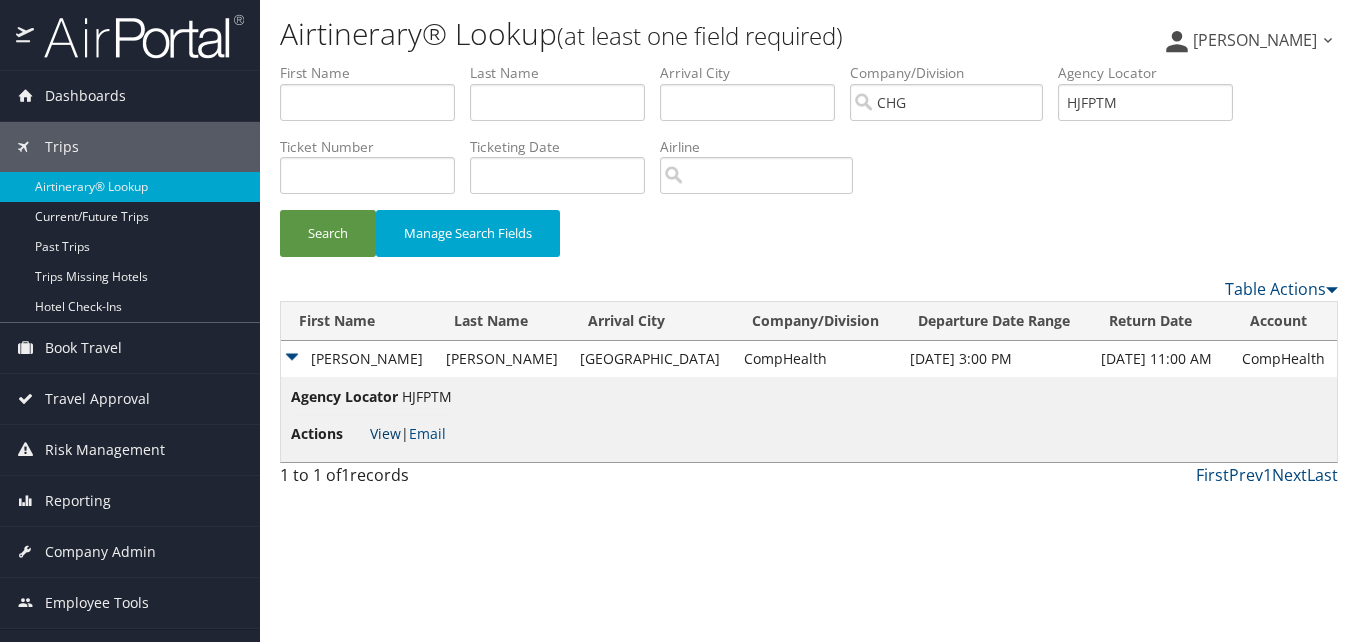 click on "View" at bounding box center [385, 433] 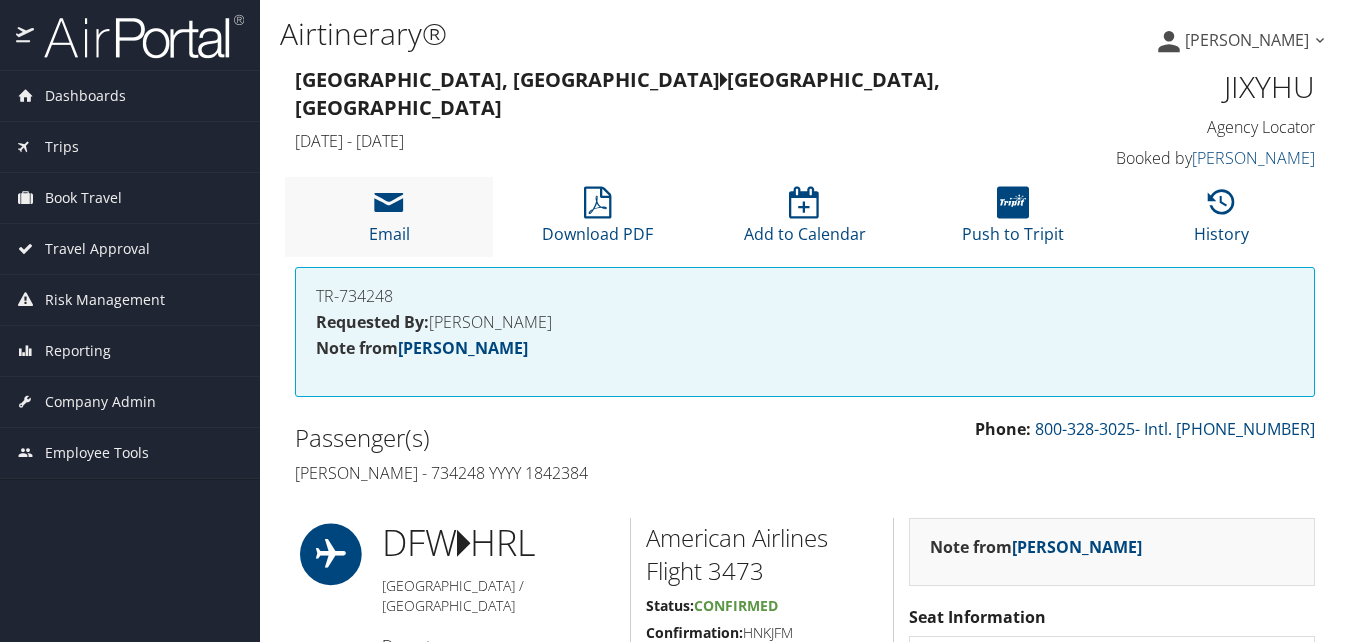 scroll, scrollTop: 0, scrollLeft: 0, axis: both 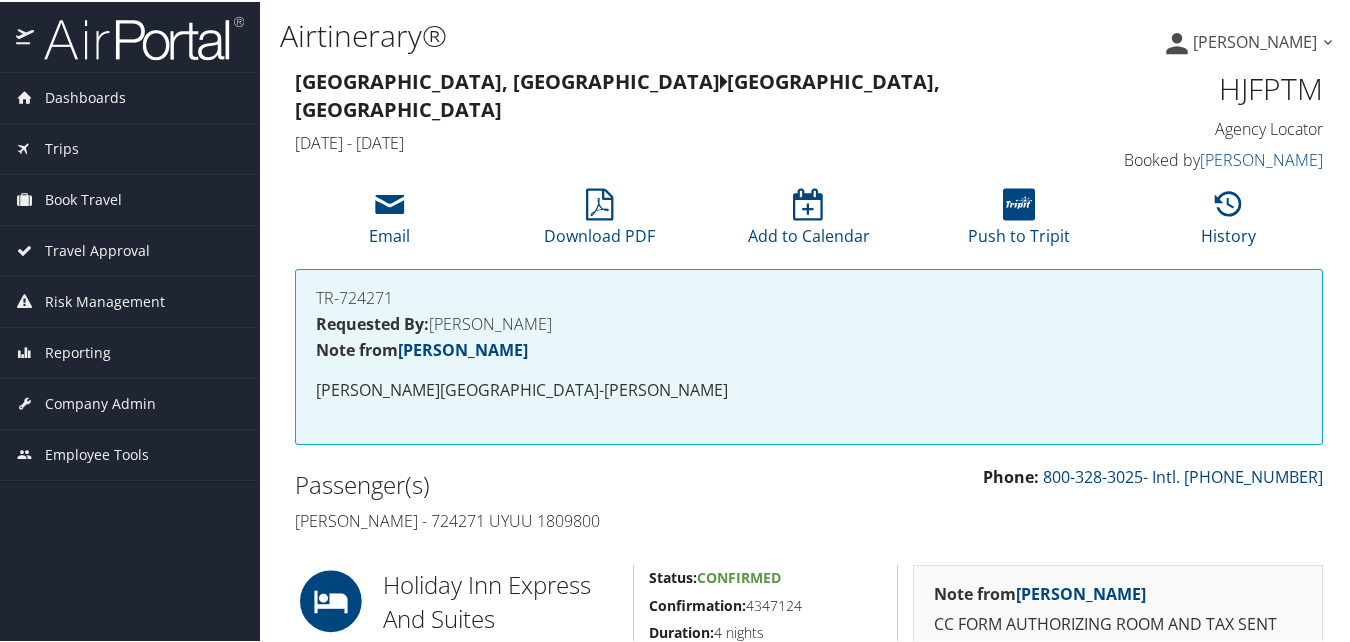 click on "Passenger(s)" at bounding box center [544, 483] 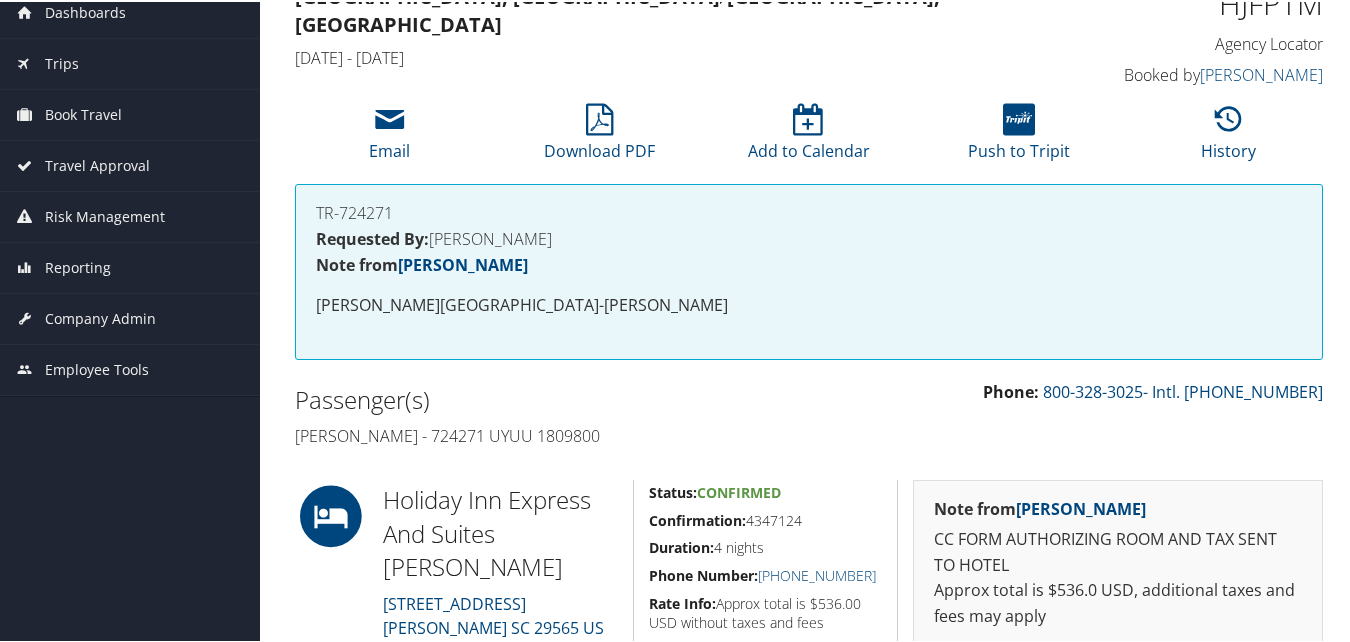scroll, scrollTop: 200, scrollLeft: 0, axis: vertical 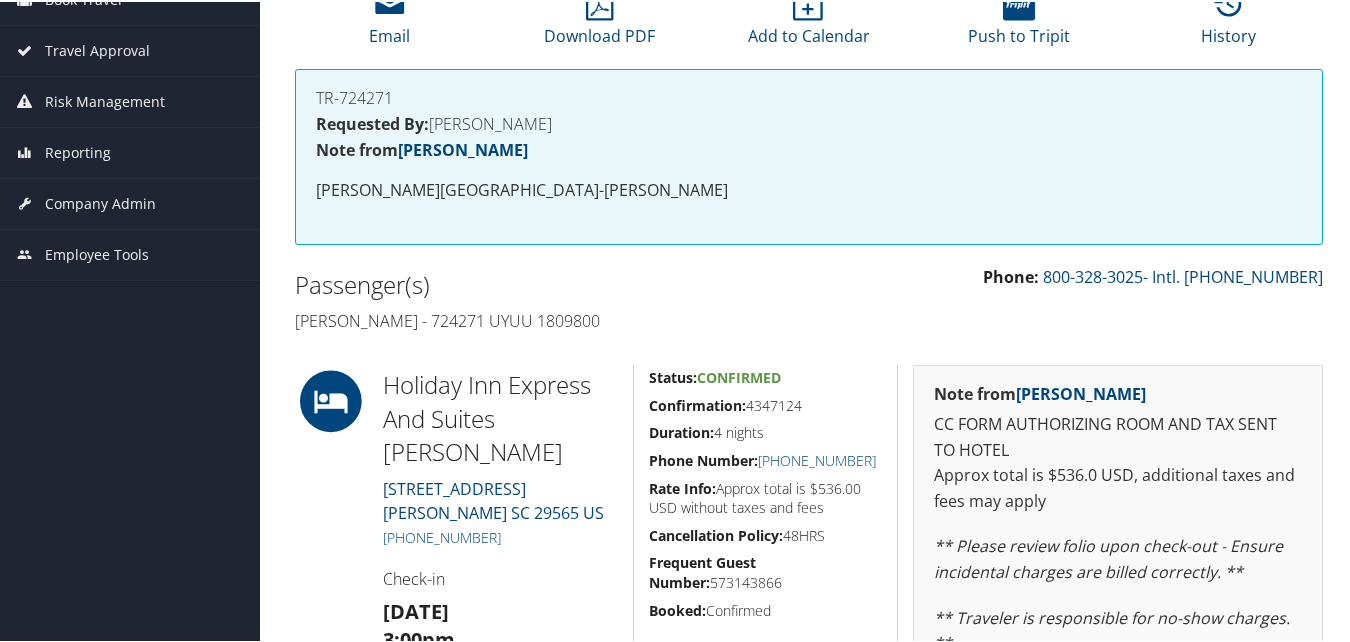 click on "Phone:   800-328-3025- Intl. [PHONE_NUMBER]" at bounding box center (1073, 276) 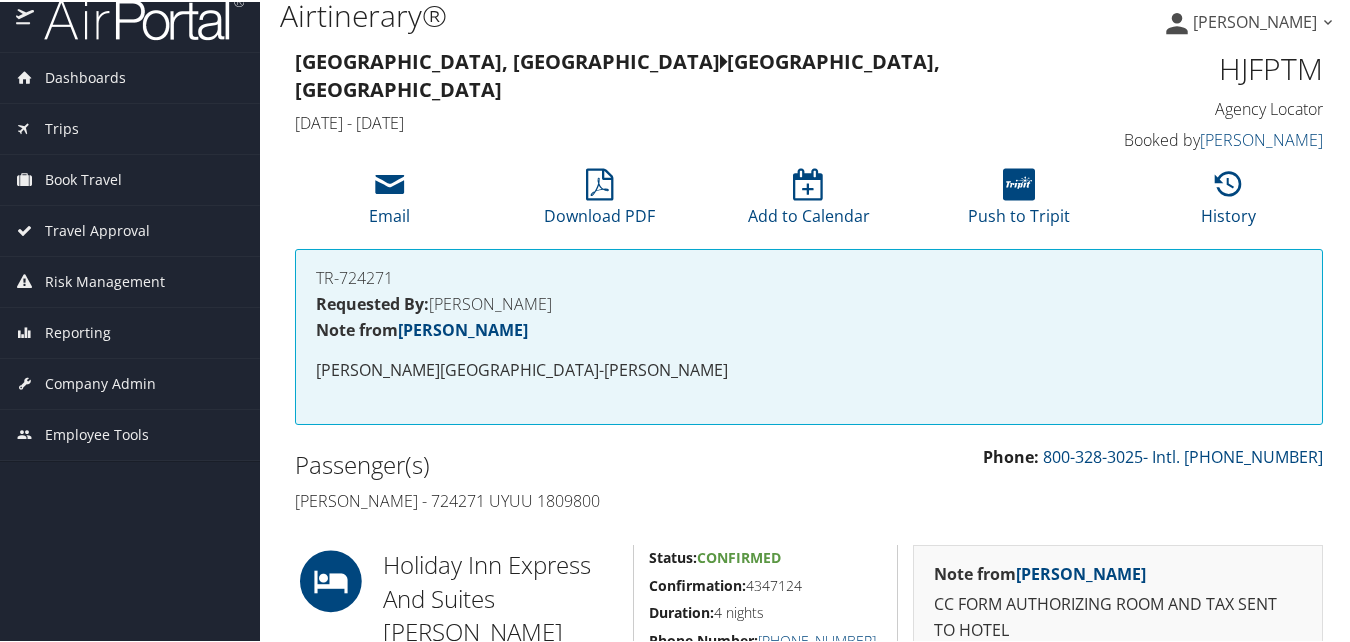 scroll, scrollTop: 0, scrollLeft: 0, axis: both 